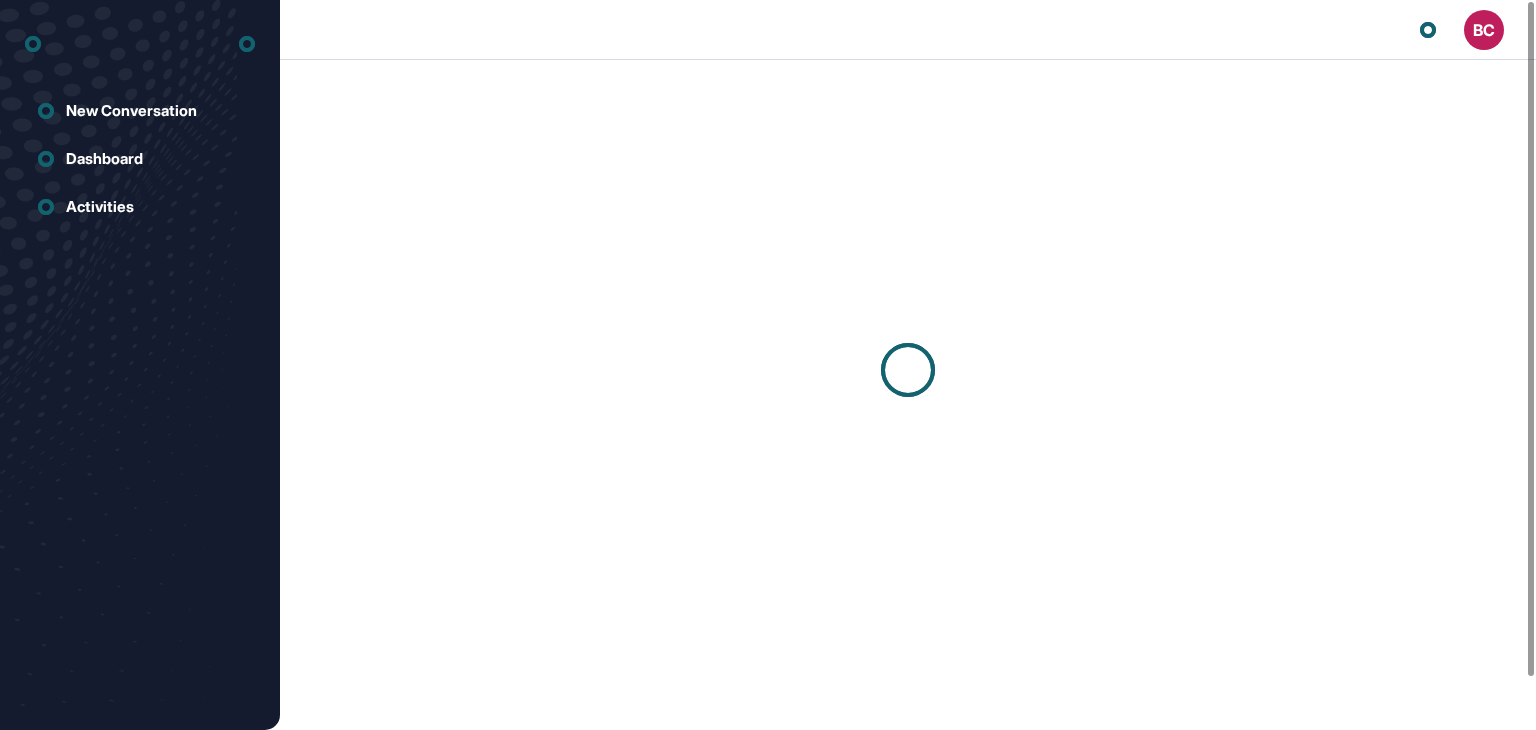 scroll, scrollTop: 0, scrollLeft: 0, axis: both 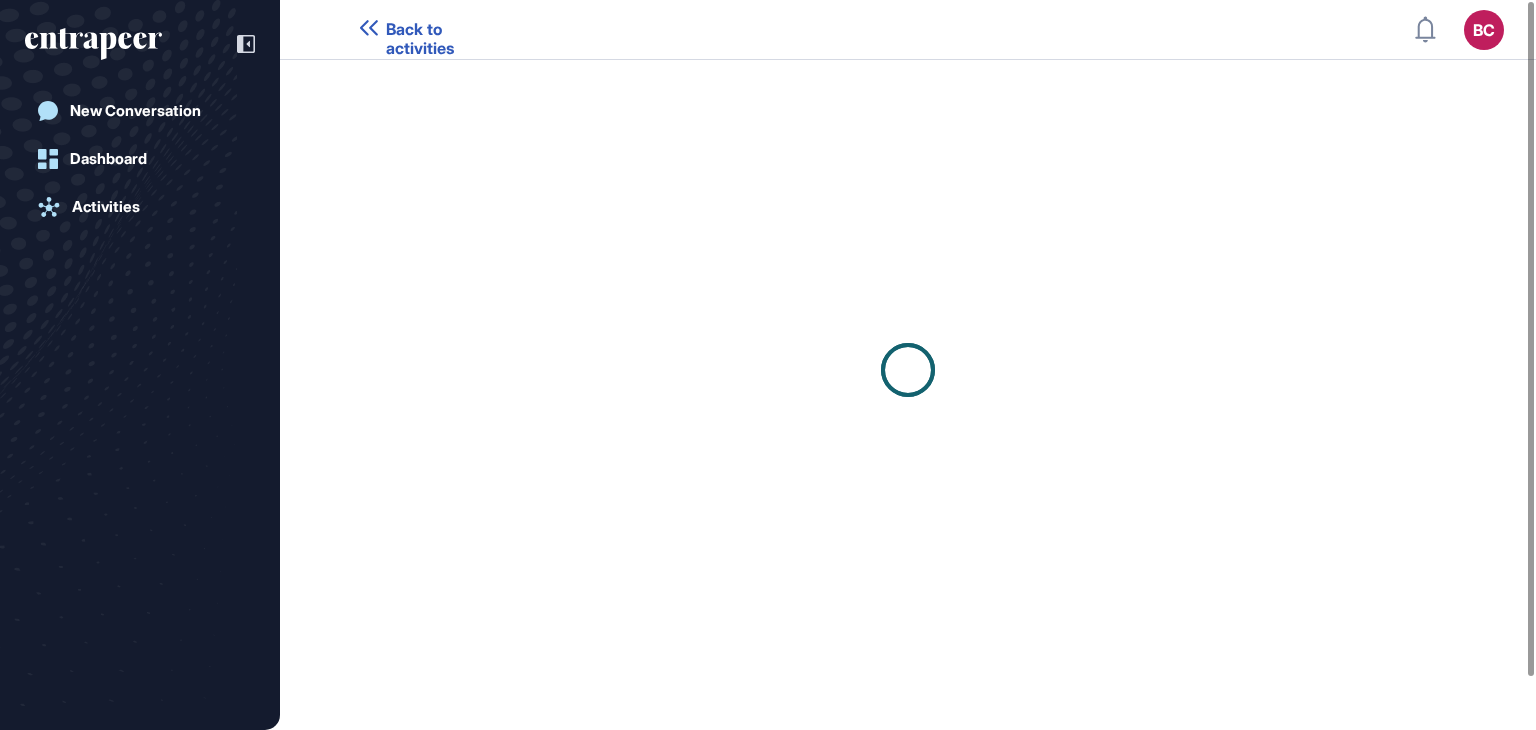 click 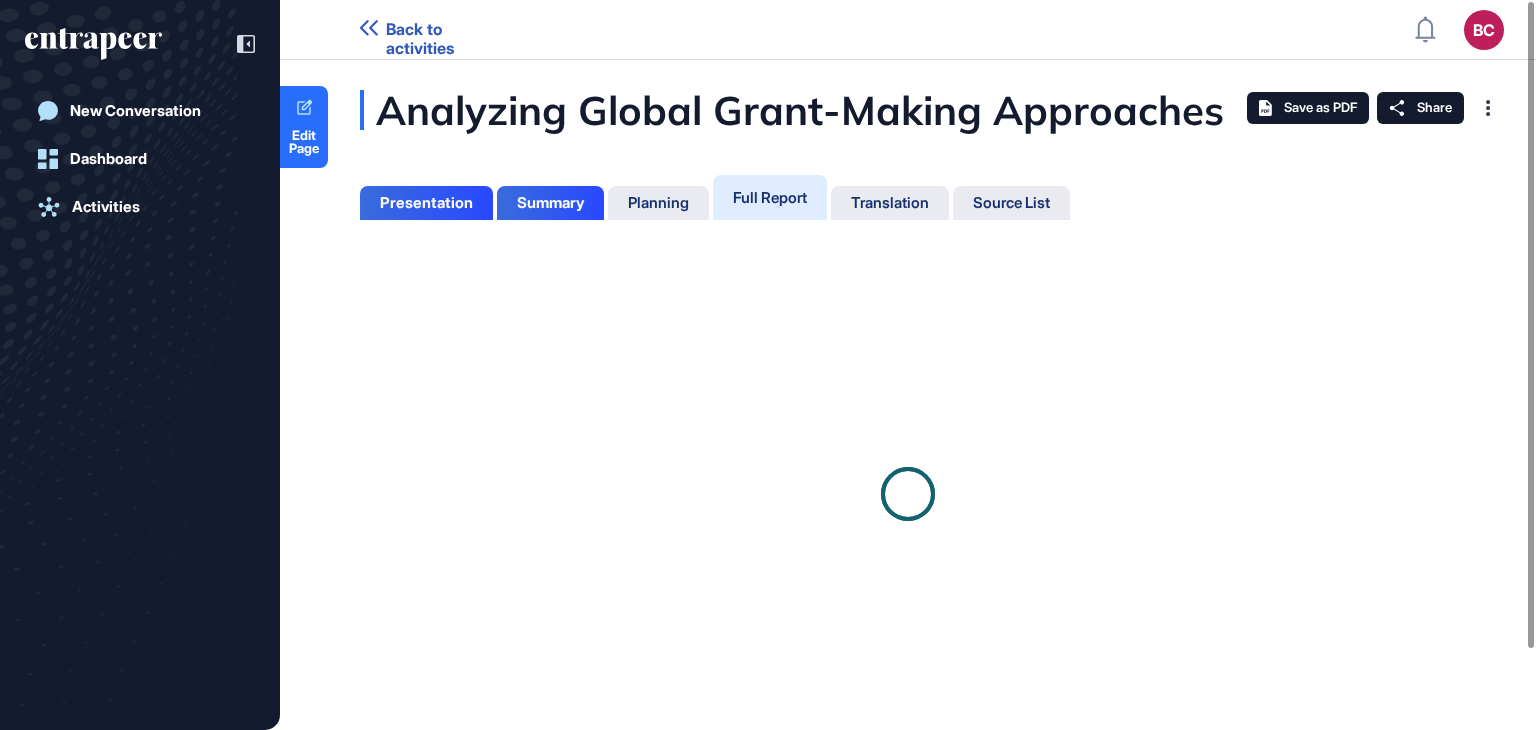 click 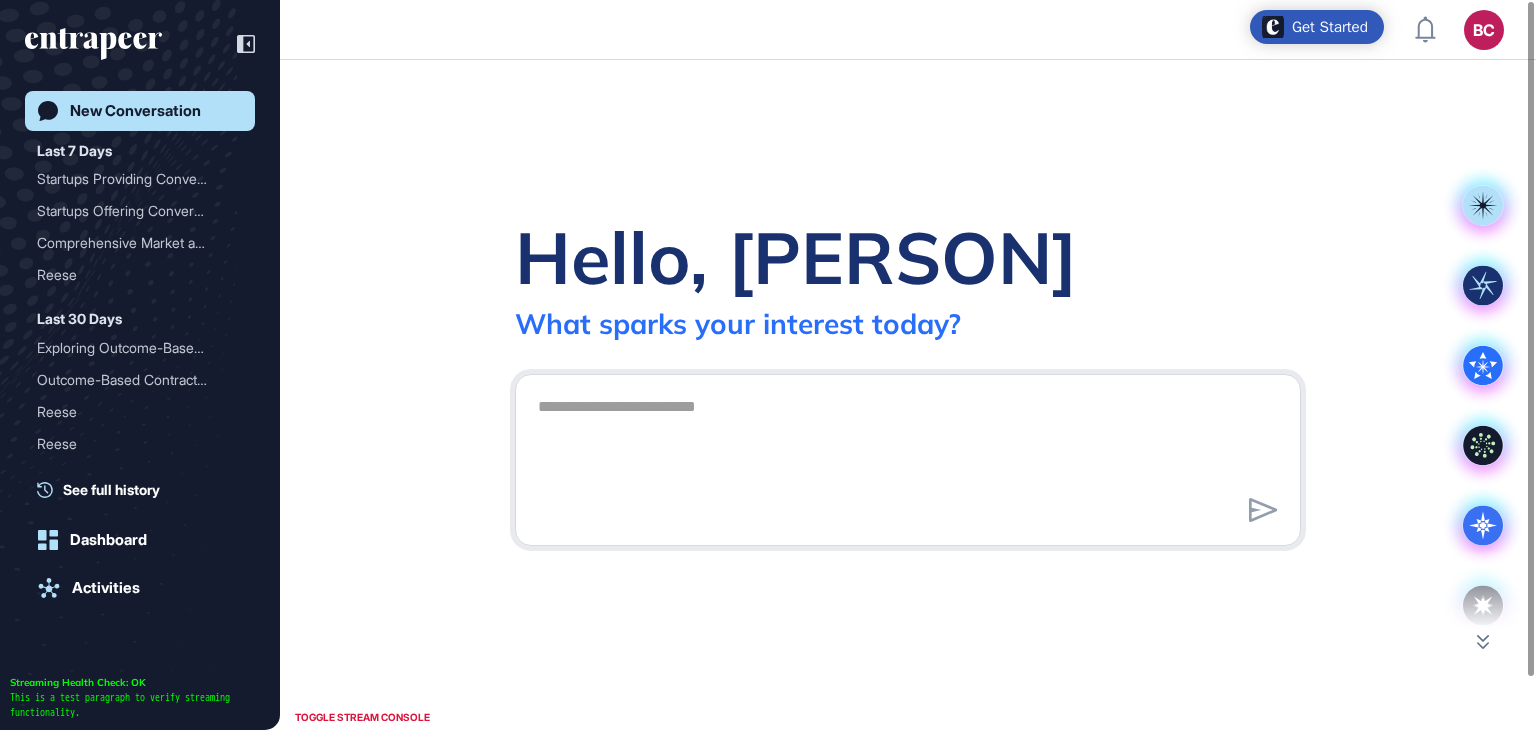 scroll, scrollTop: 0, scrollLeft: 0, axis: both 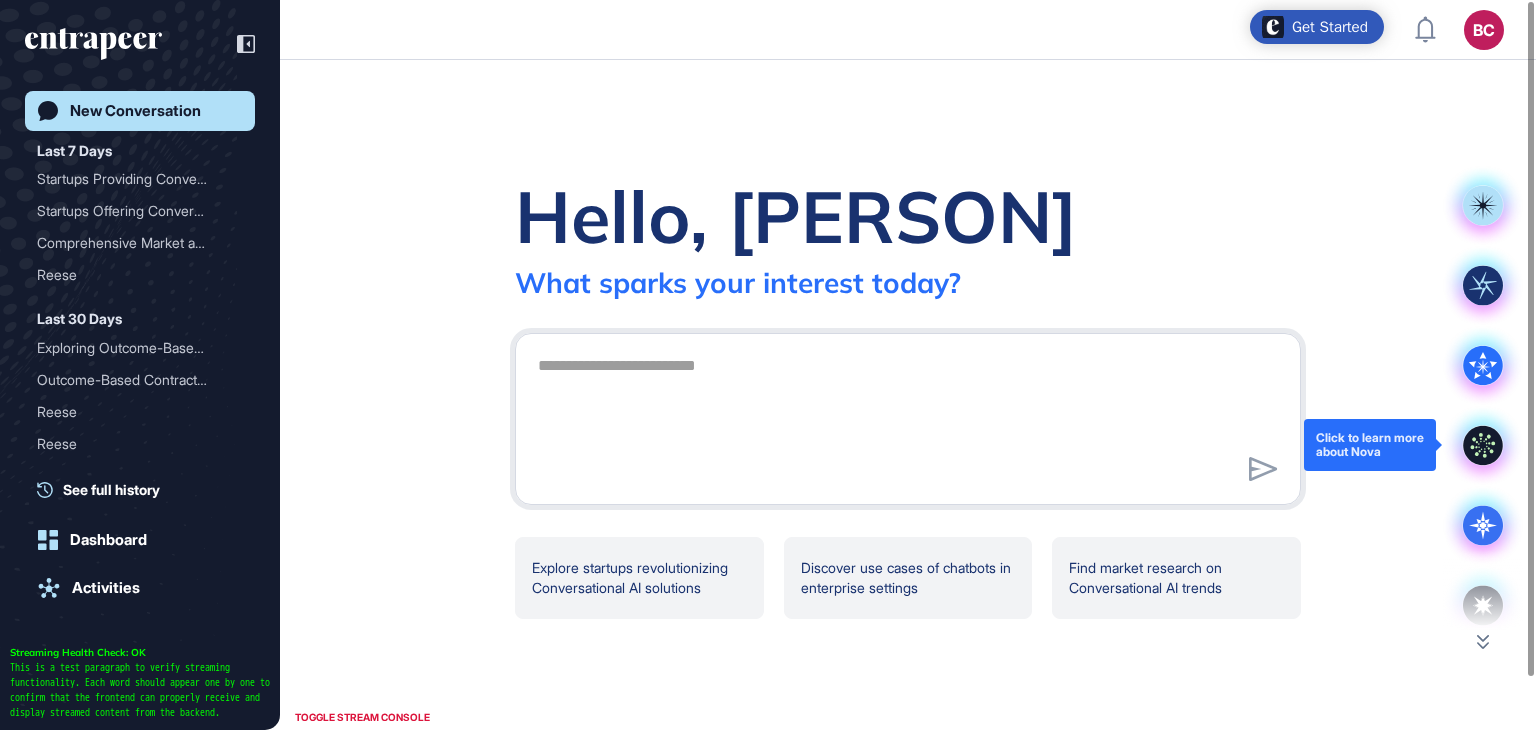 click 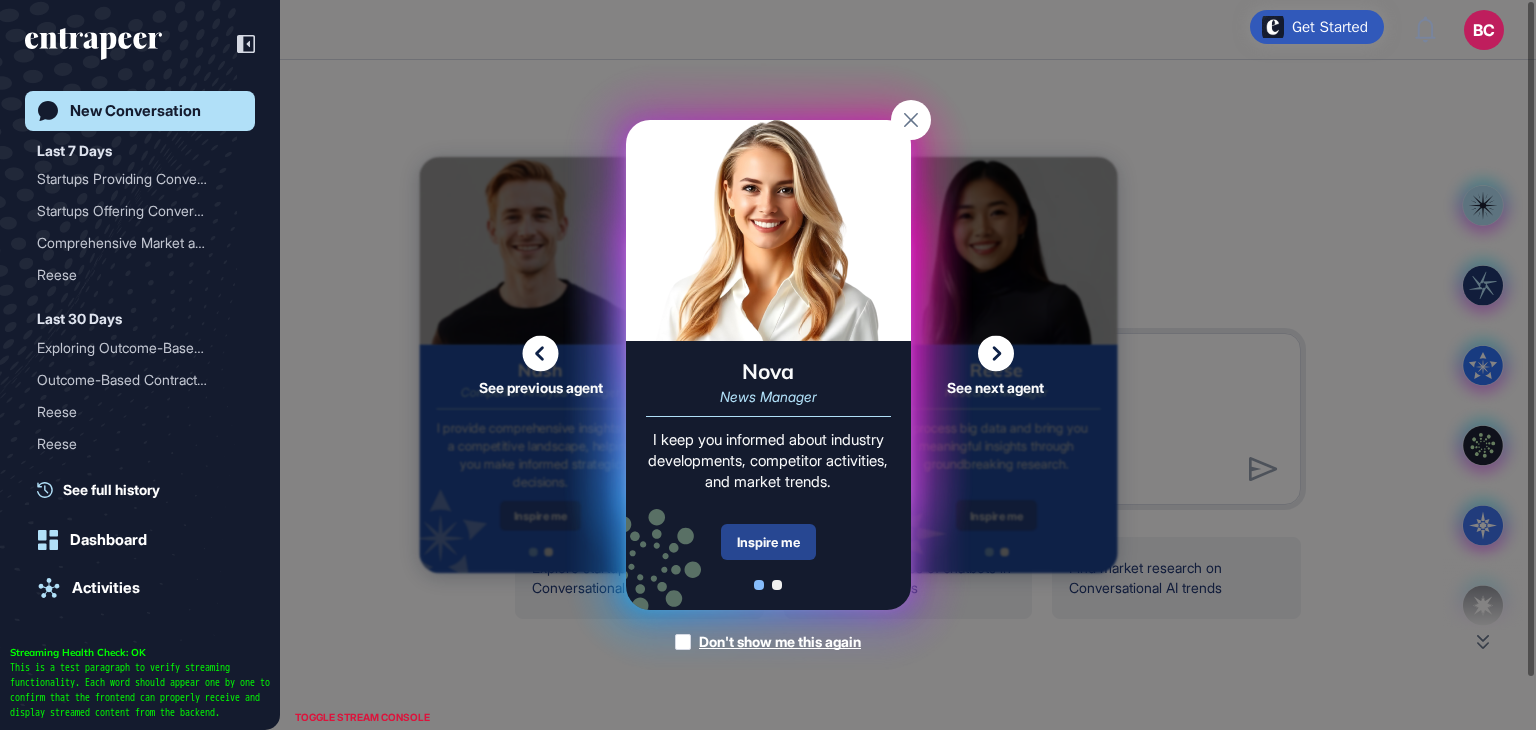 click on "Inspire me" at bounding box center (768, 542) 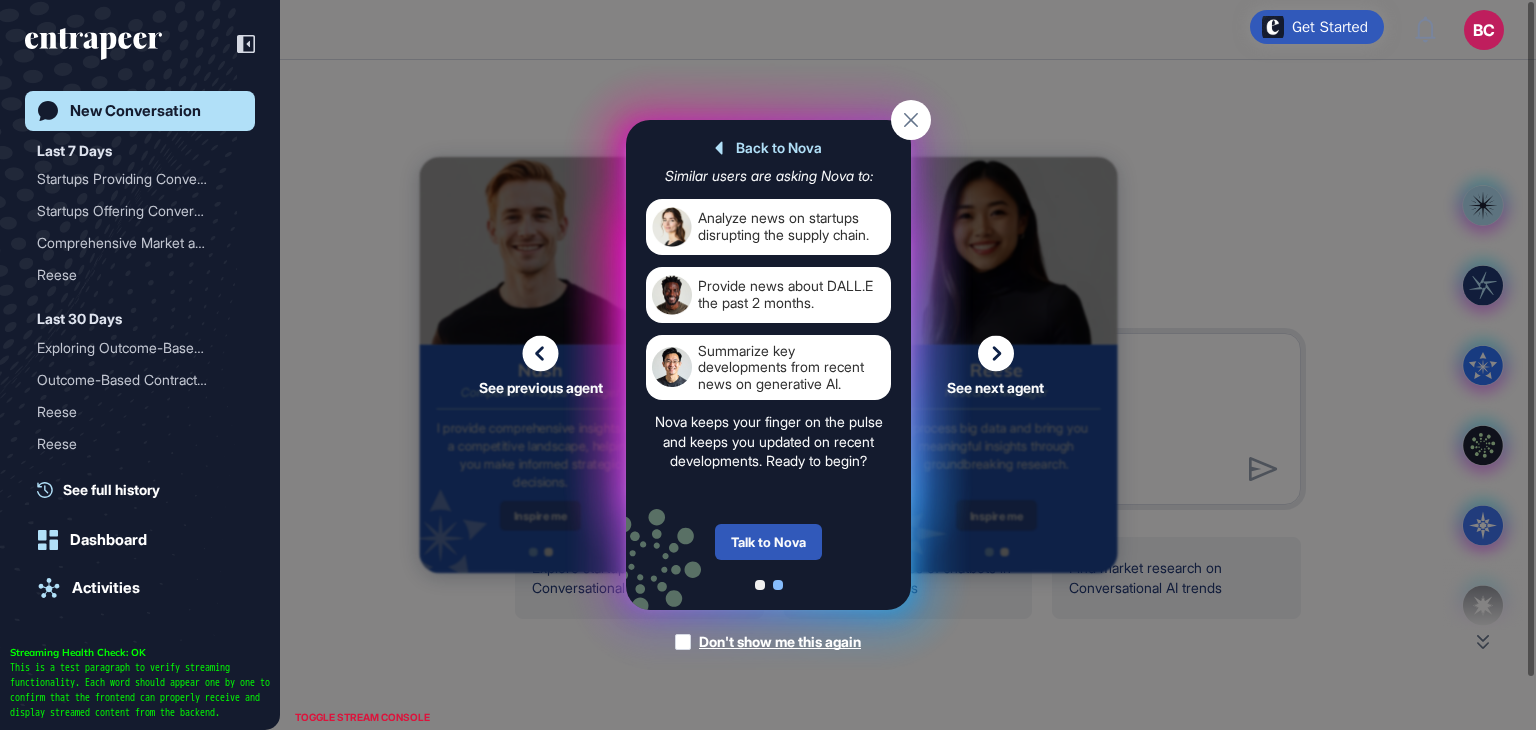 click on "Talk to Nova" at bounding box center [768, 542] 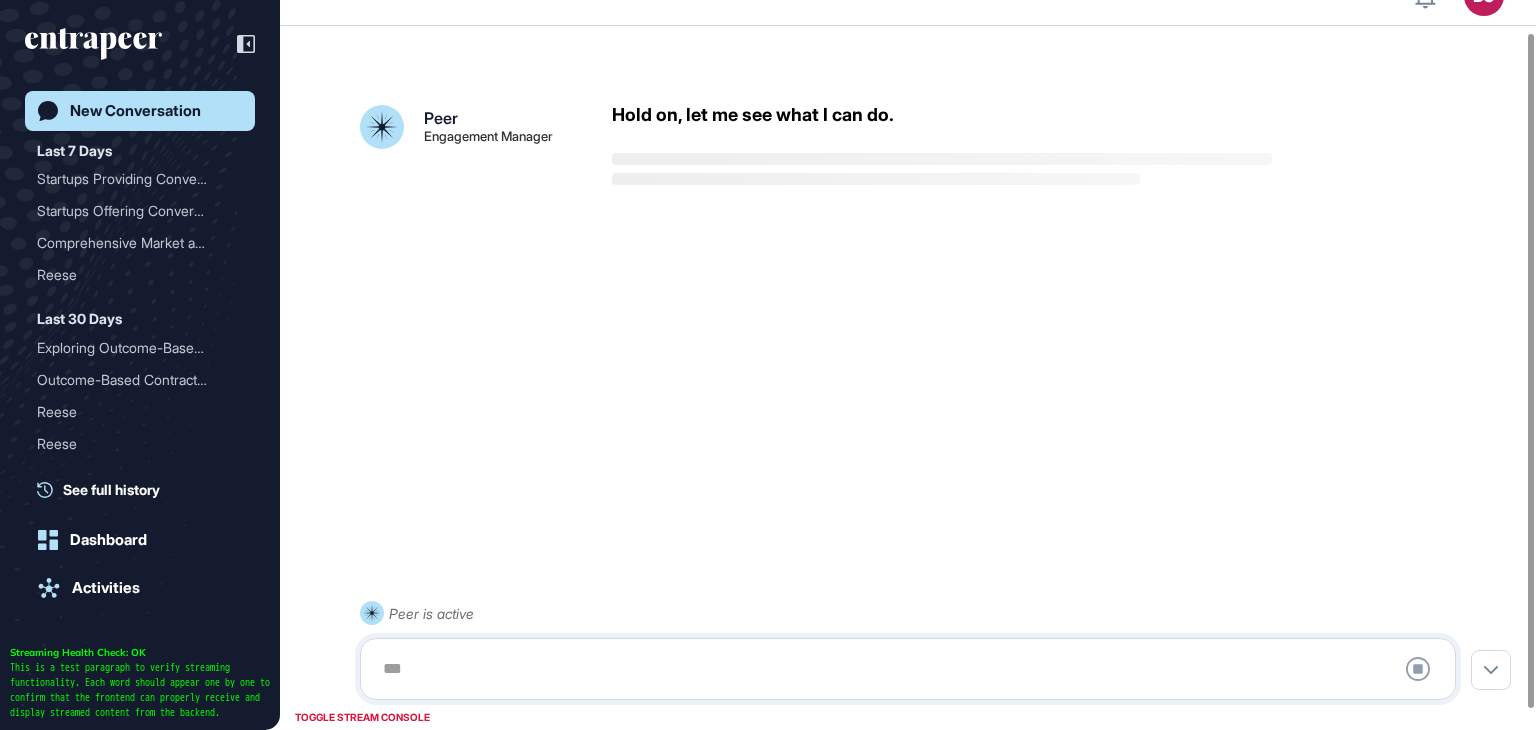 scroll, scrollTop: 56, scrollLeft: 0, axis: vertical 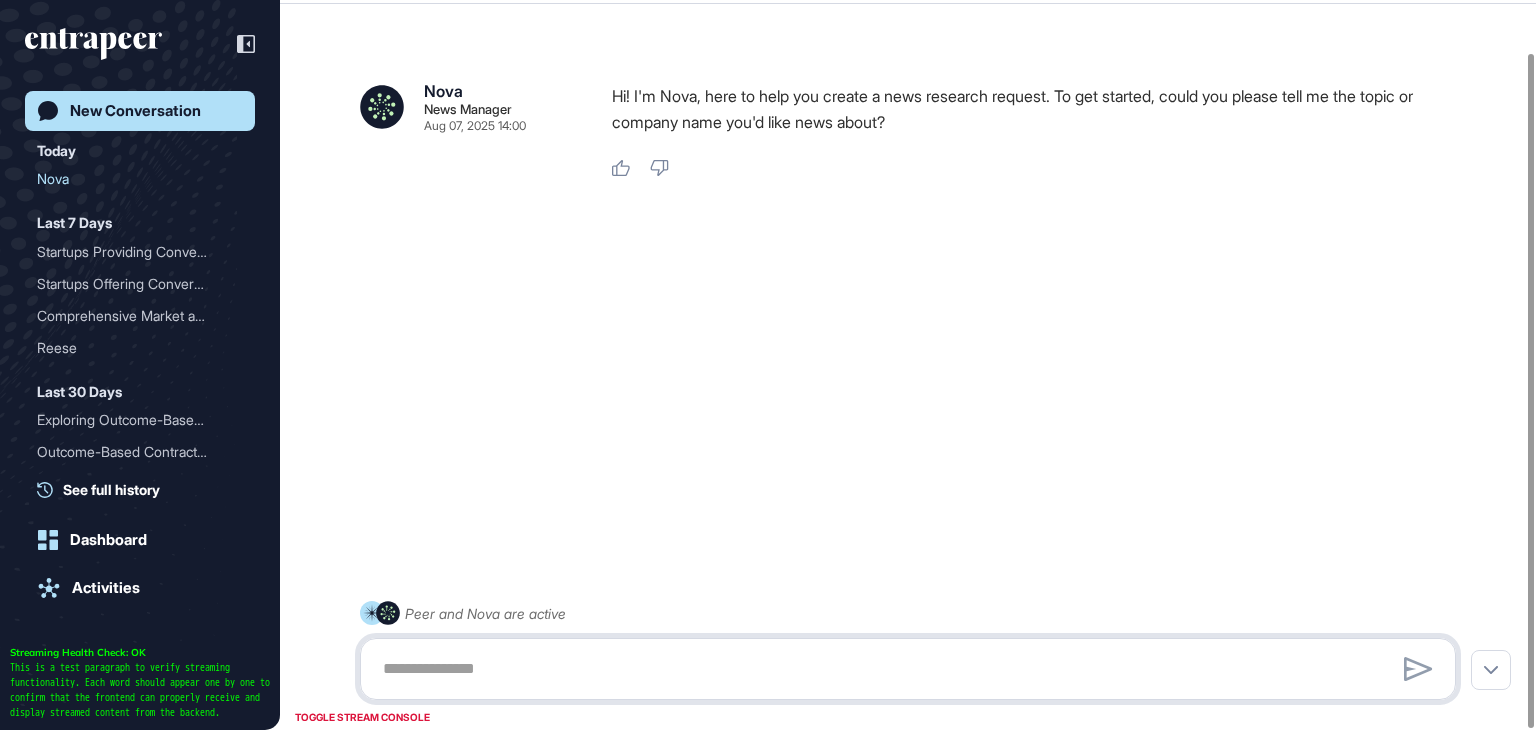 click at bounding box center (908, 669) 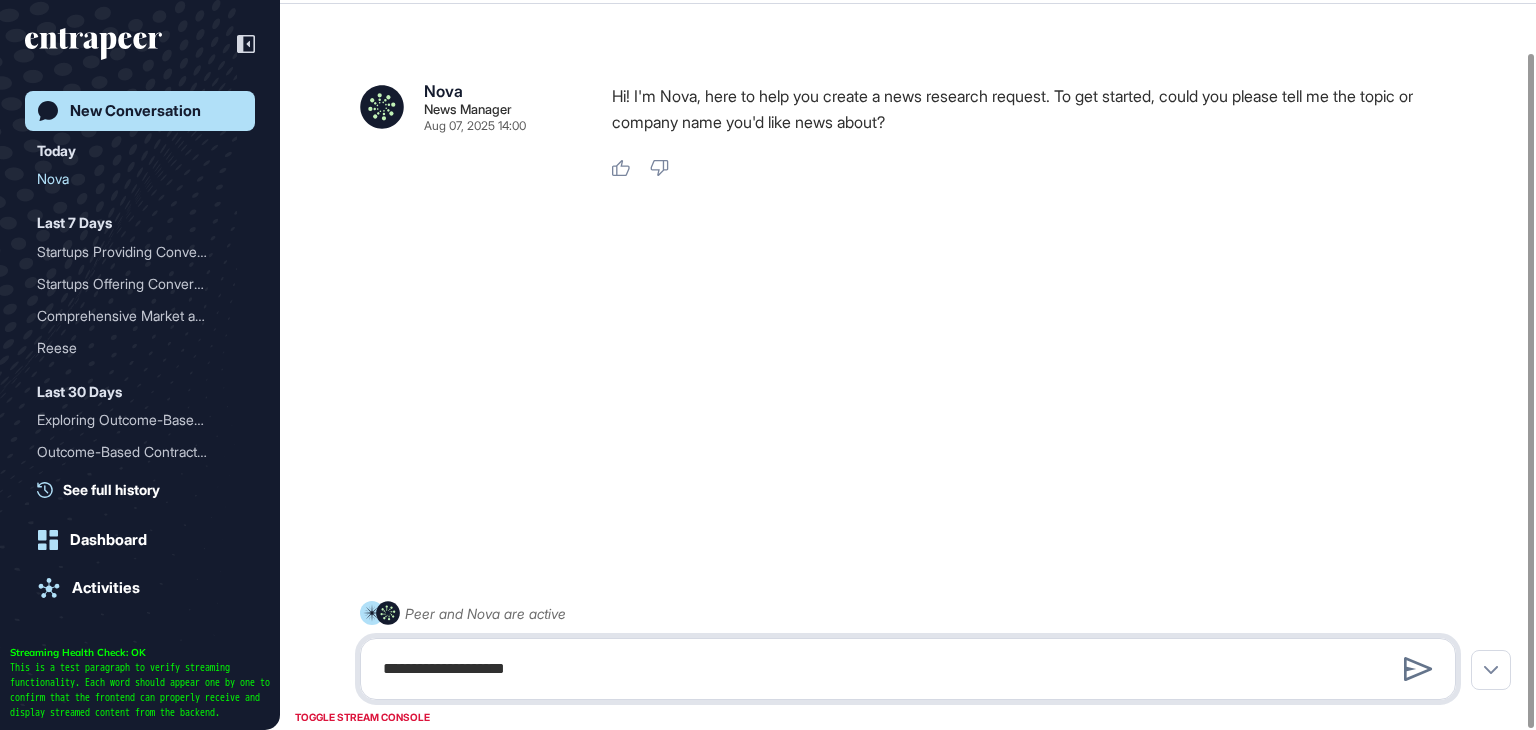 paste on "**********" 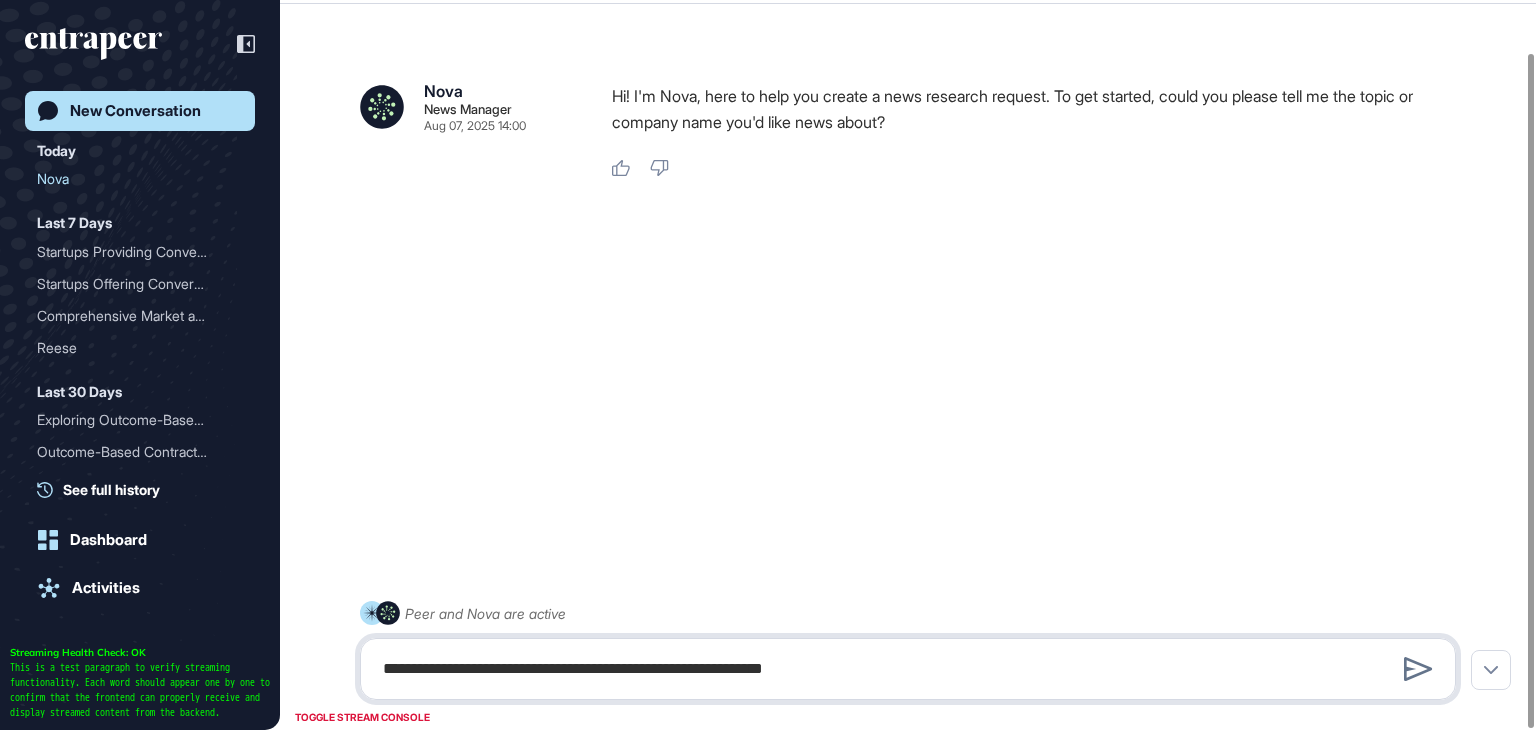type on "**********" 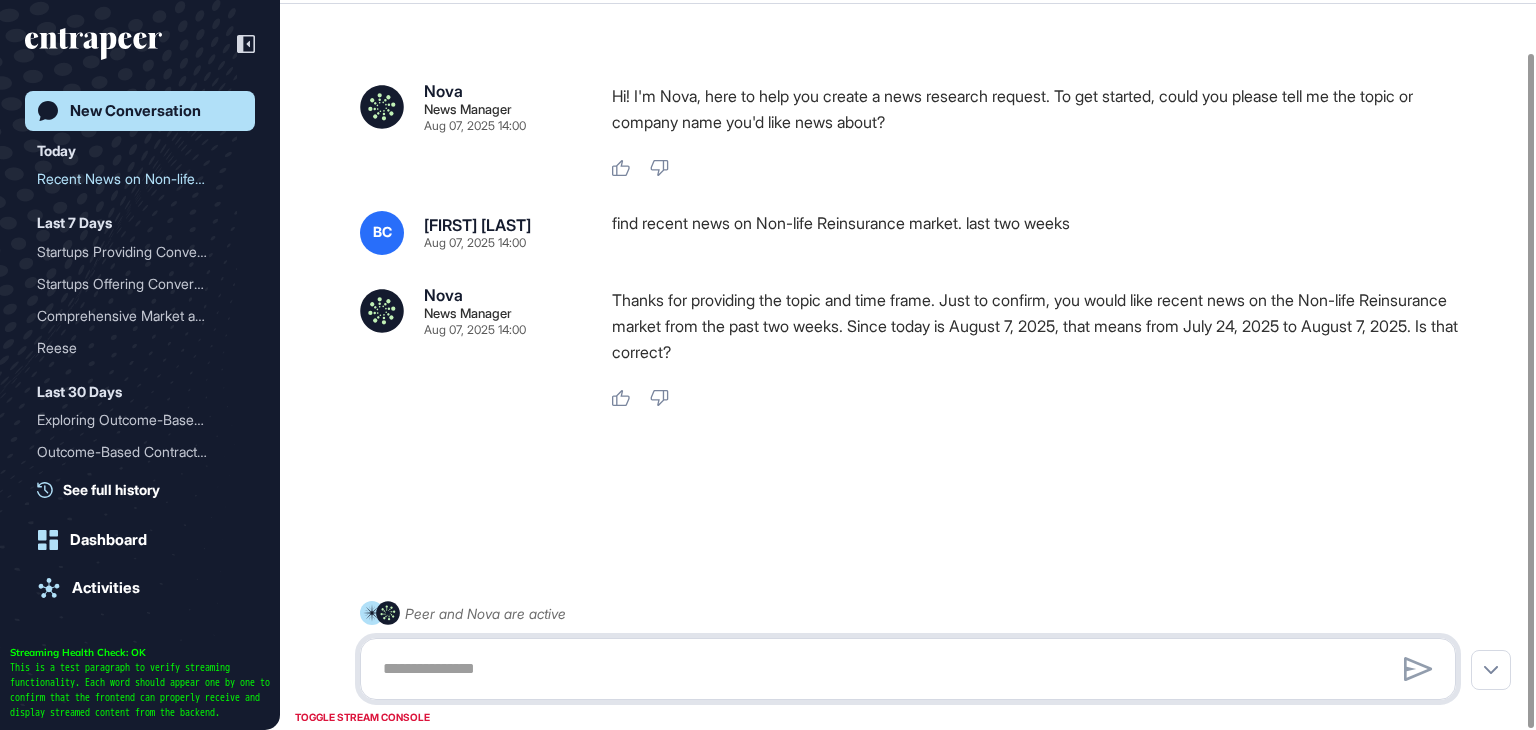 click at bounding box center (908, 669) 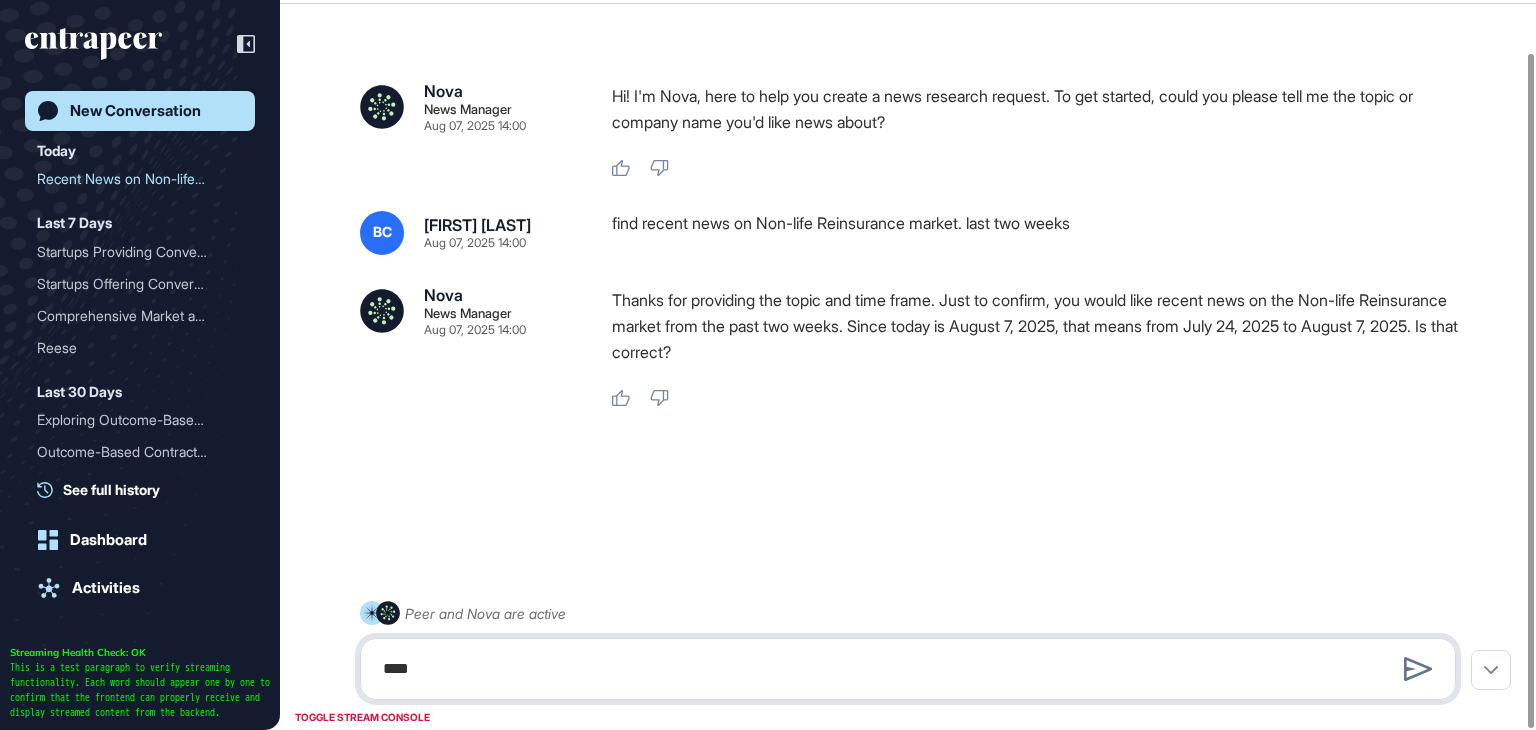type on "****" 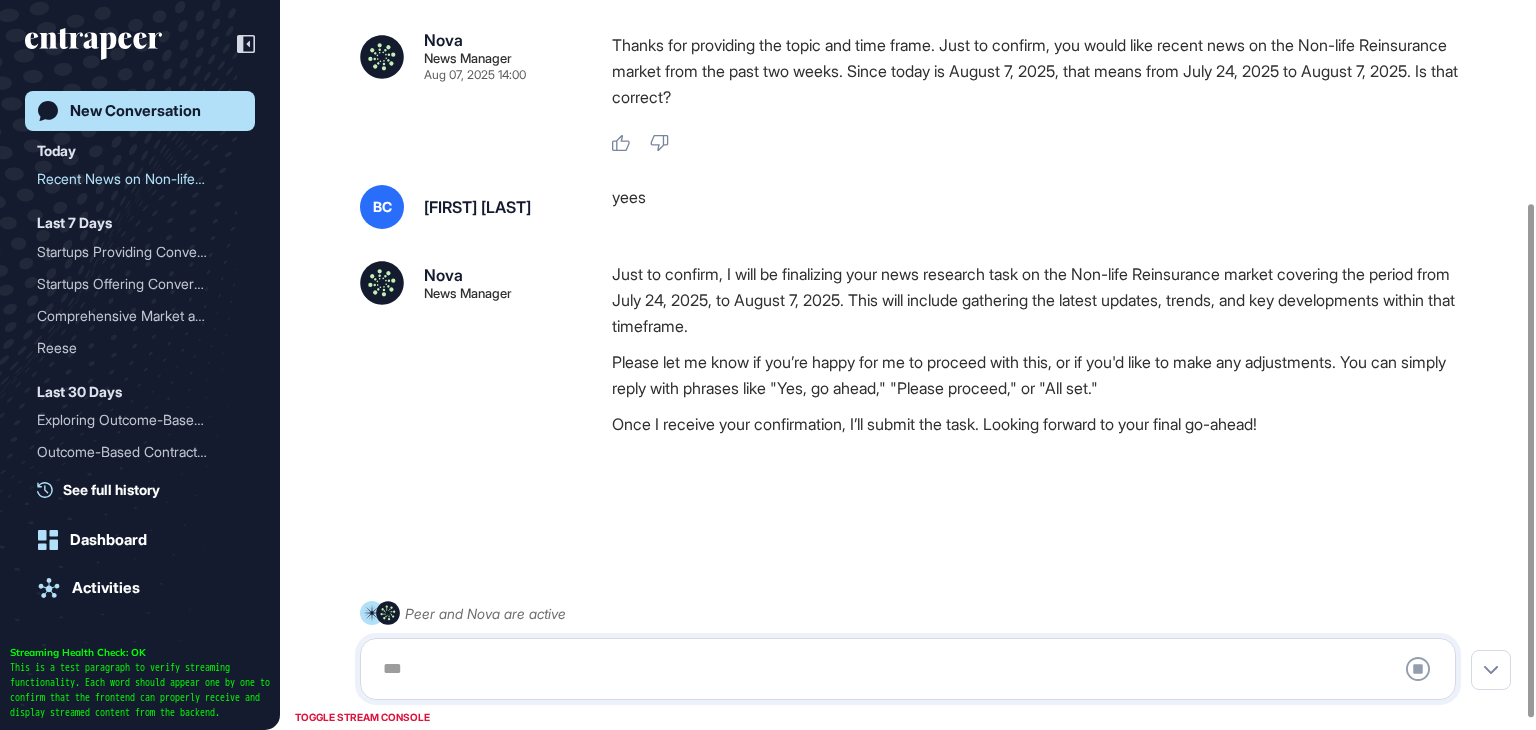 scroll, scrollTop: 304, scrollLeft: 0, axis: vertical 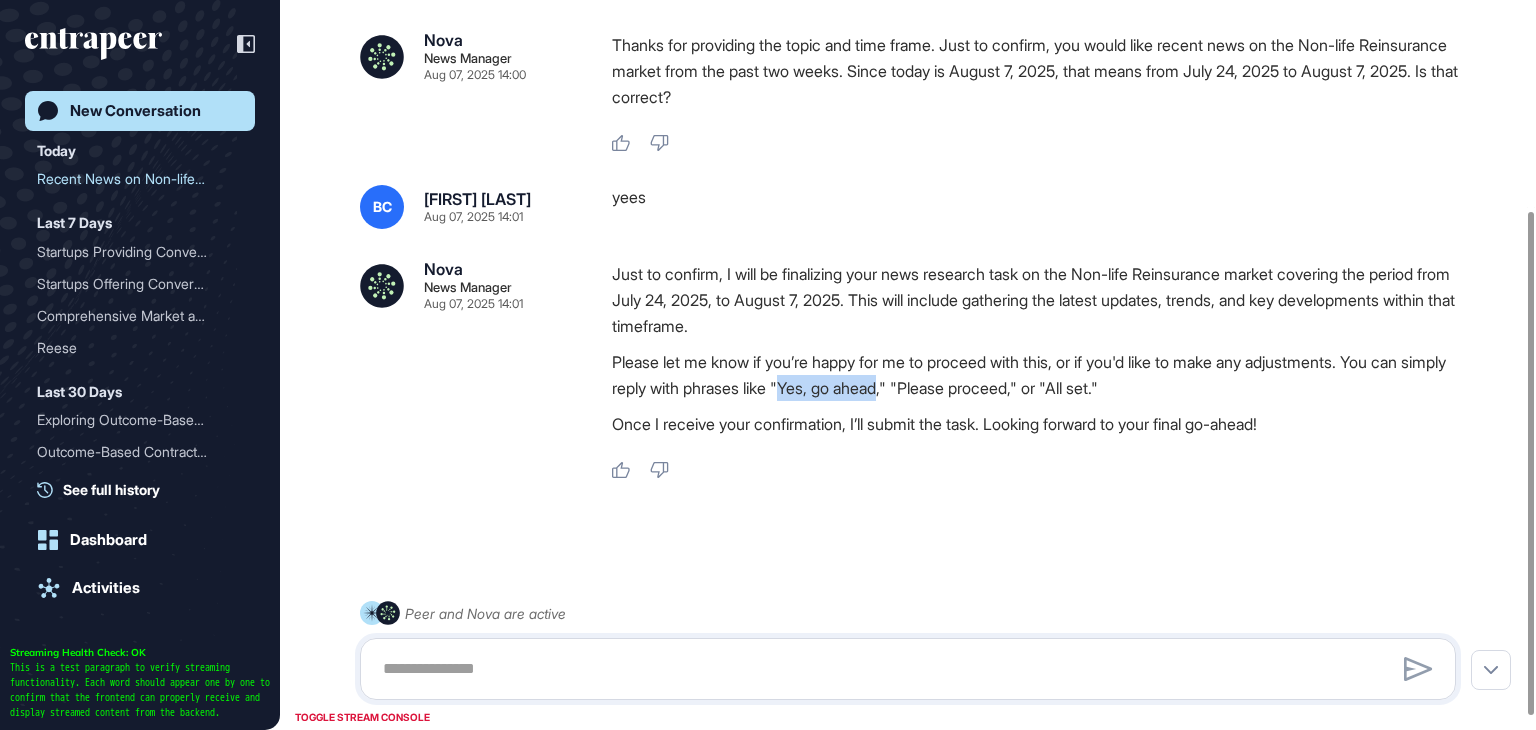 drag, startPoint x: 847, startPoint y: 389, endPoint x: 948, endPoint y: 393, distance: 101.07918 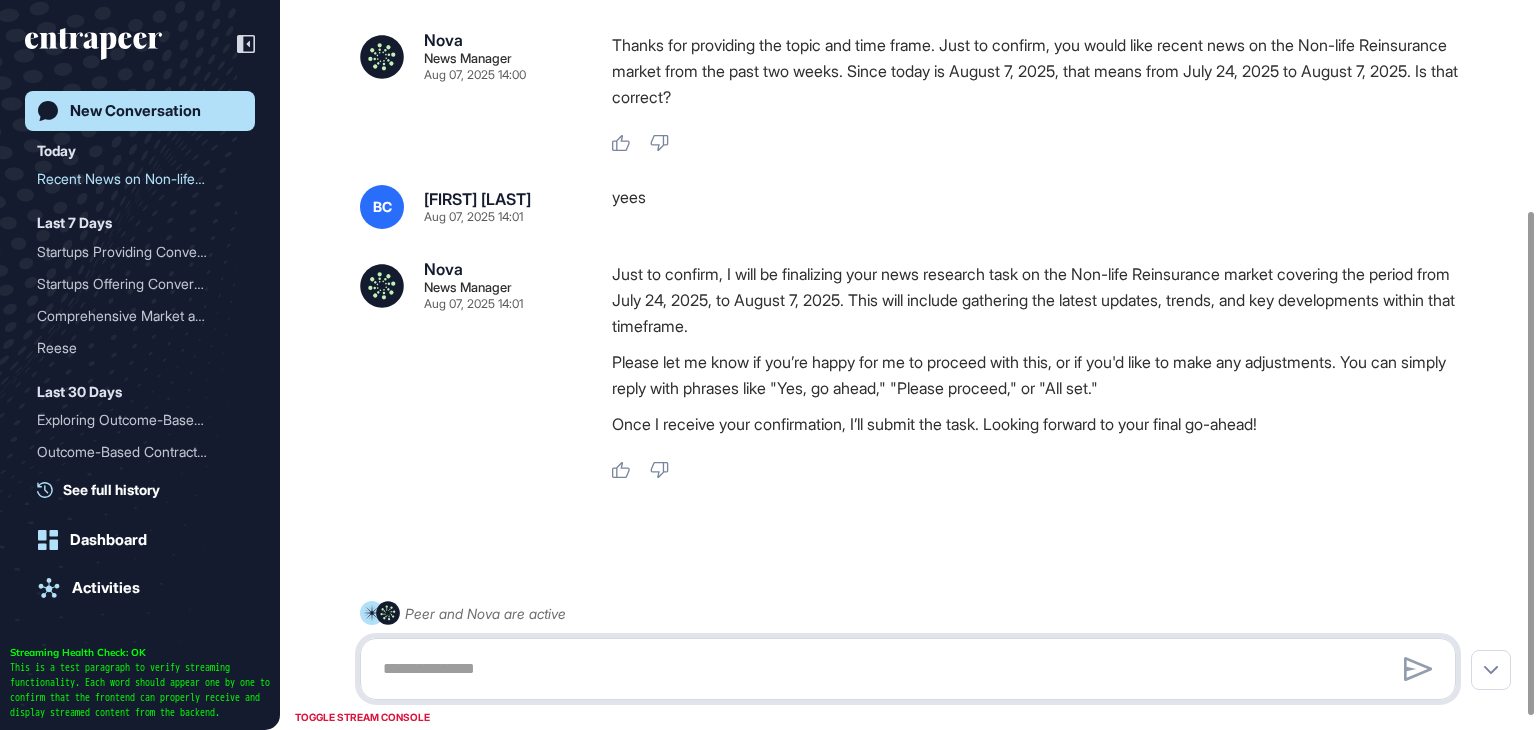click at bounding box center [908, 669] 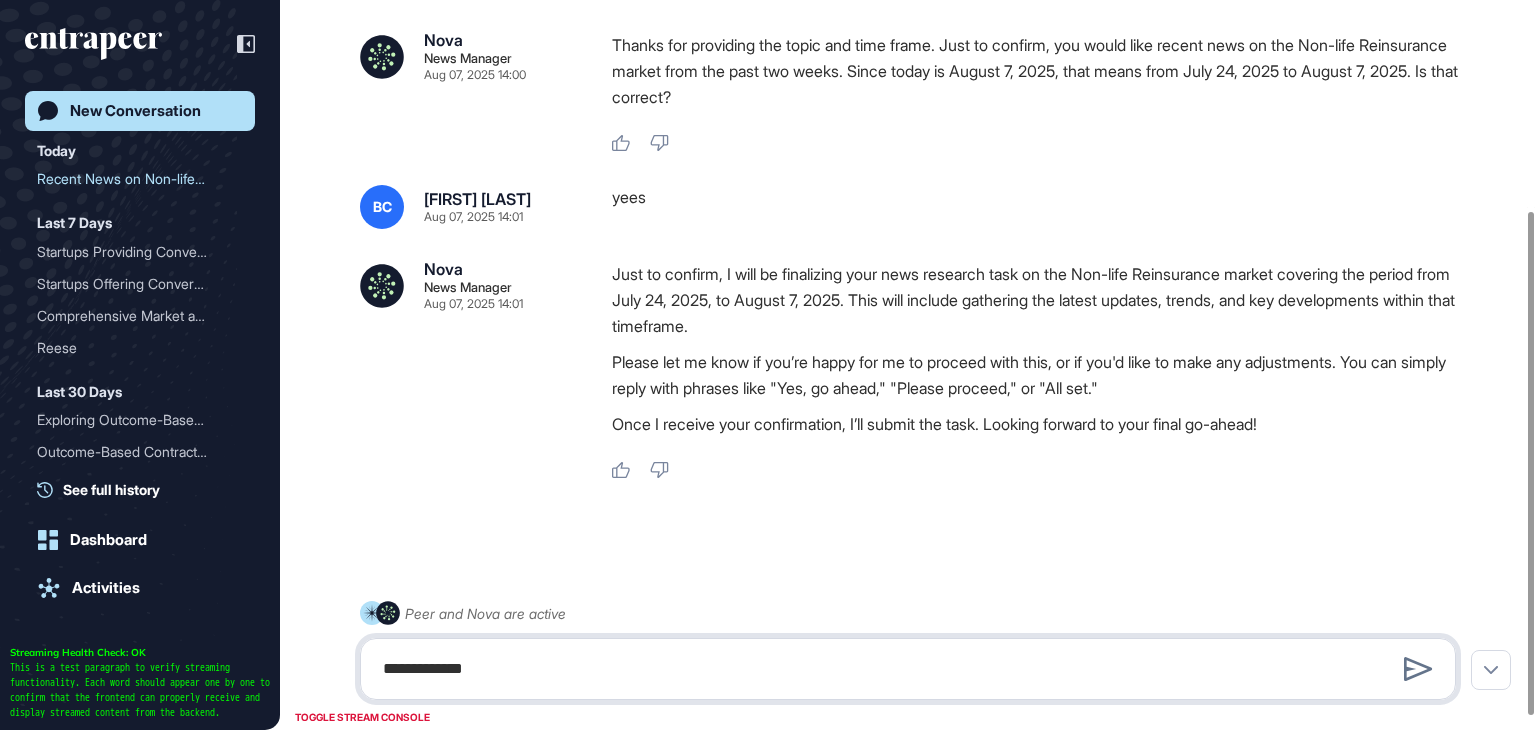 type on "**********" 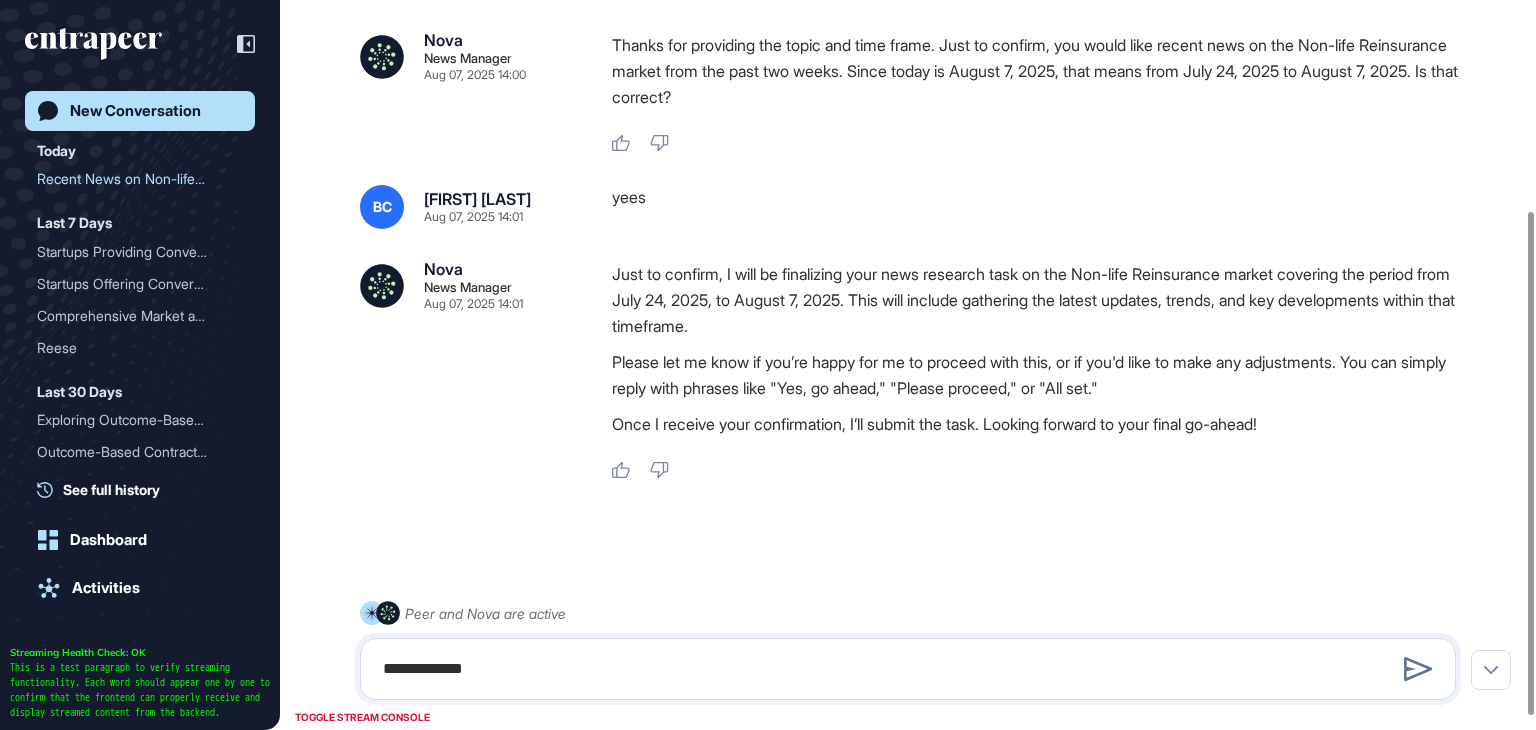 type 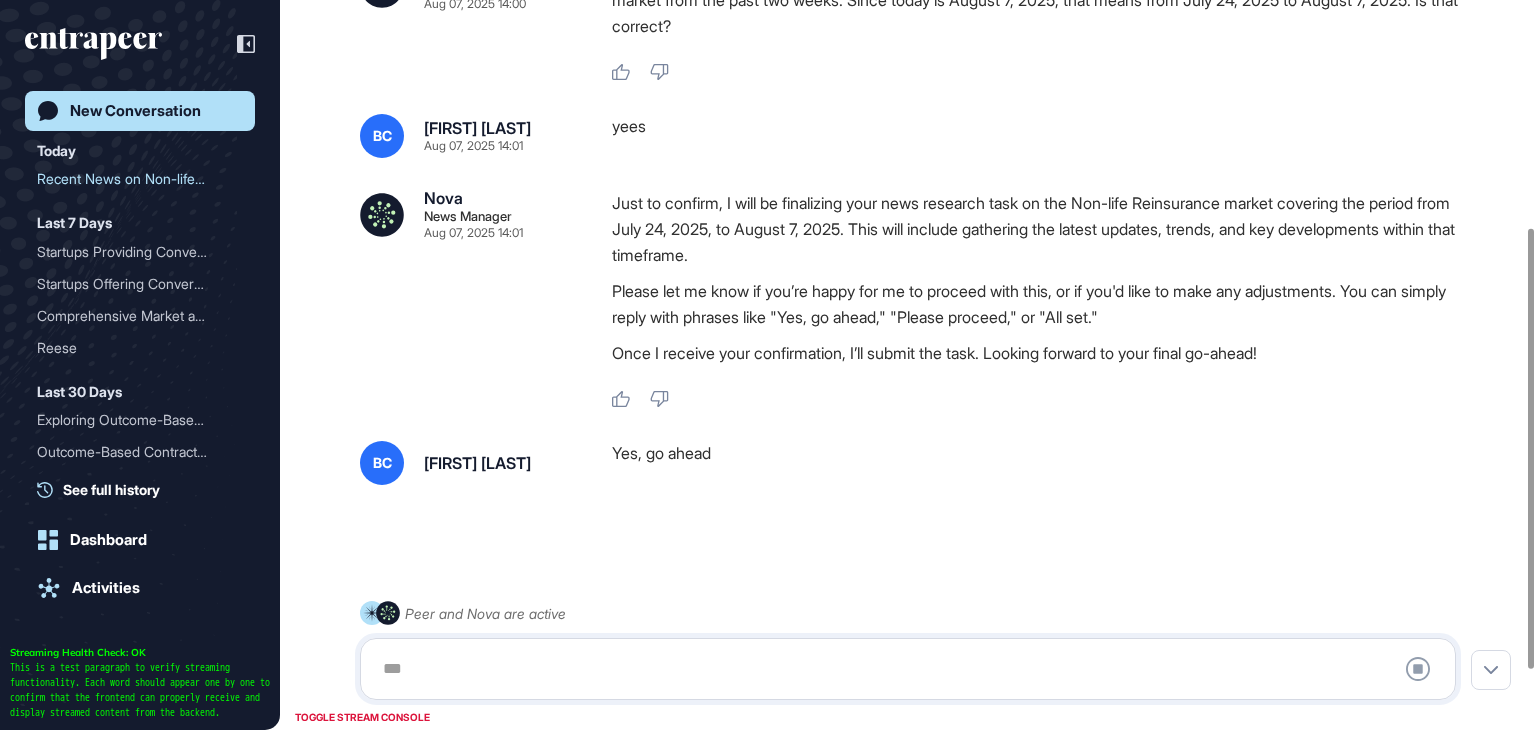 scroll, scrollTop: 475, scrollLeft: 0, axis: vertical 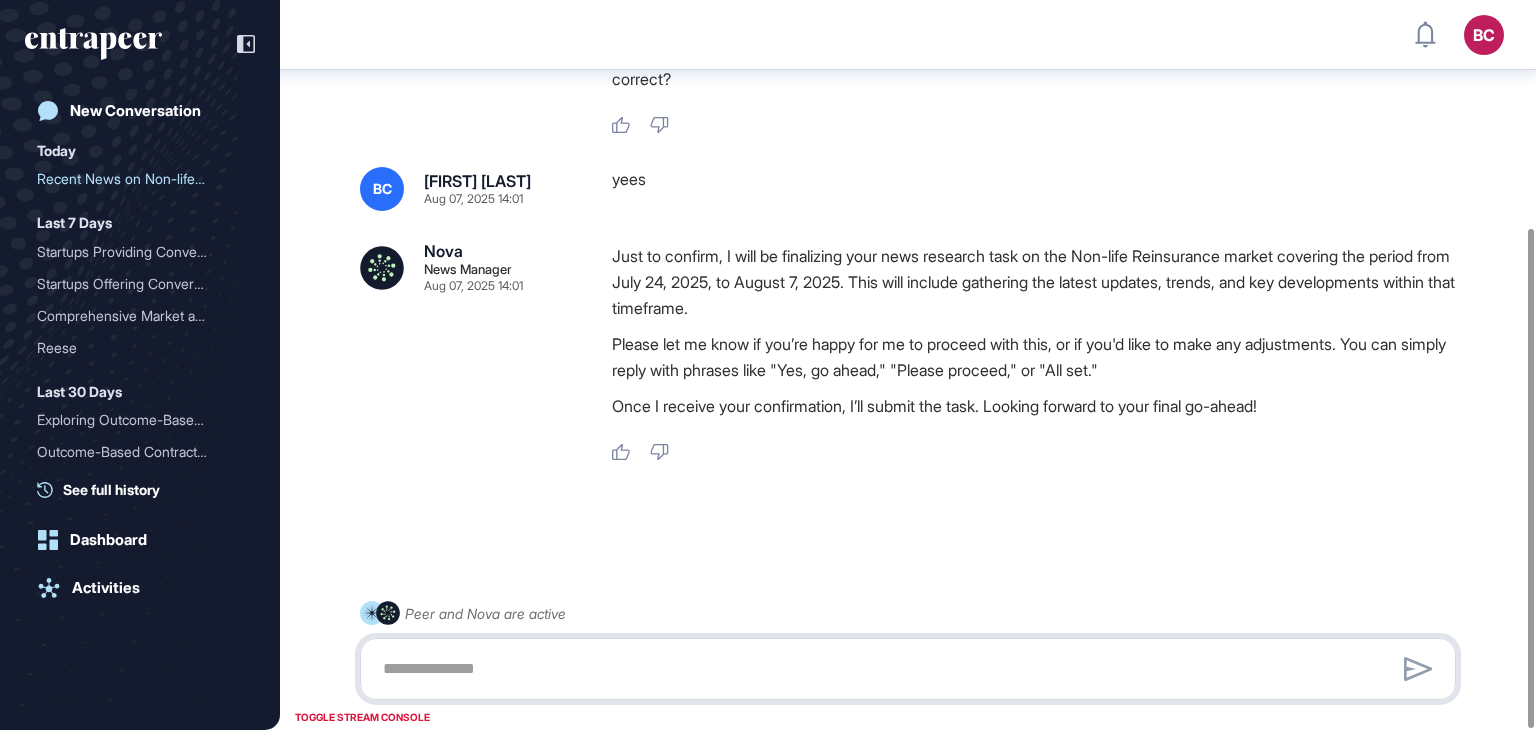 click at bounding box center [908, 669] 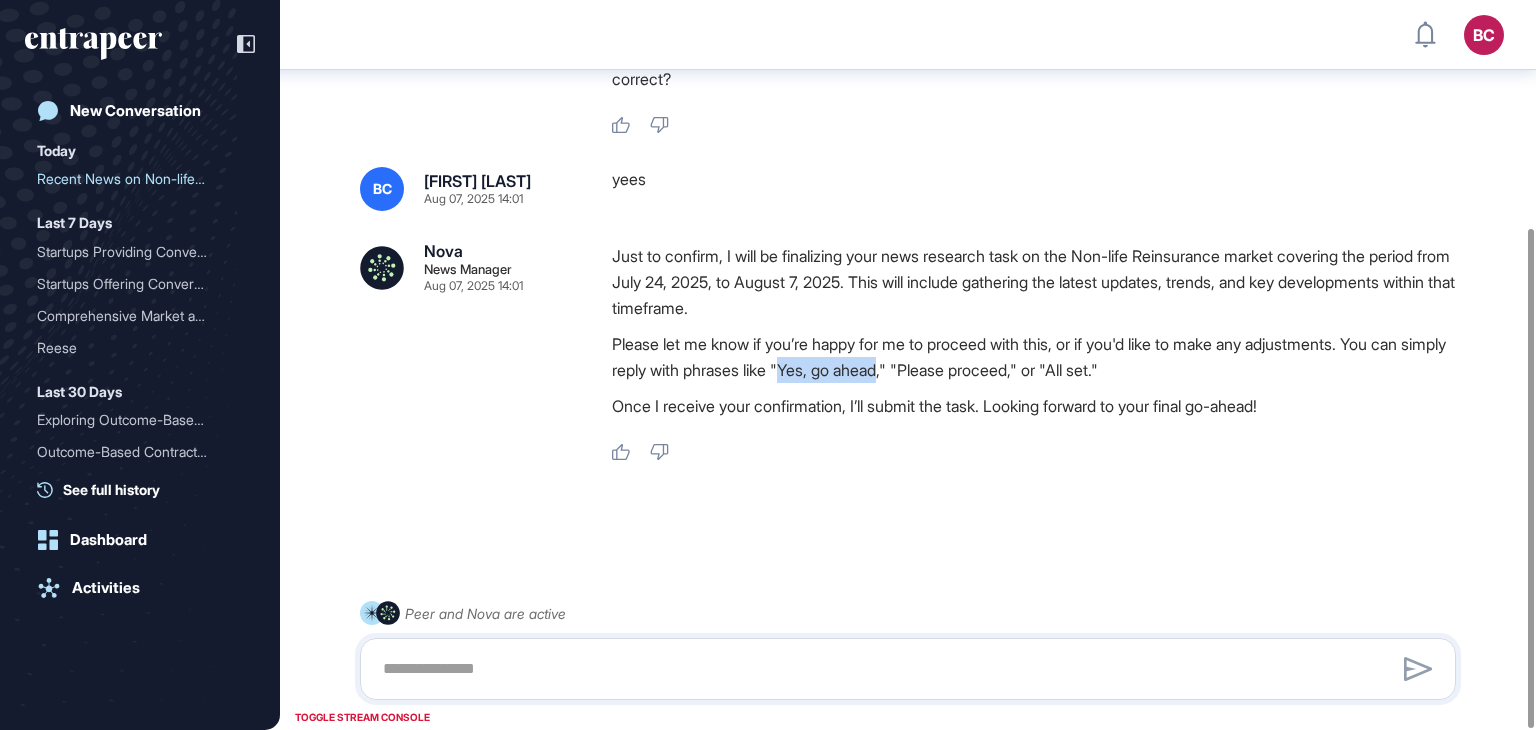 drag, startPoint x: 843, startPoint y: 370, endPoint x: 948, endPoint y: 369, distance: 105.00476 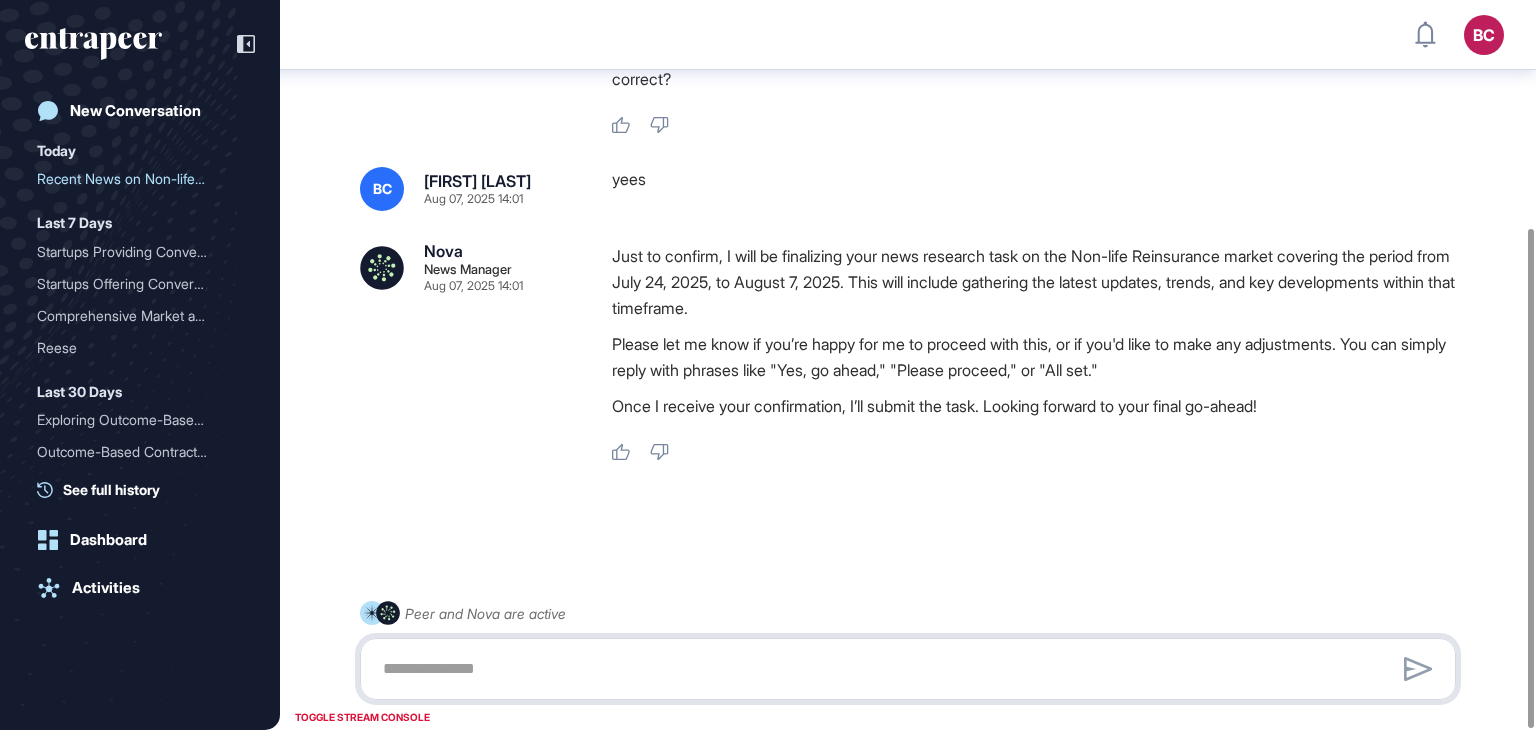 click at bounding box center (908, 669) 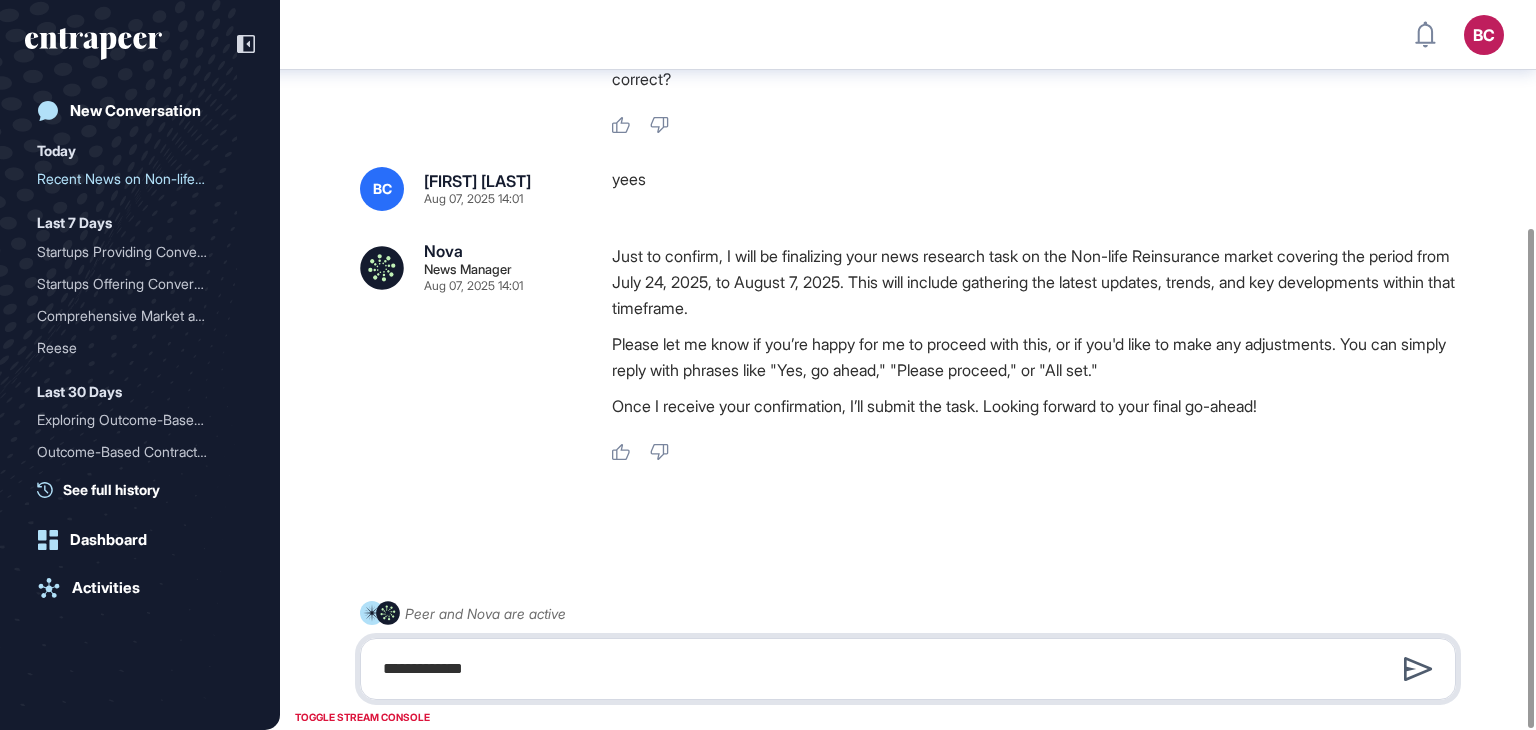 type on "**********" 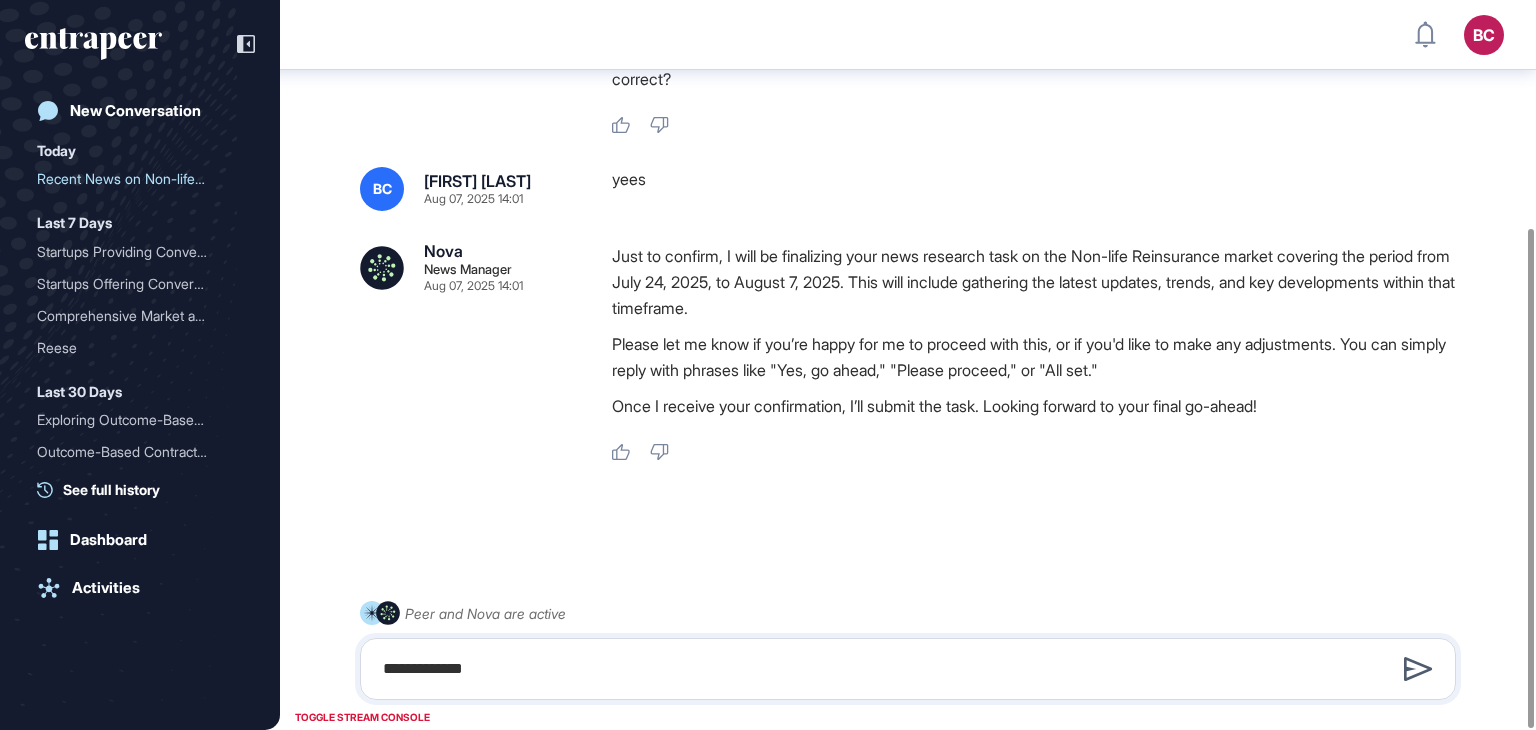 click 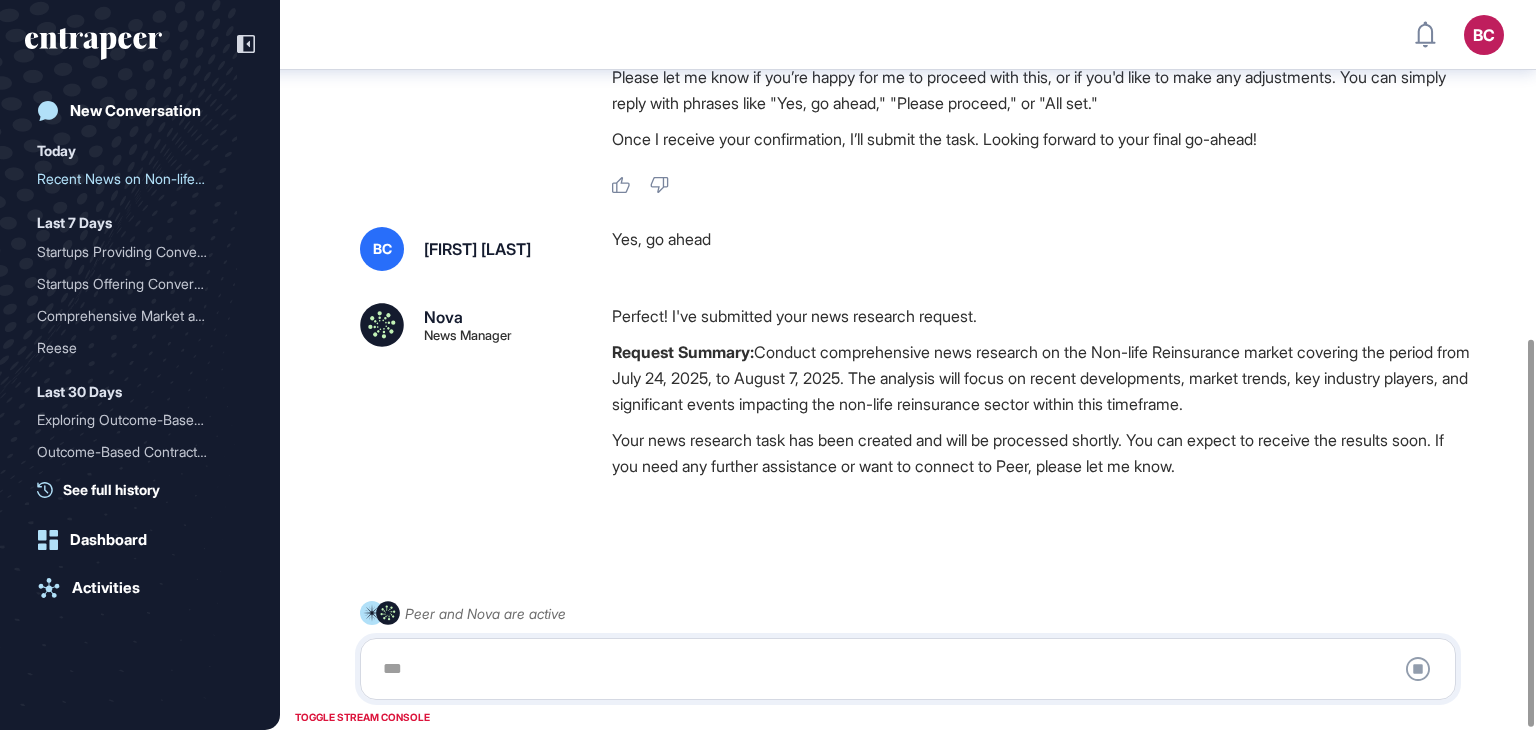 scroll, scrollTop: 640, scrollLeft: 0, axis: vertical 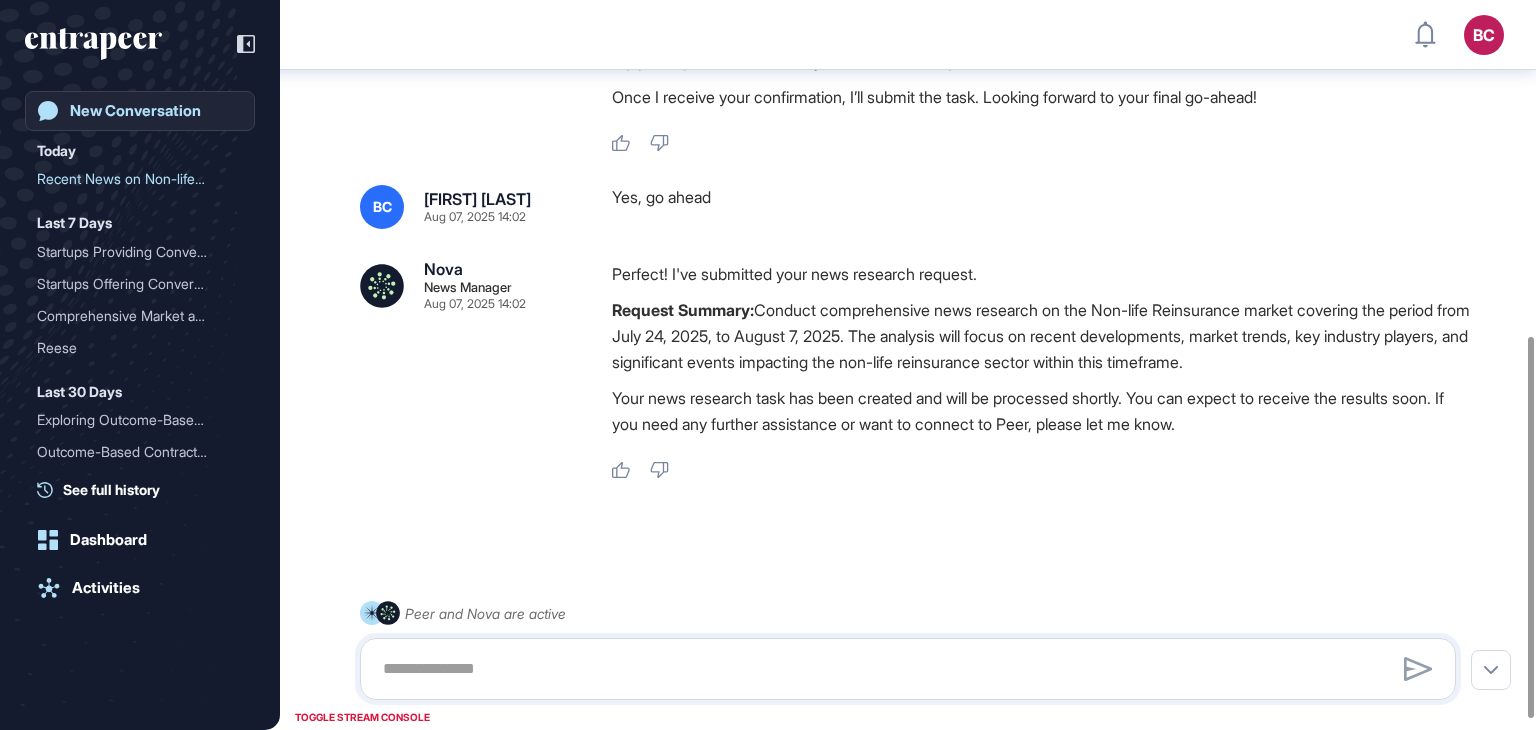 click on "New Conversation" at bounding box center [135, 111] 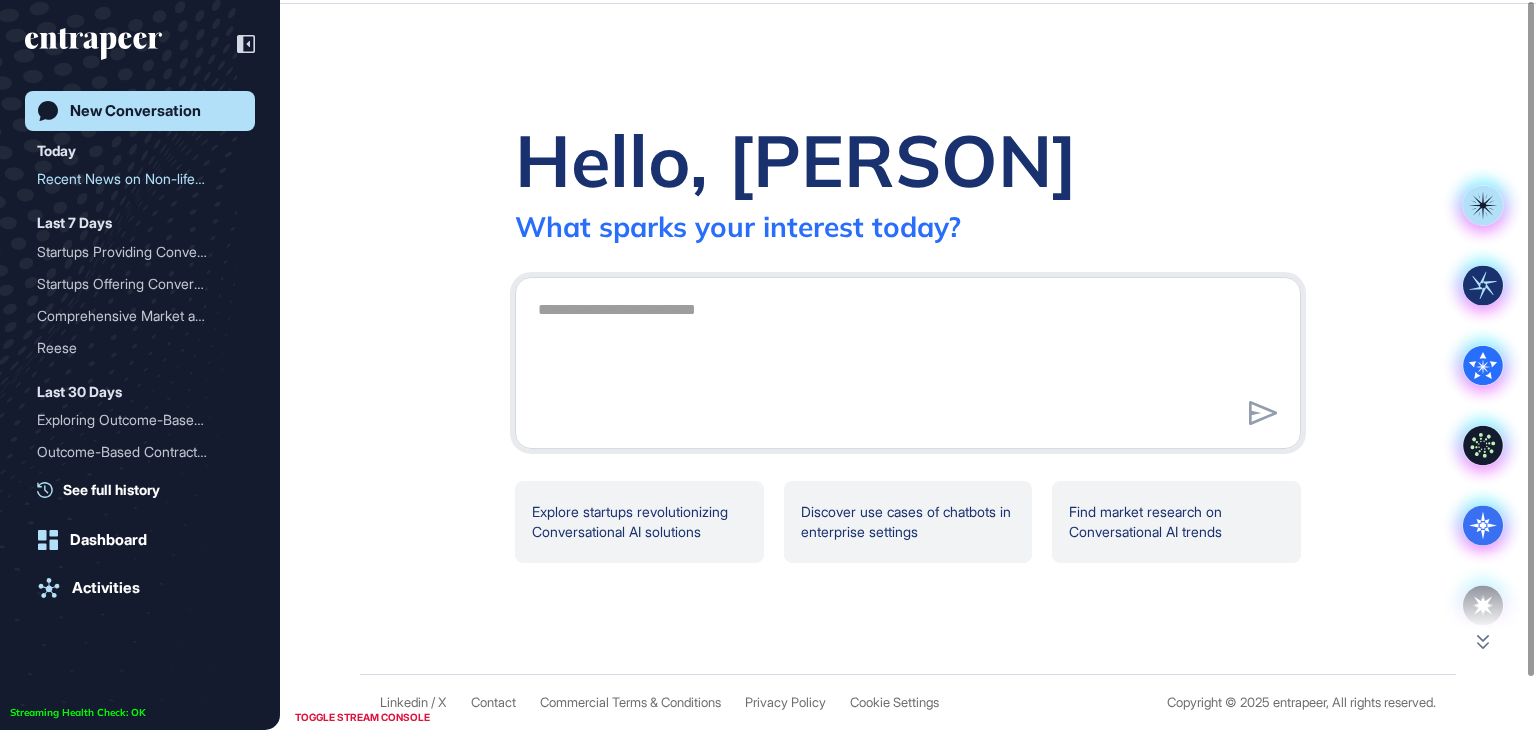 scroll, scrollTop: 0, scrollLeft: 0, axis: both 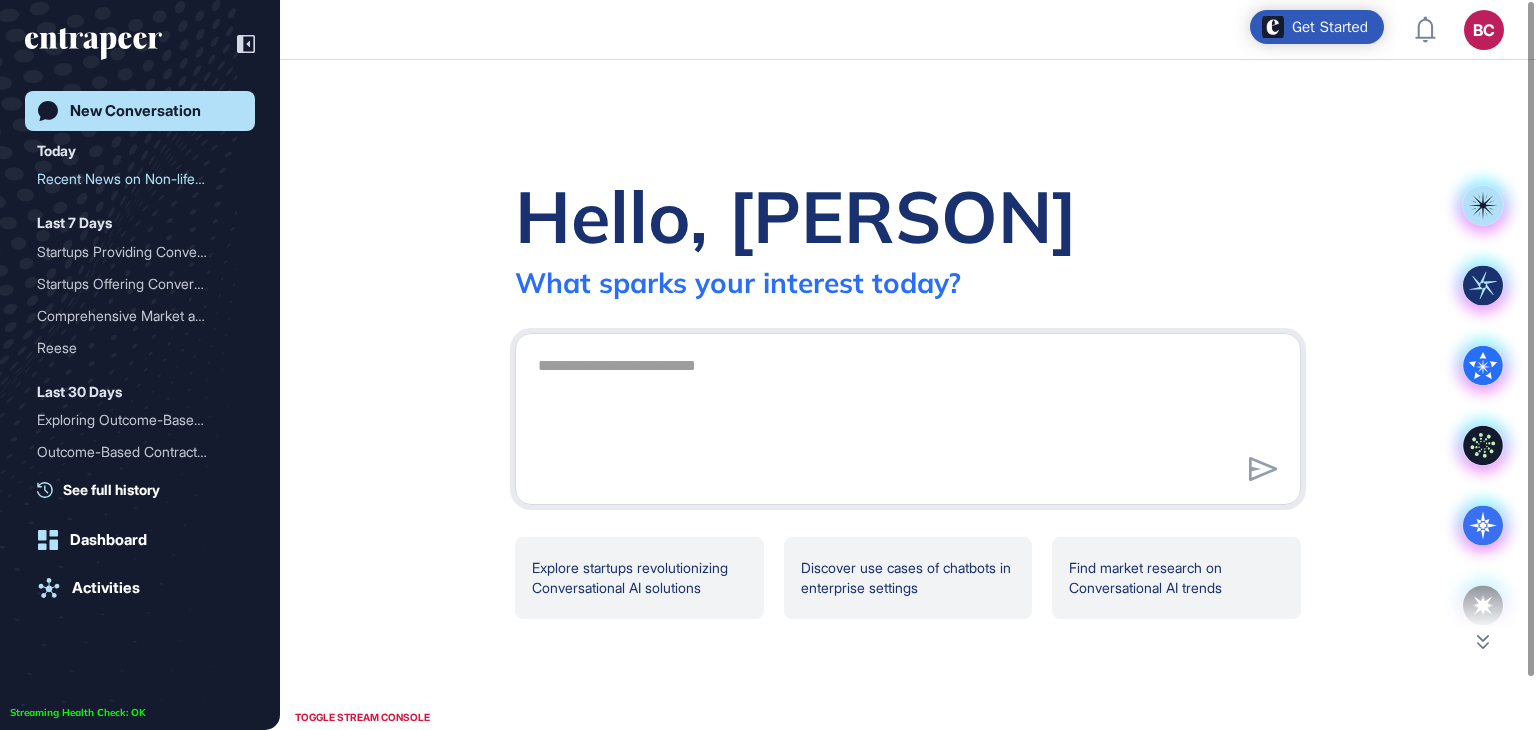 click 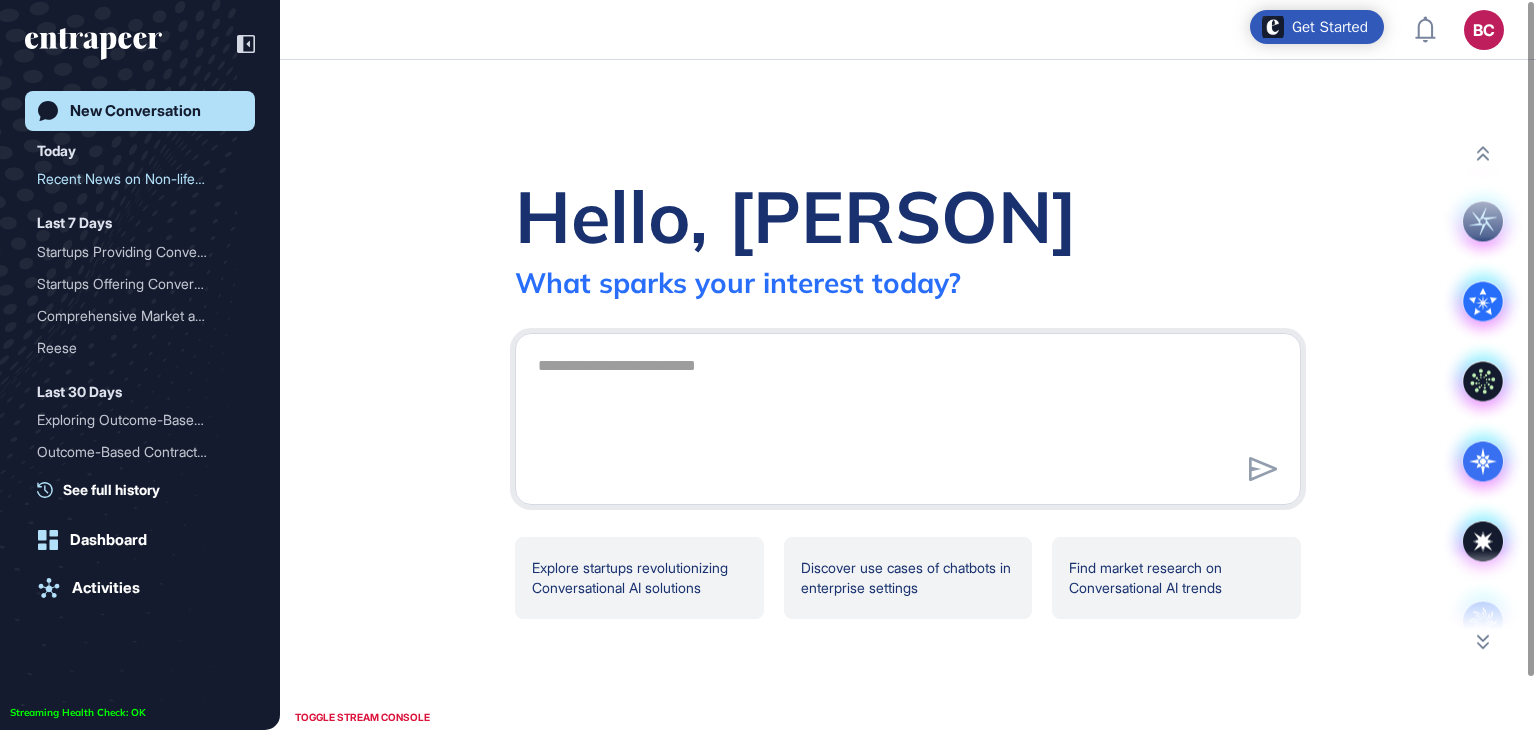 scroll, scrollTop: 80, scrollLeft: 0, axis: vertical 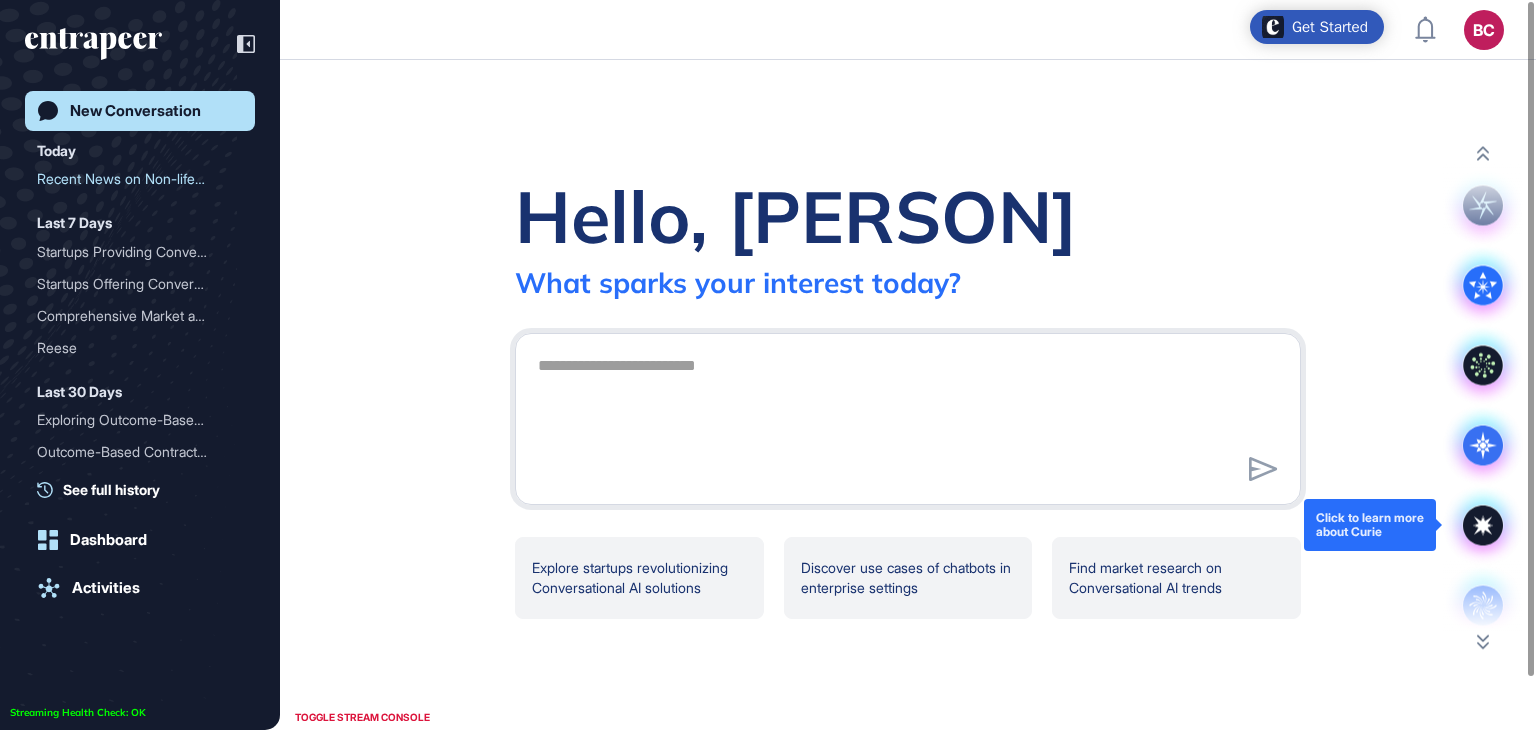 click 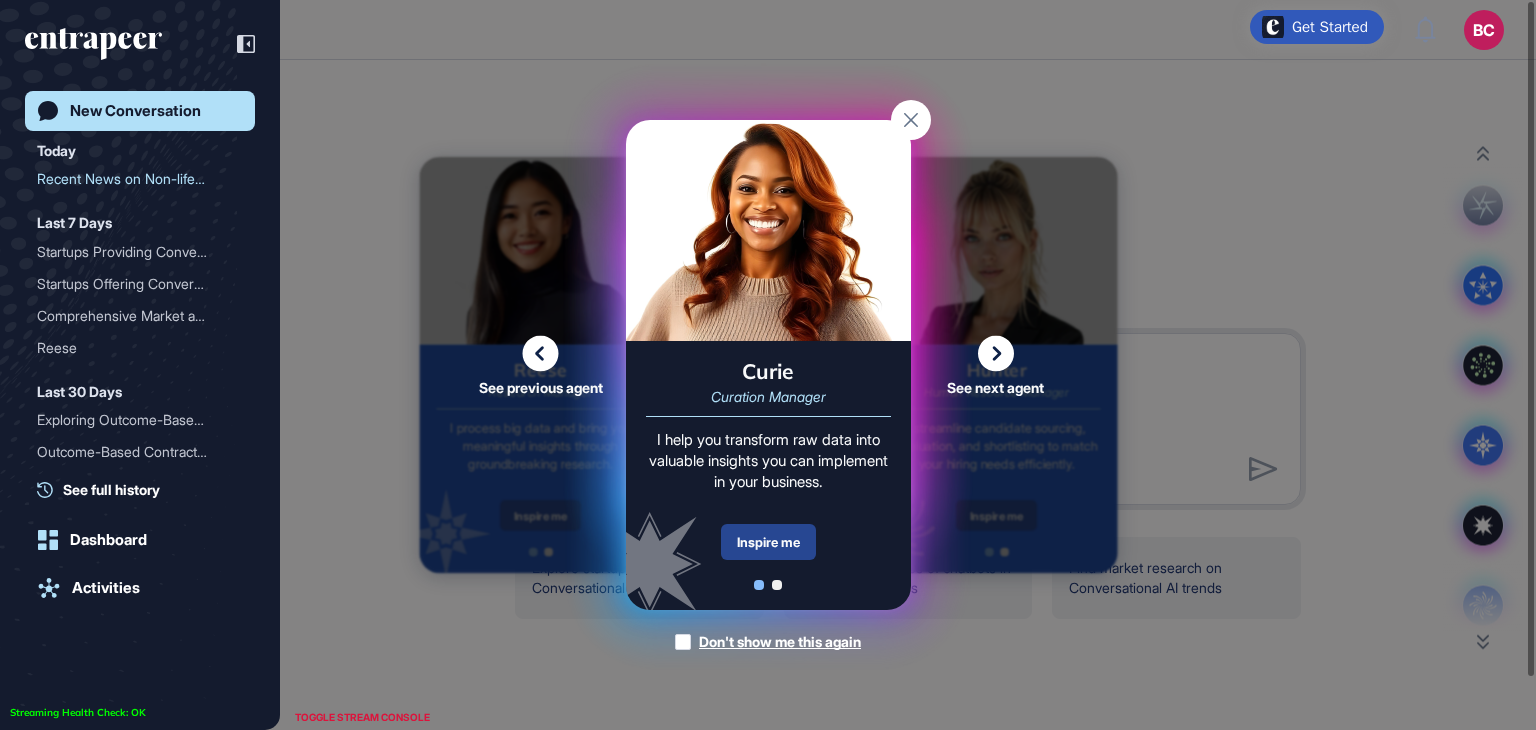 click on "Inspire me" at bounding box center [768, 542] 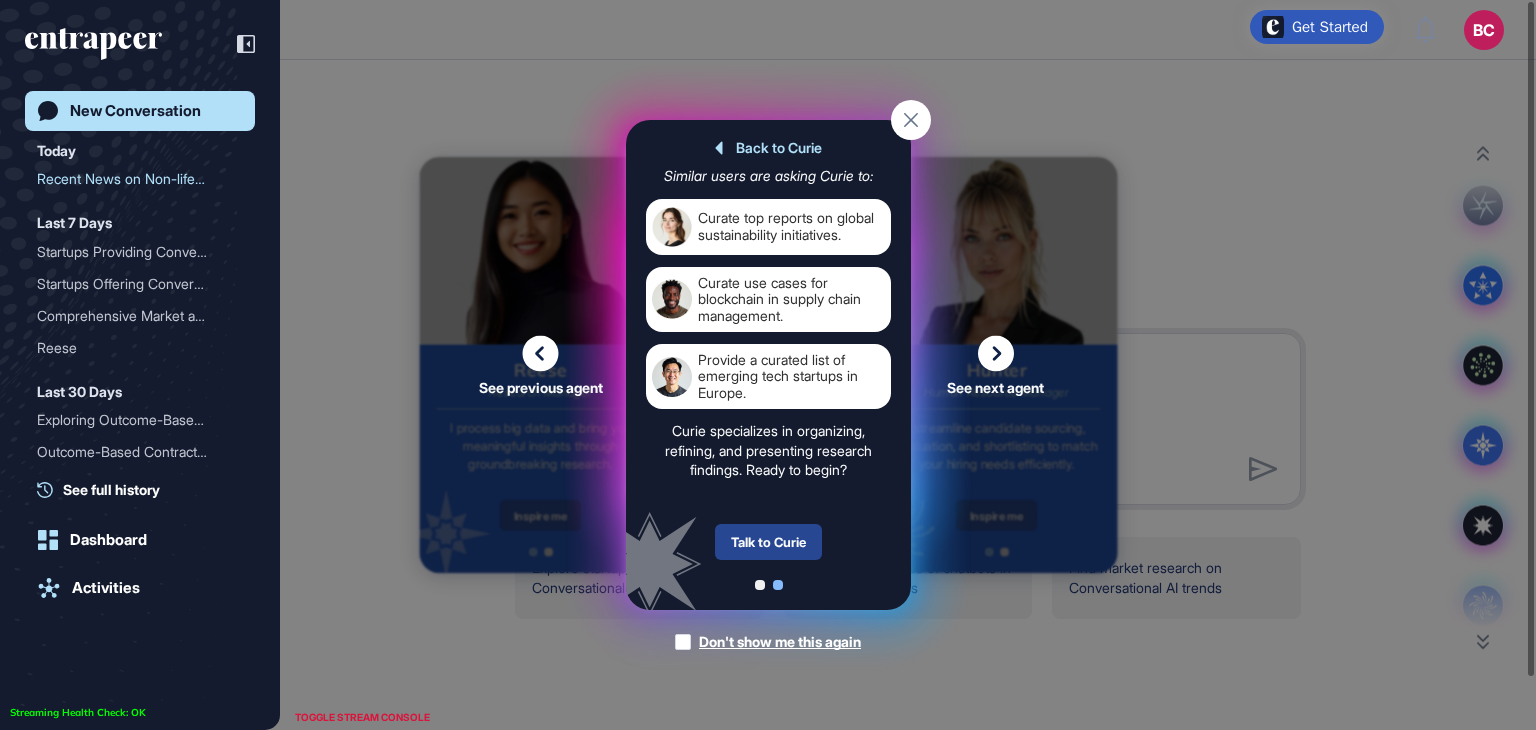 click on "Talk to Curie" at bounding box center (768, 542) 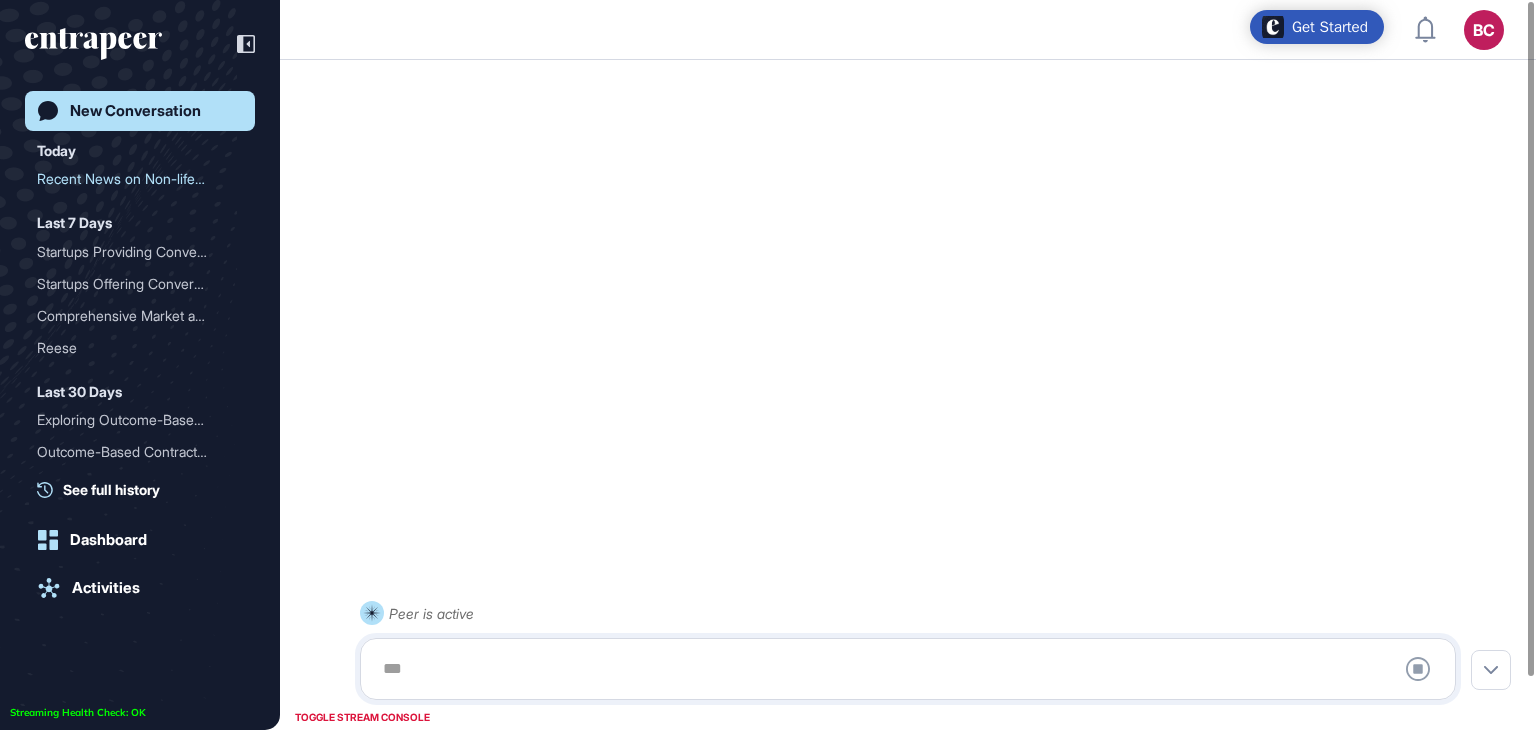click at bounding box center [908, 669] 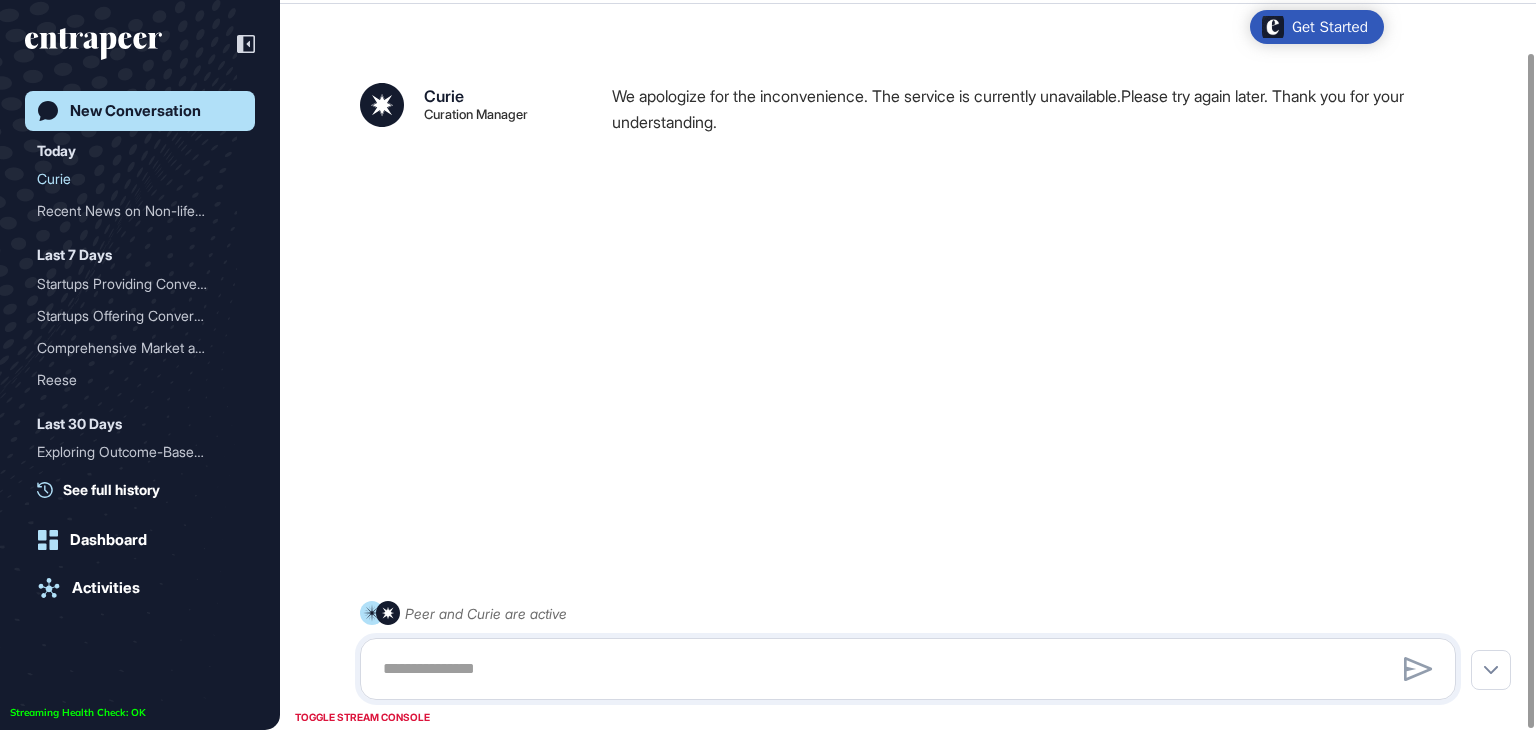 scroll, scrollTop: 56, scrollLeft: 0, axis: vertical 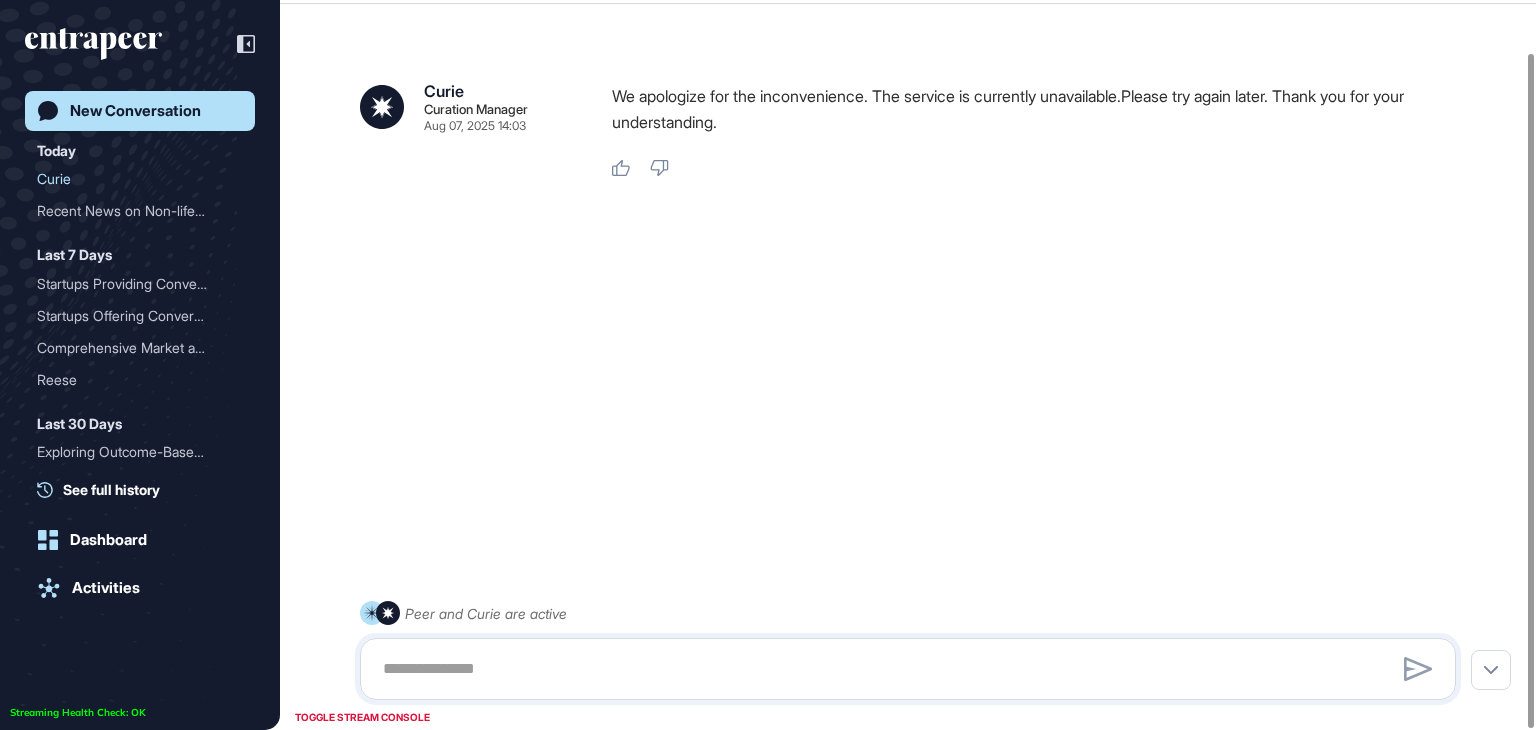 click on "New Conversation" at bounding box center (135, 111) 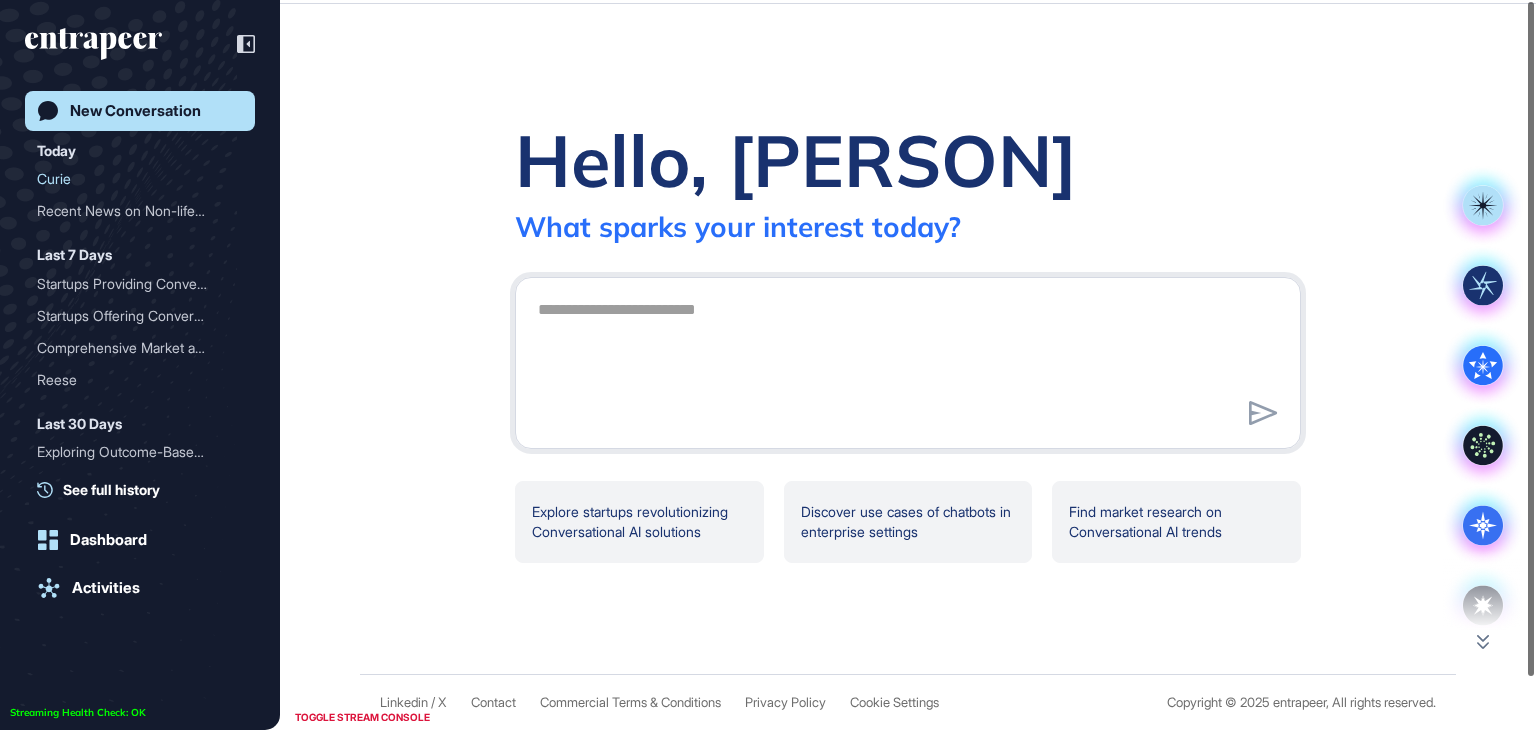 scroll, scrollTop: 0, scrollLeft: 0, axis: both 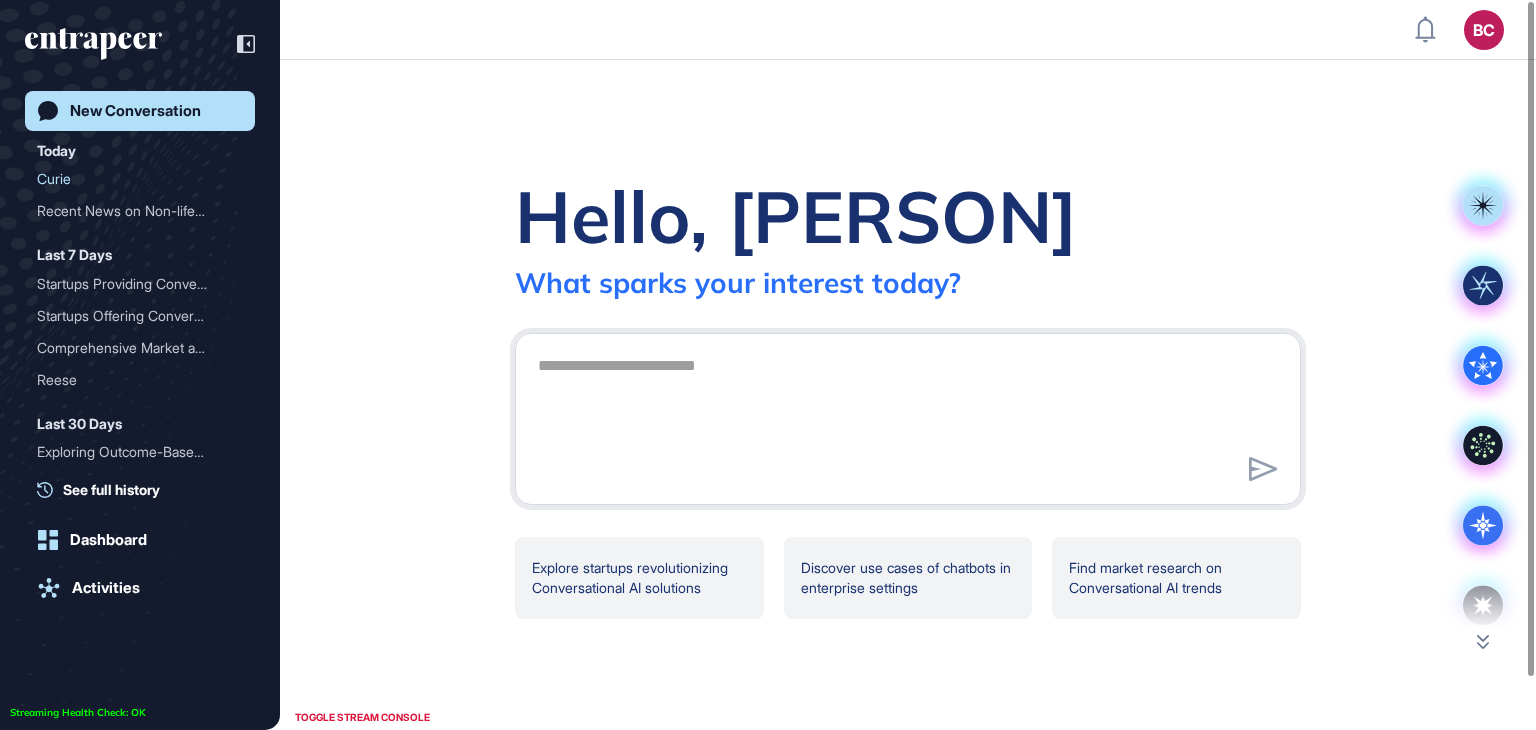 click on "Hello, Beyza What sparks your interest today? .cls-2{fill:#fff} Explore startups revolutionizing Conversational AI solutions Discover use cases of chatbots in enterprise settings Find market research on Conversational AI trends" 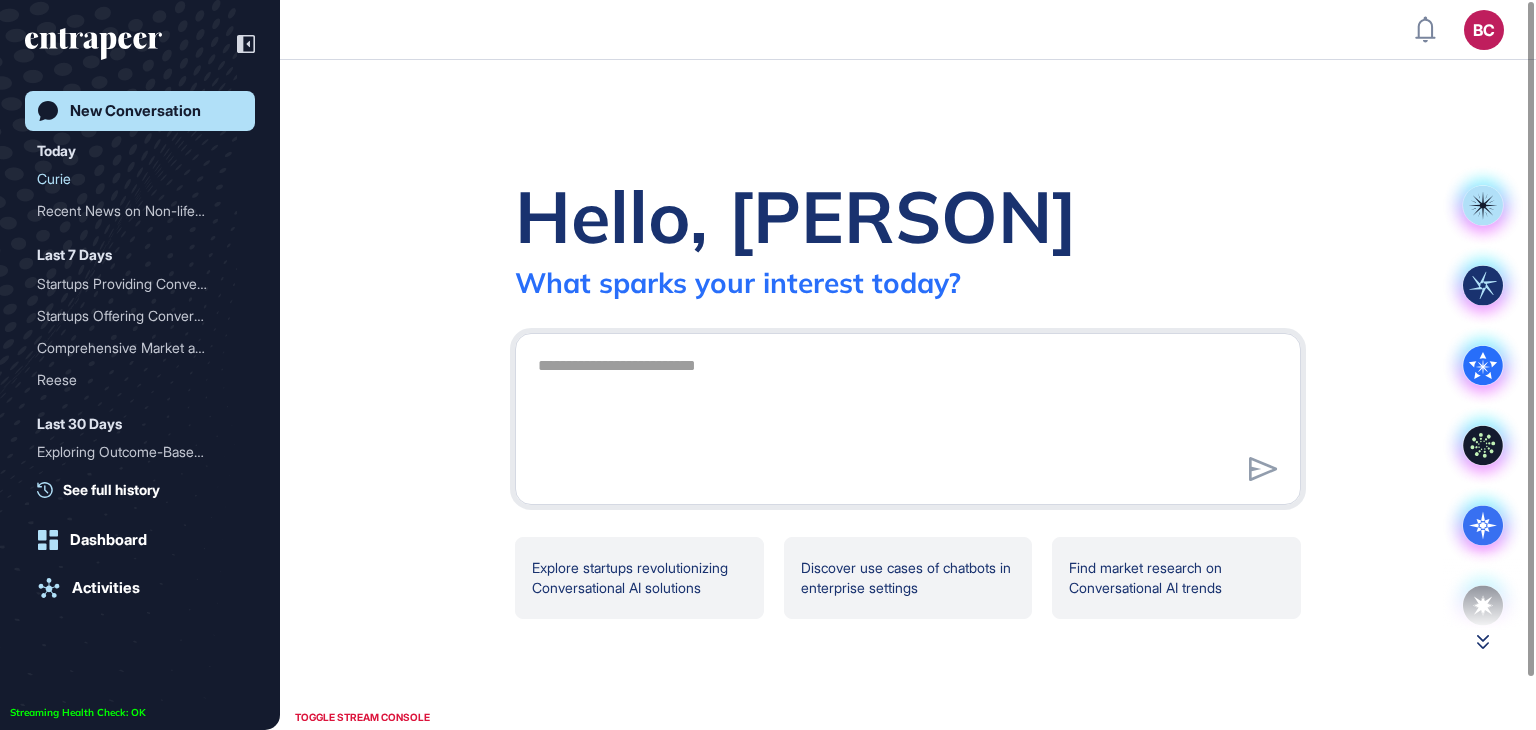 click 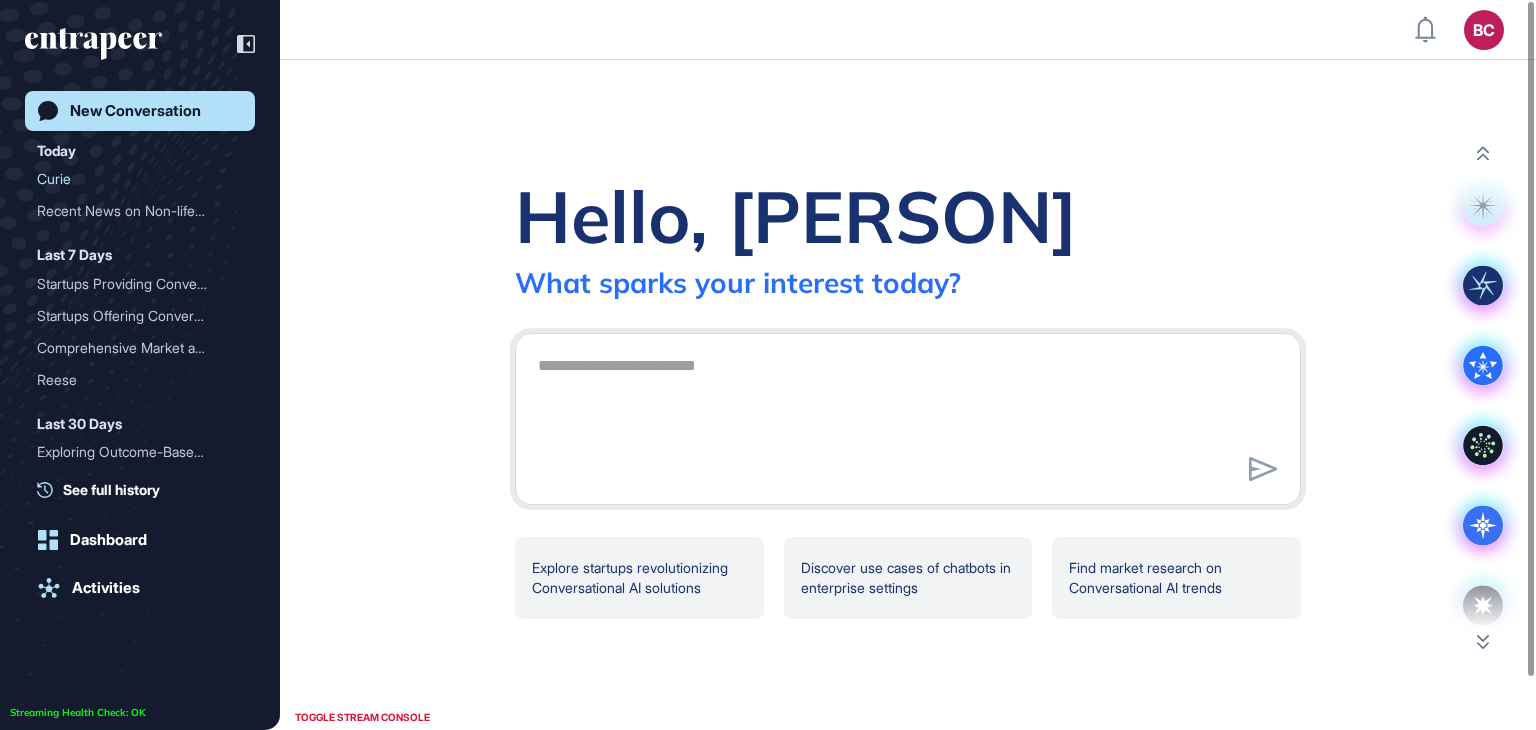 scroll, scrollTop: 80, scrollLeft: 0, axis: vertical 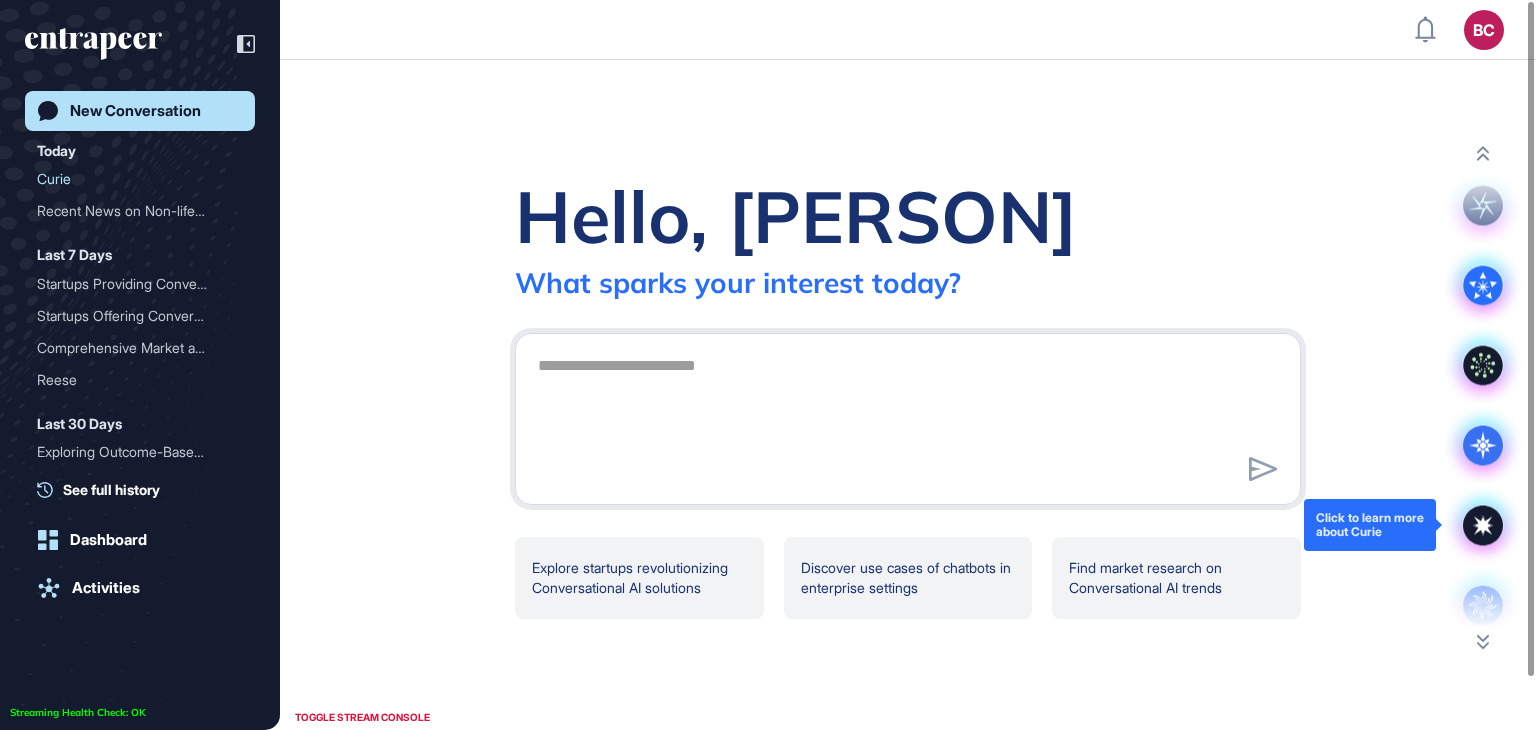 click 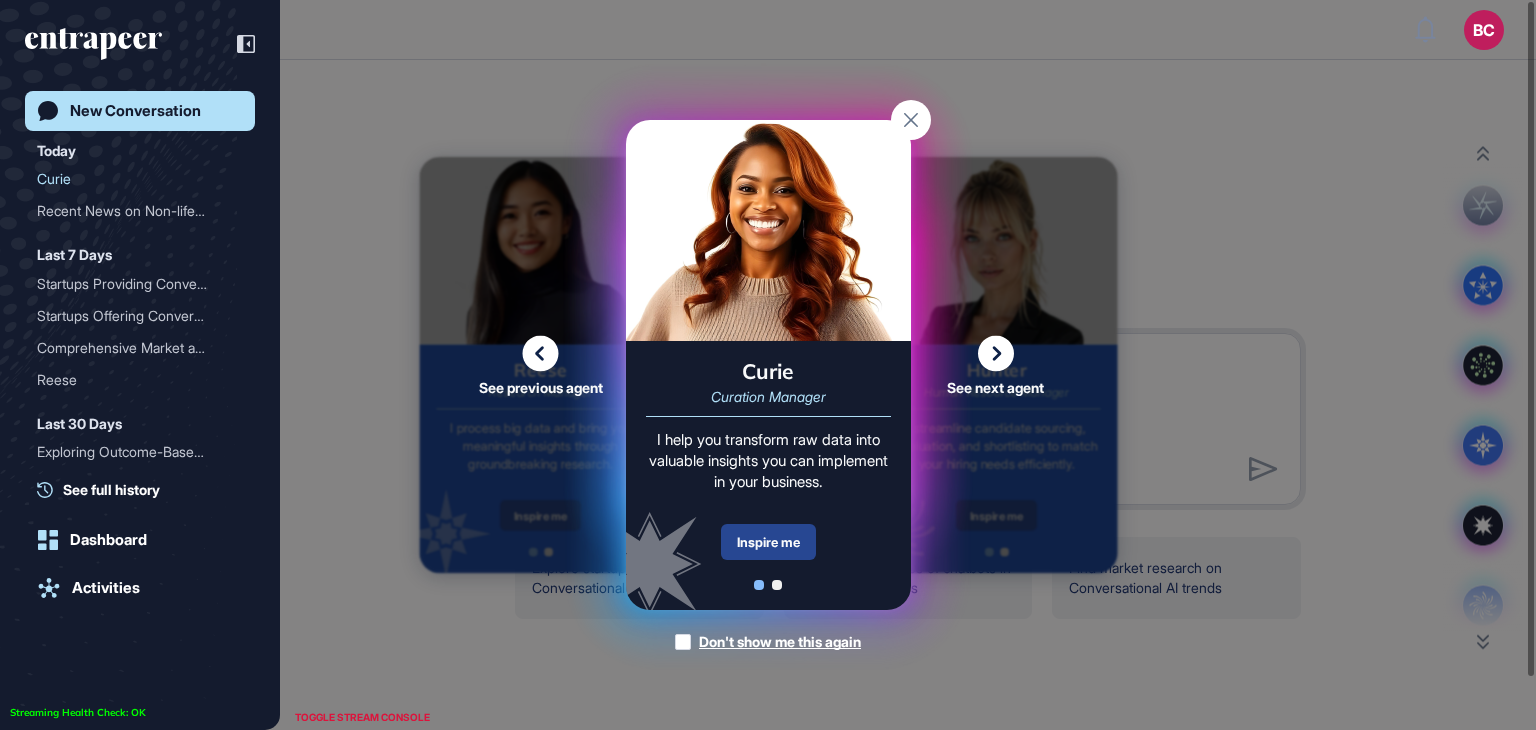 click on "Inspire me" at bounding box center [768, 542] 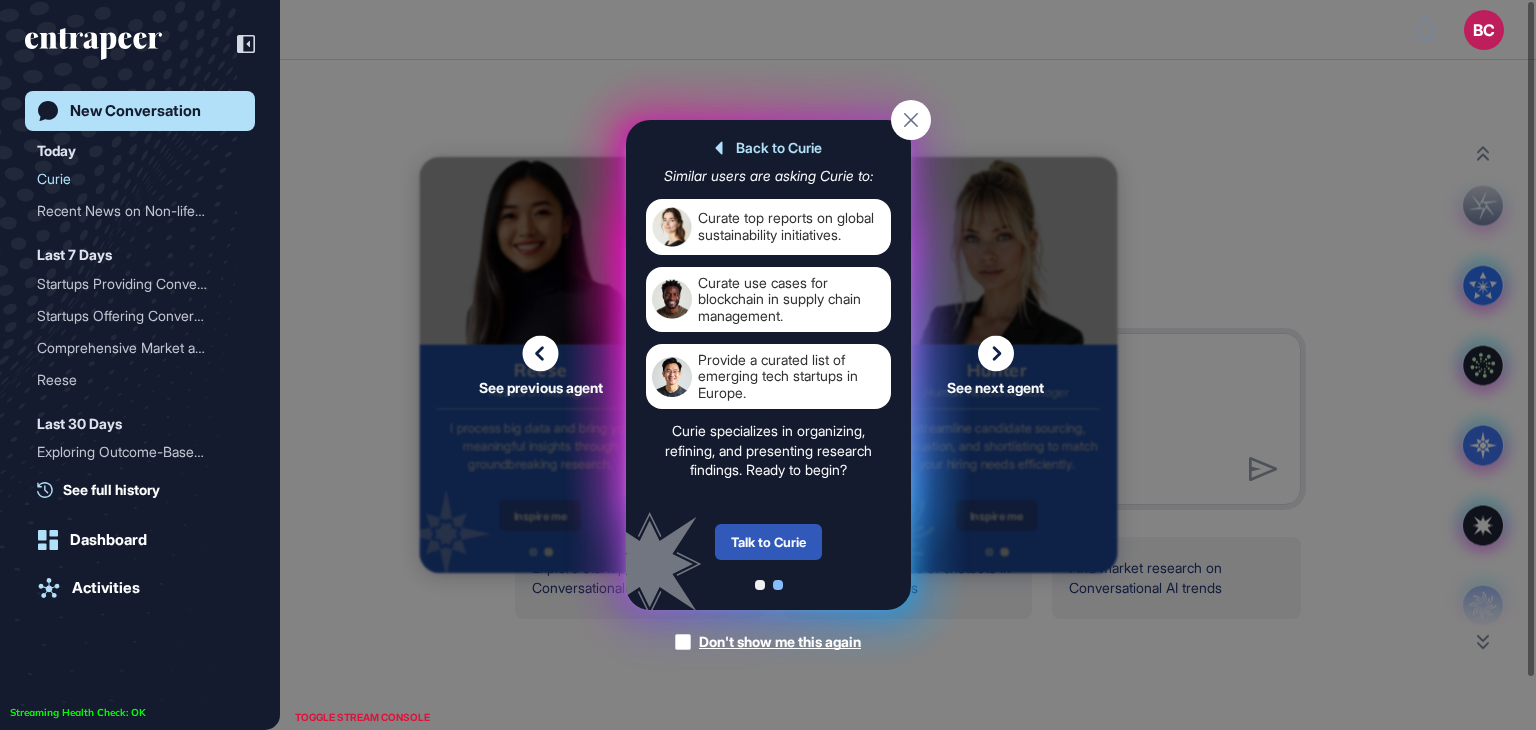 click on "Talk to Curie" at bounding box center (768, 542) 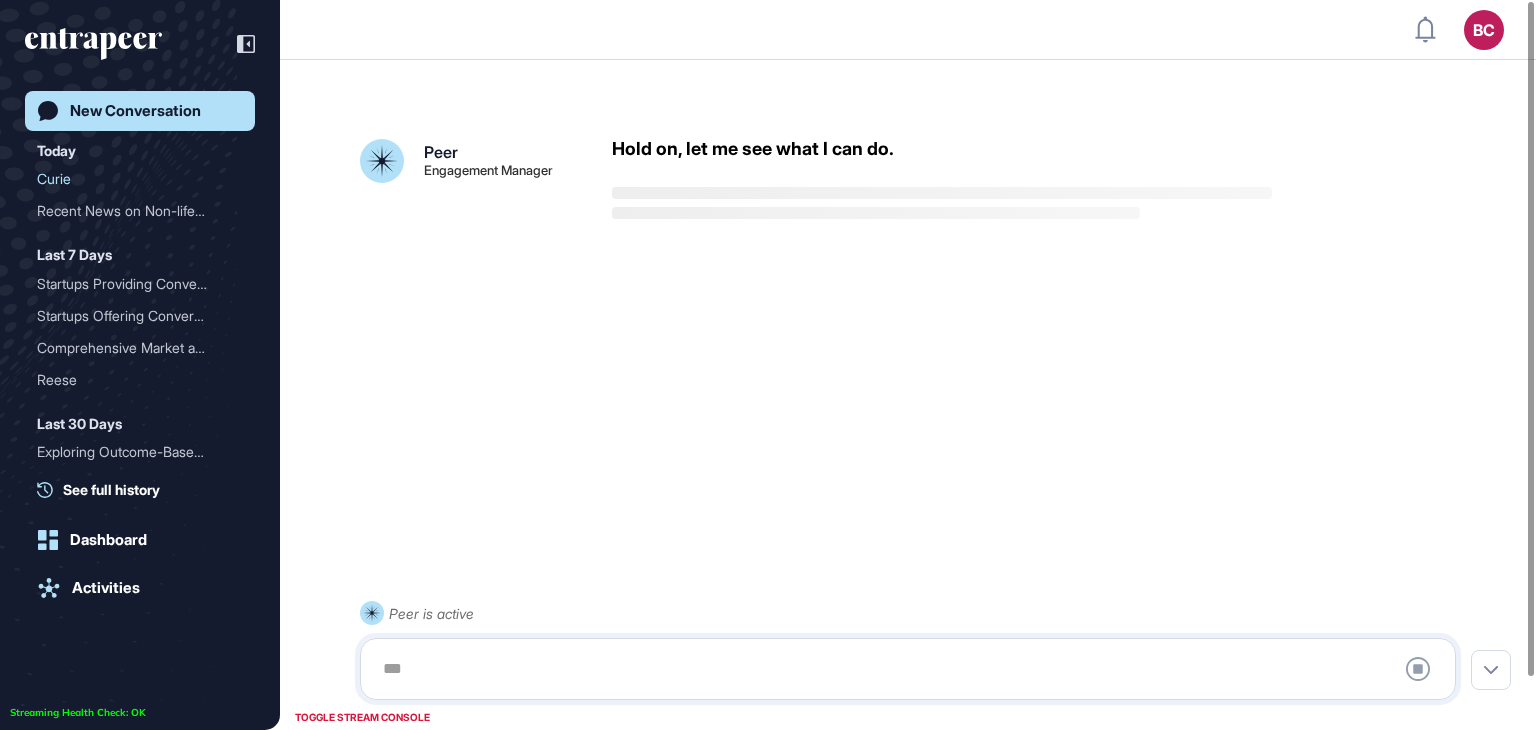 scroll, scrollTop: 56, scrollLeft: 0, axis: vertical 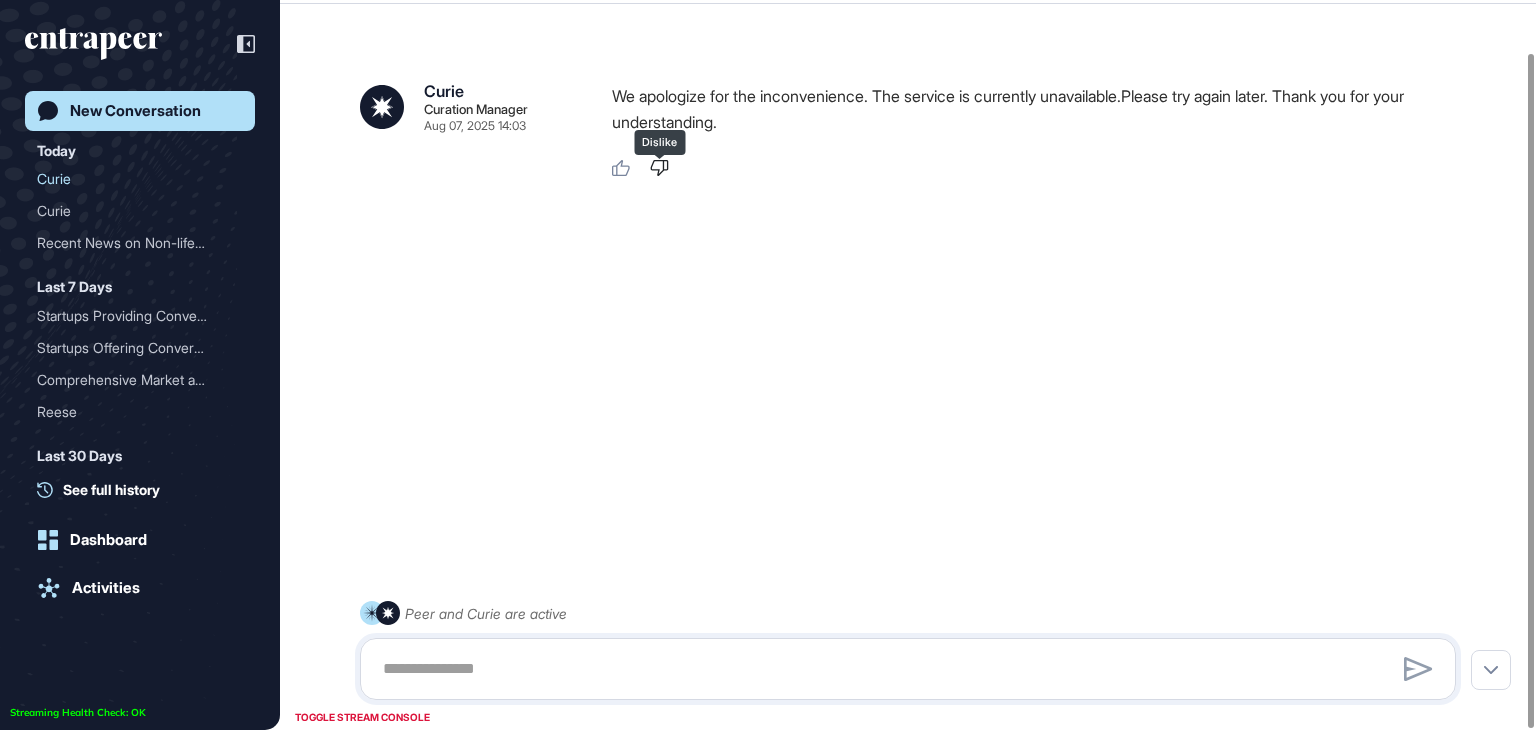 click 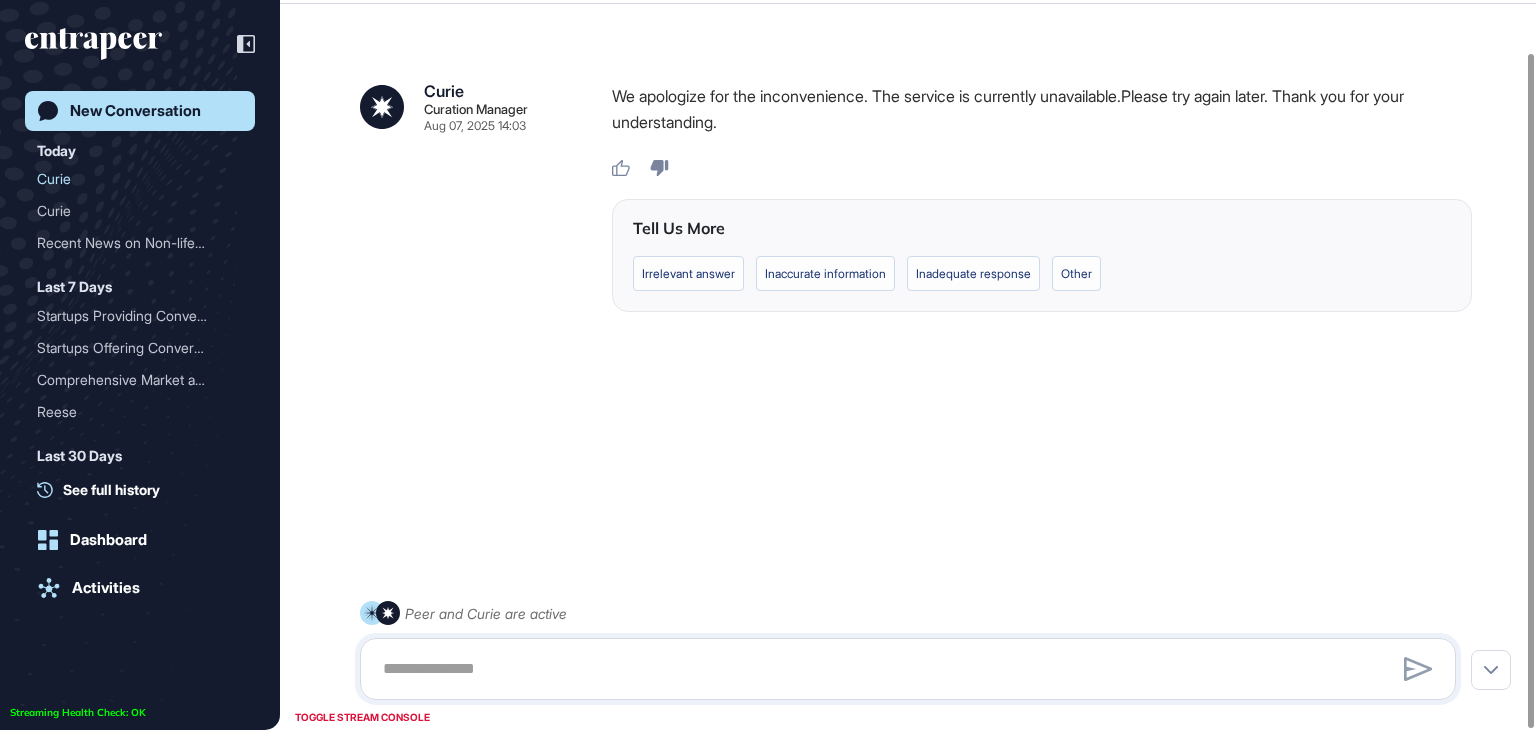 click on "New Conversation" at bounding box center [135, 111] 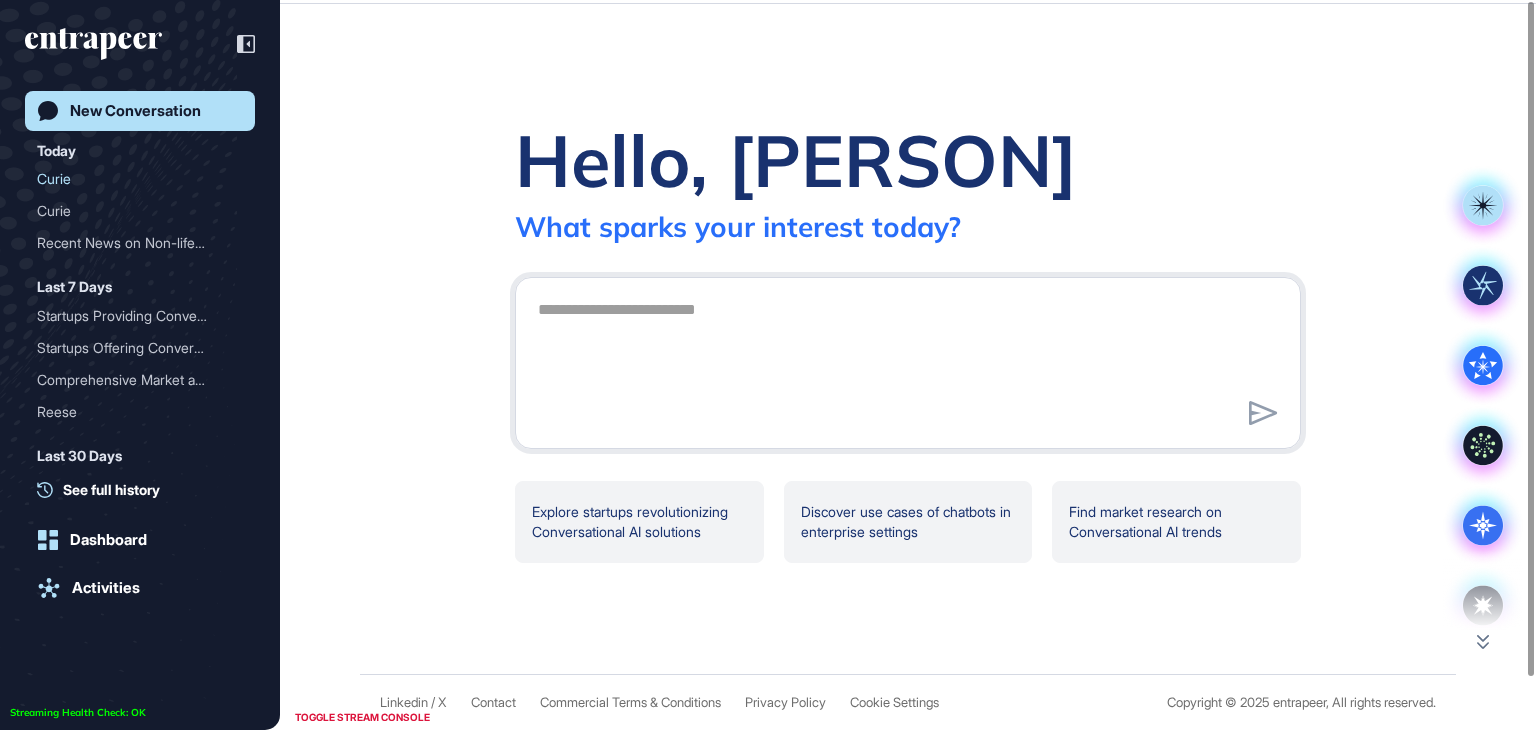 scroll, scrollTop: 0, scrollLeft: 0, axis: both 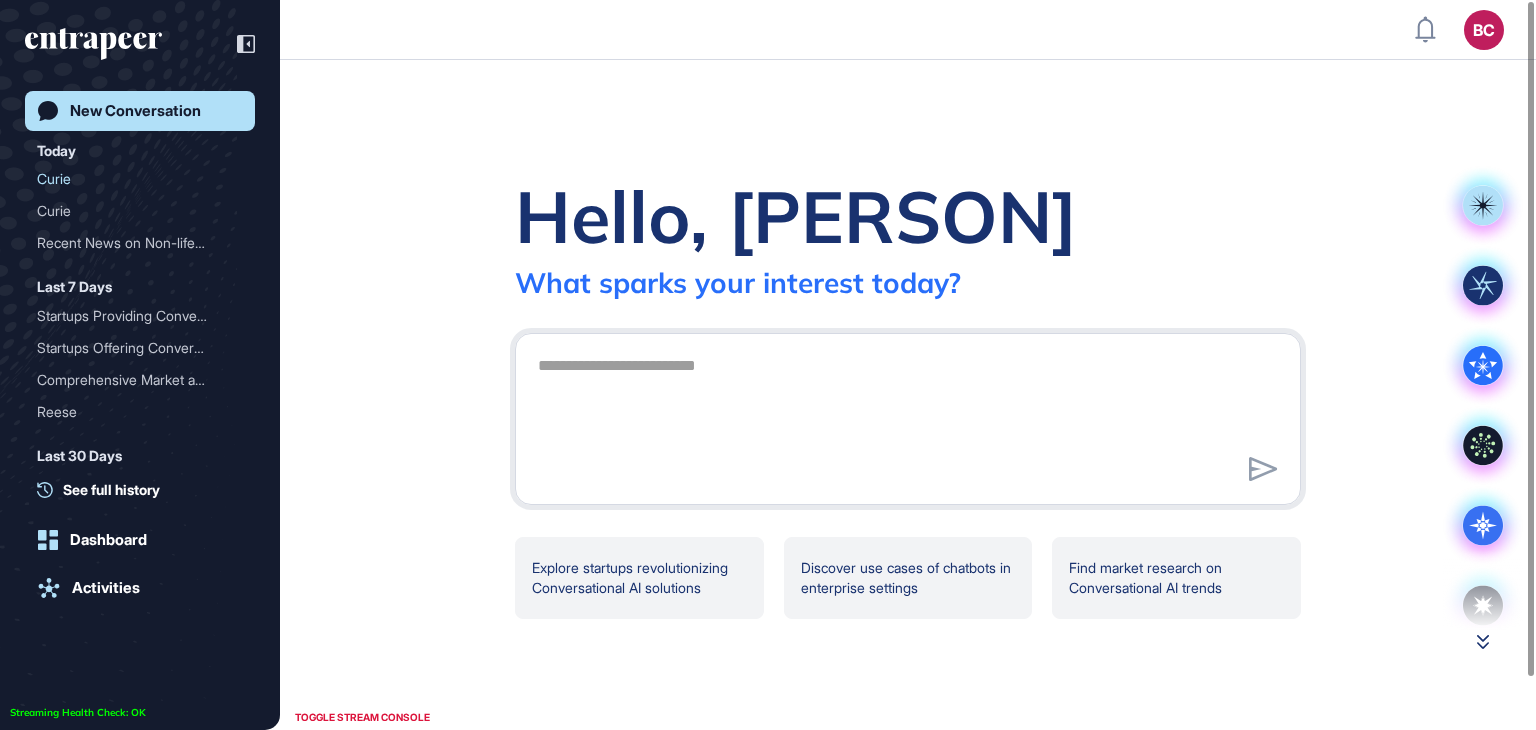 click 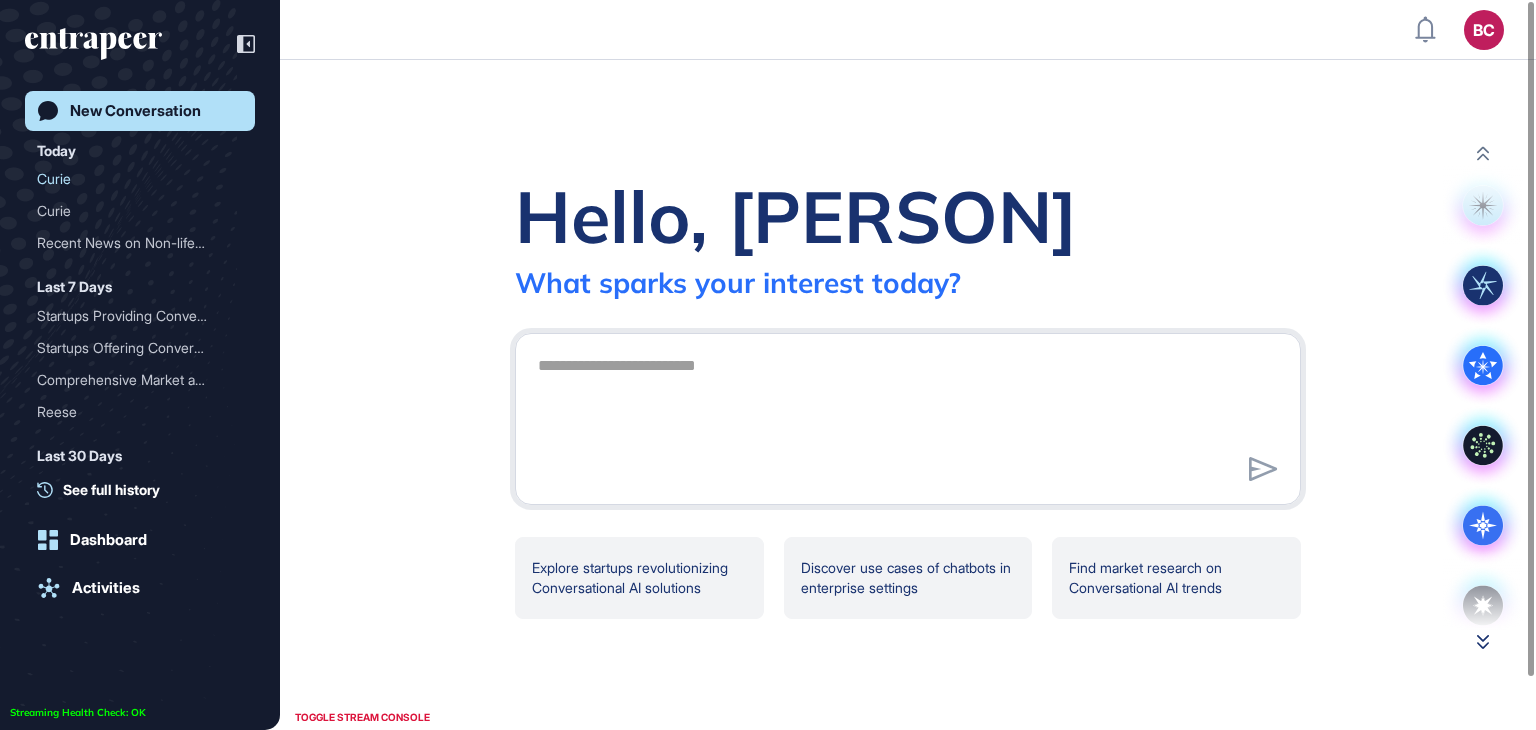 scroll, scrollTop: 80, scrollLeft: 0, axis: vertical 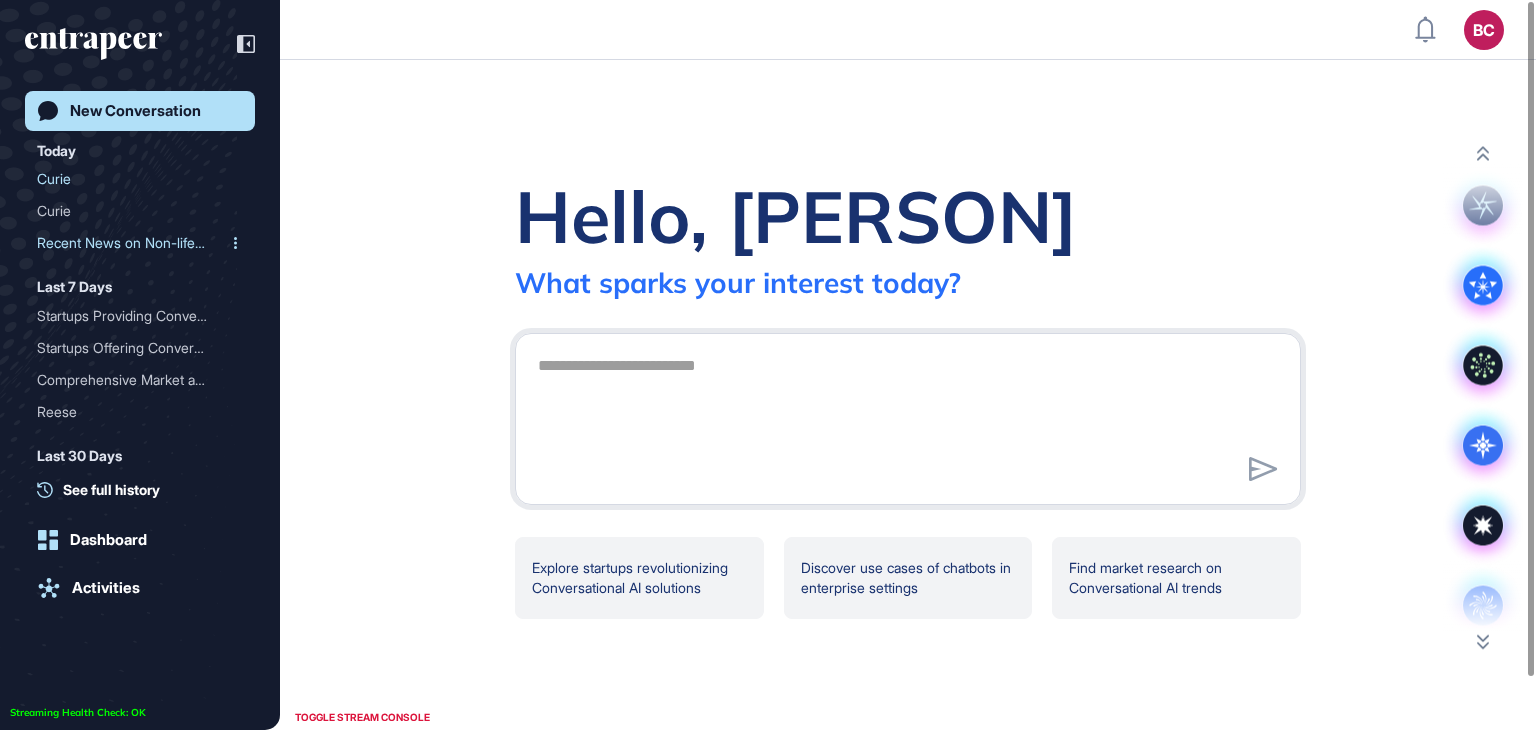 click on "Recent News on Non-life R..." at bounding box center (132, 243) 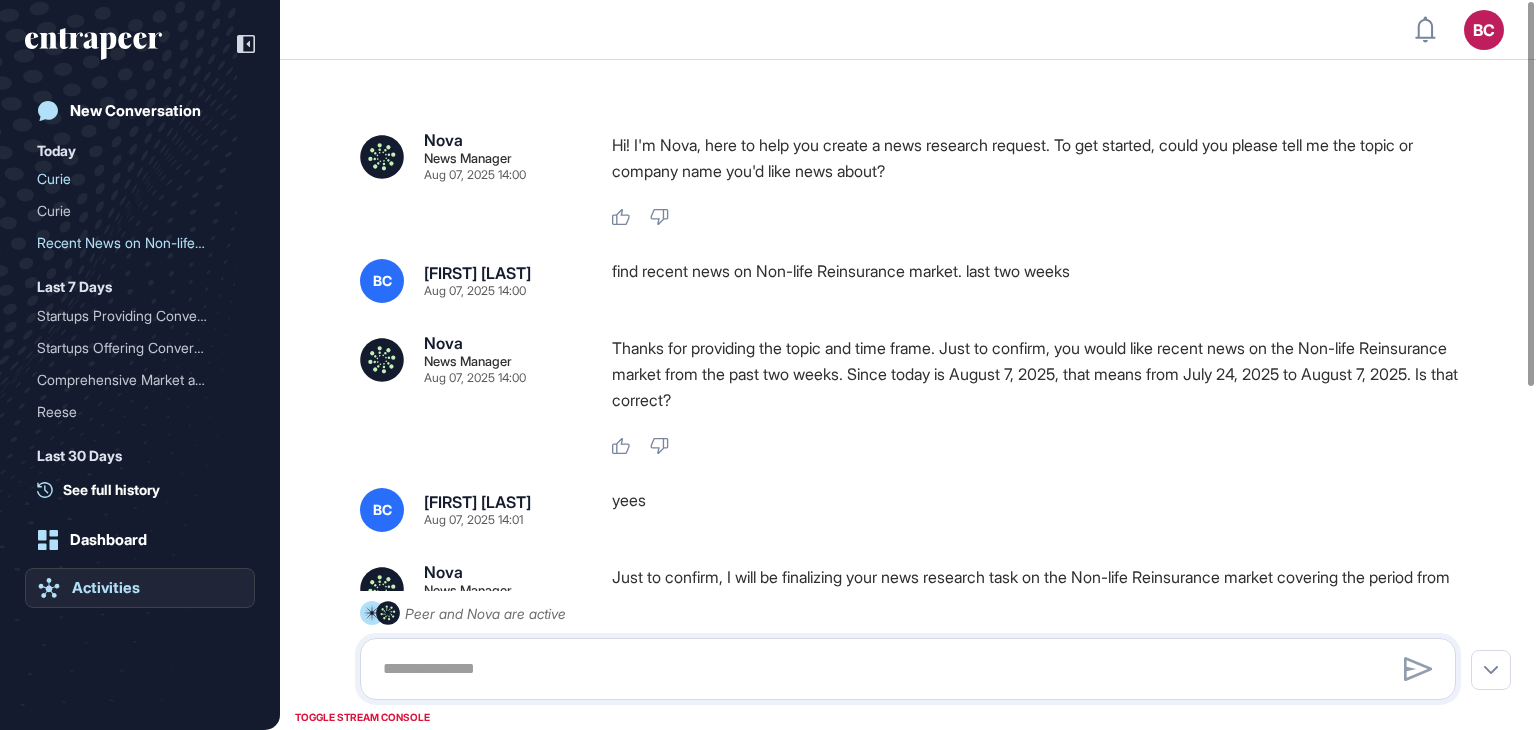click on "Activities" at bounding box center (106, 588) 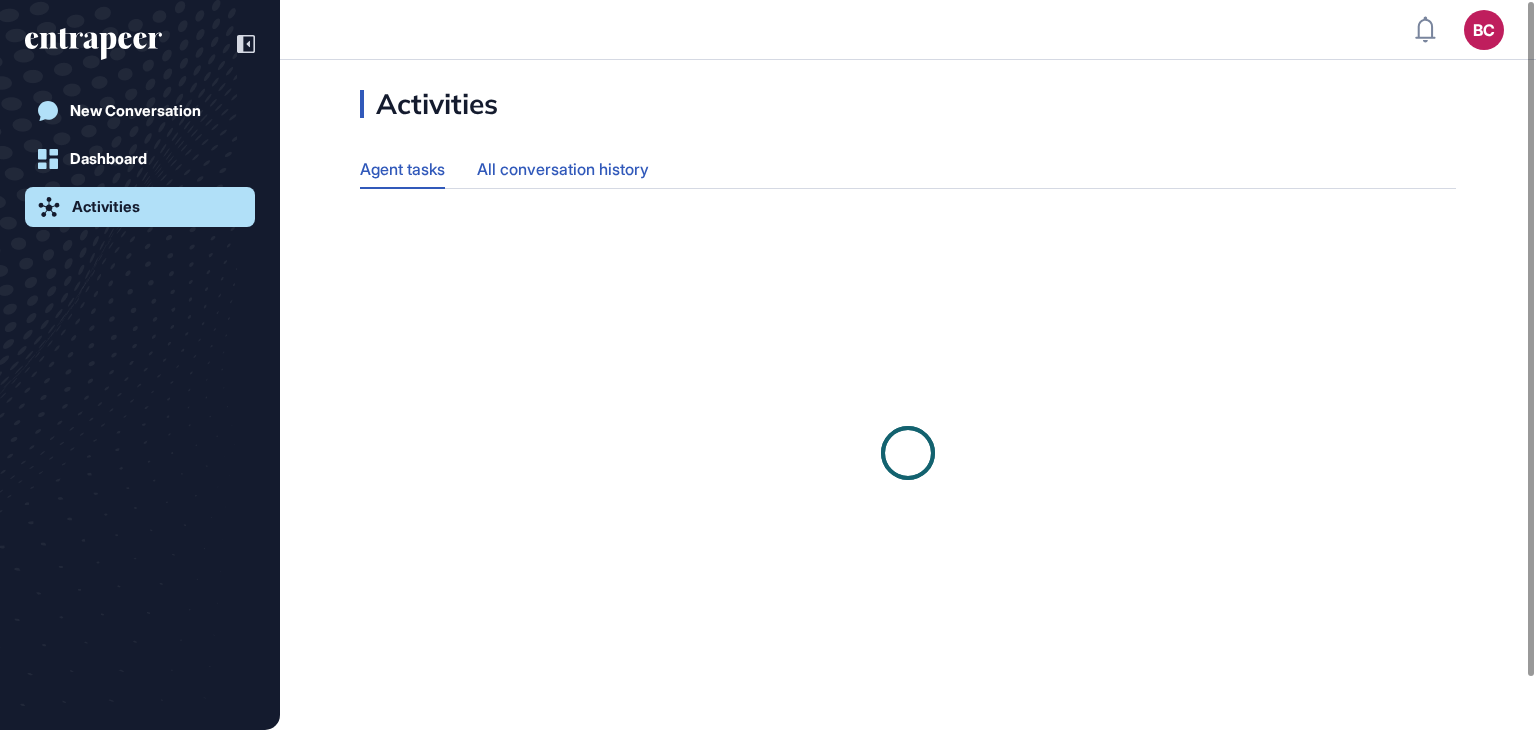 click on "All conversation history" at bounding box center (563, 169) 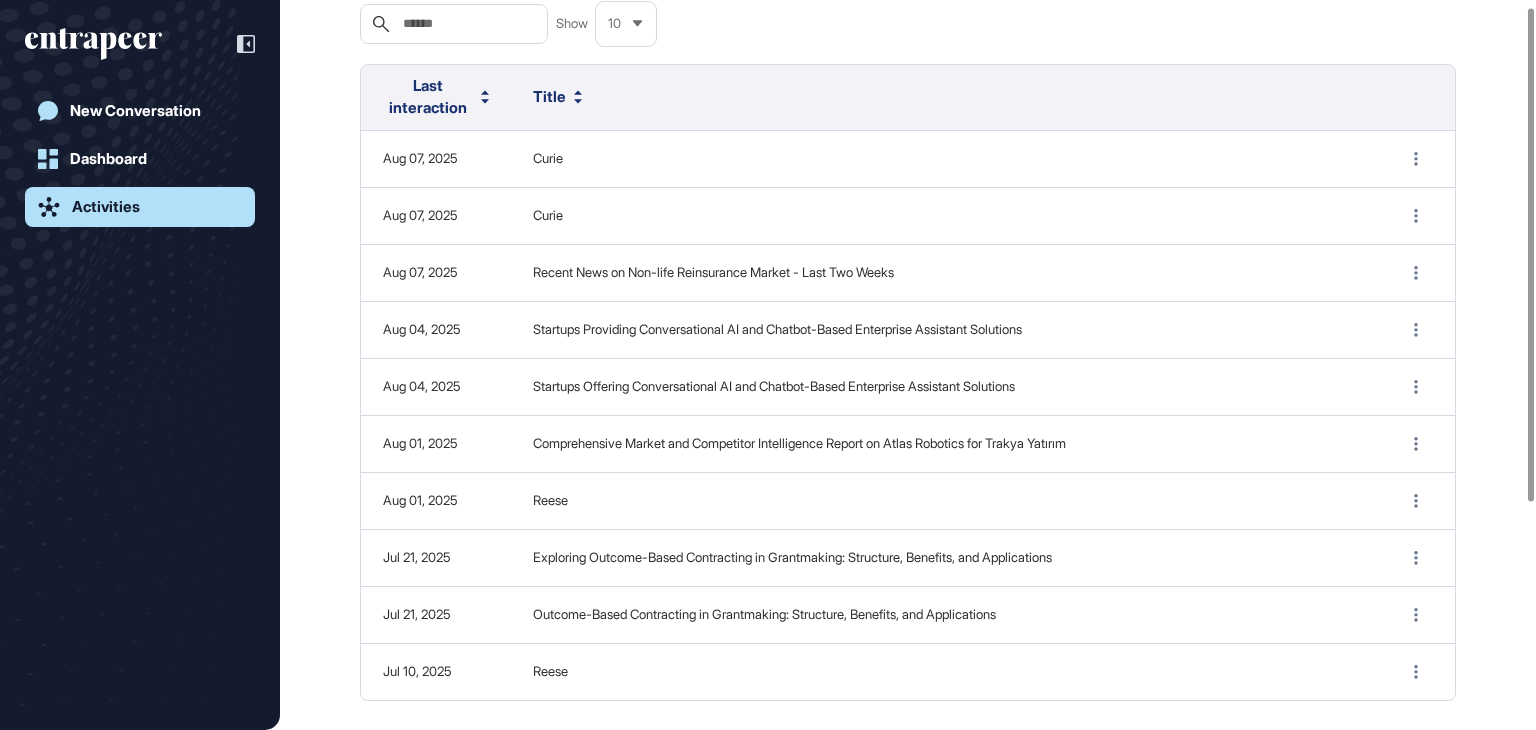scroll, scrollTop: 9, scrollLeft: 0, axis: vertical 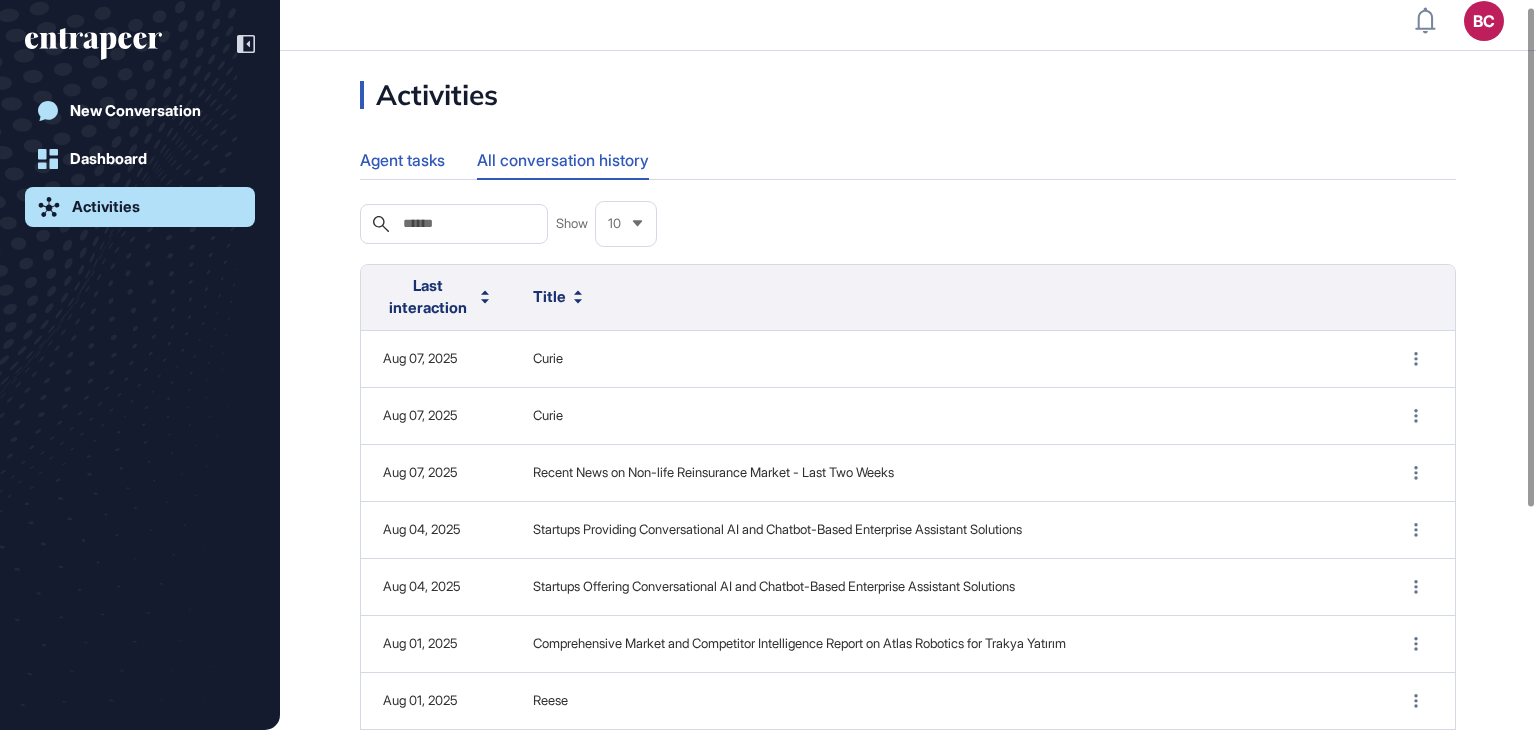 click on "Agent tasks" at bounding box center [402, 160] 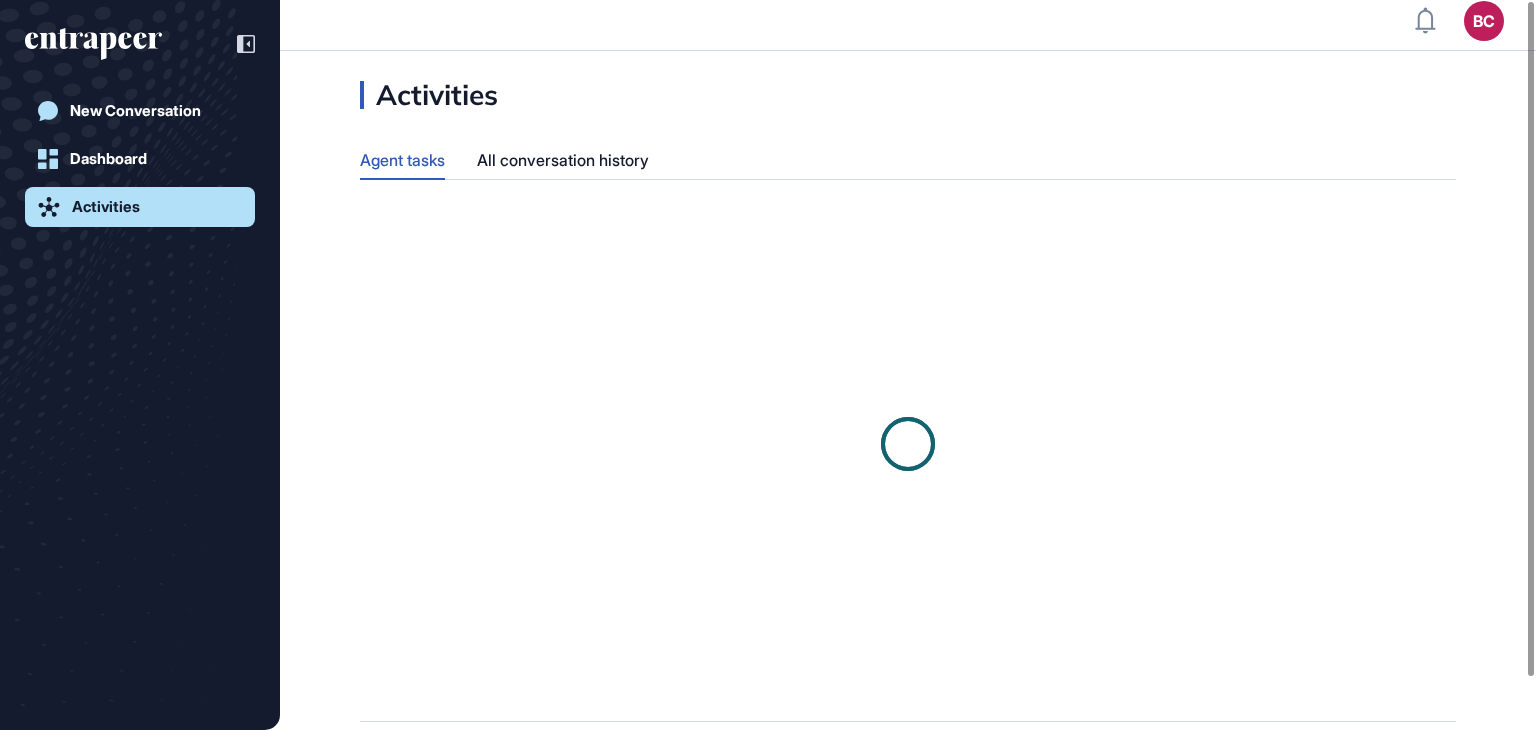 scroll, scrollTop: 0, scrollLeft: 0, axis: both 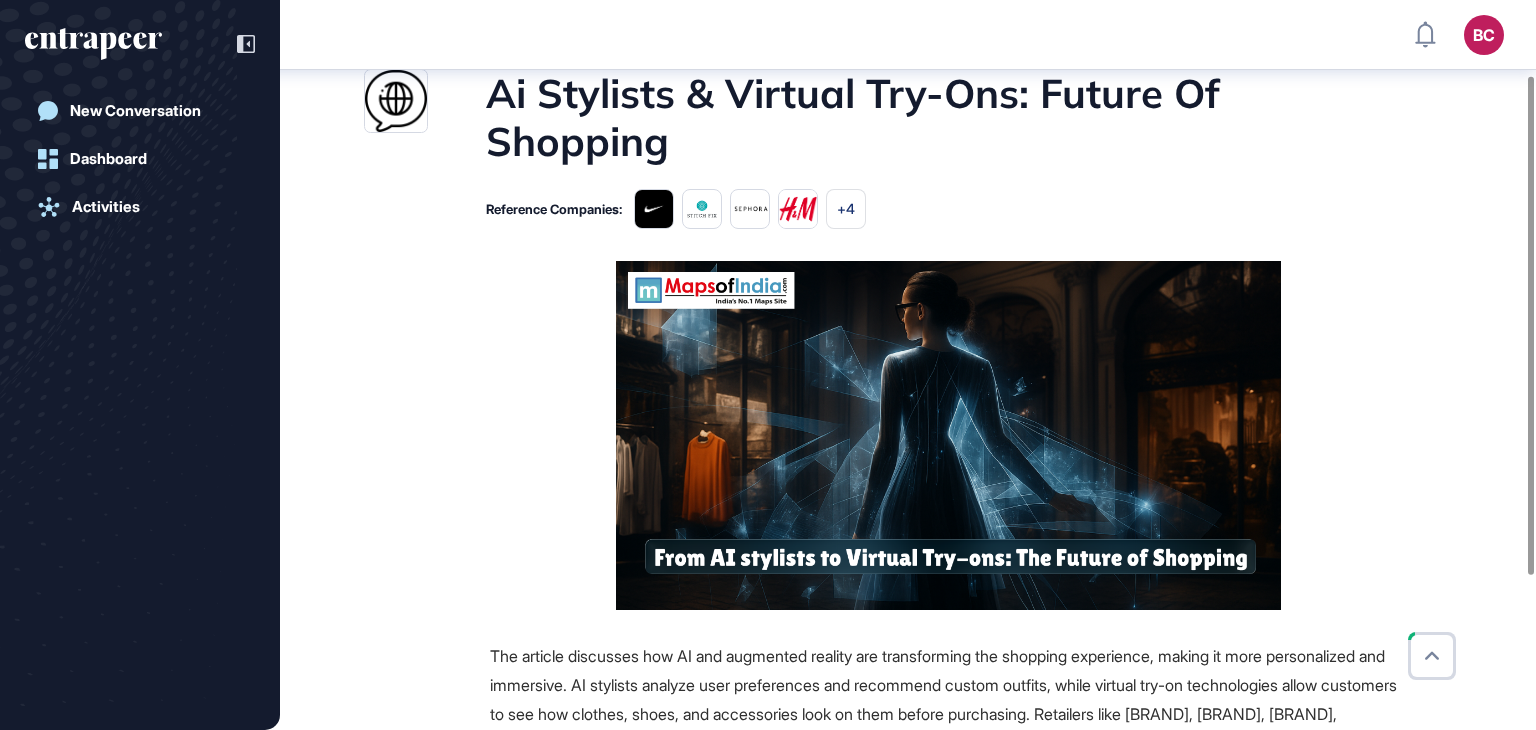 click on "Read full article" at bounding box center (919, 934) 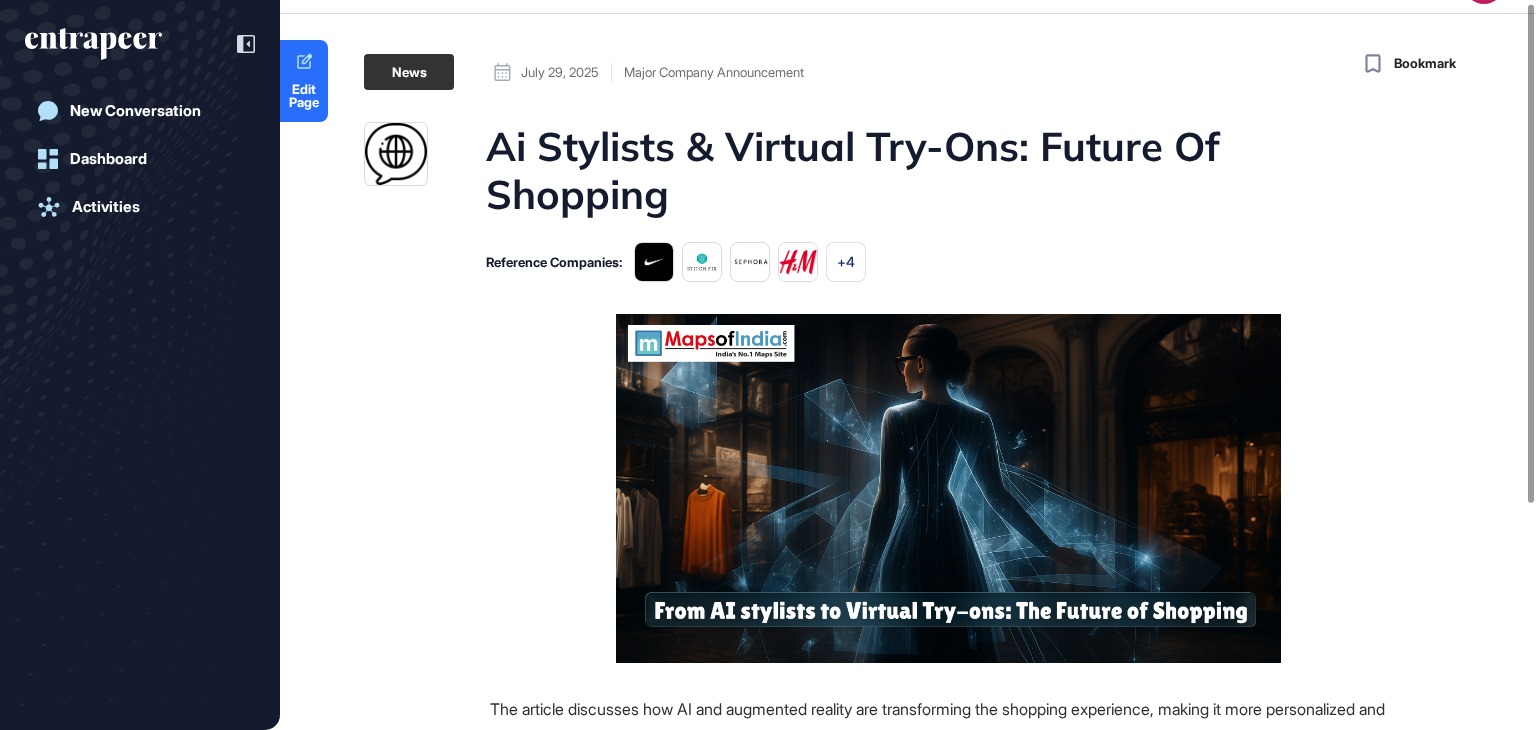 scroll, scrollTop: 0, scrollLeft: 0, axis: both 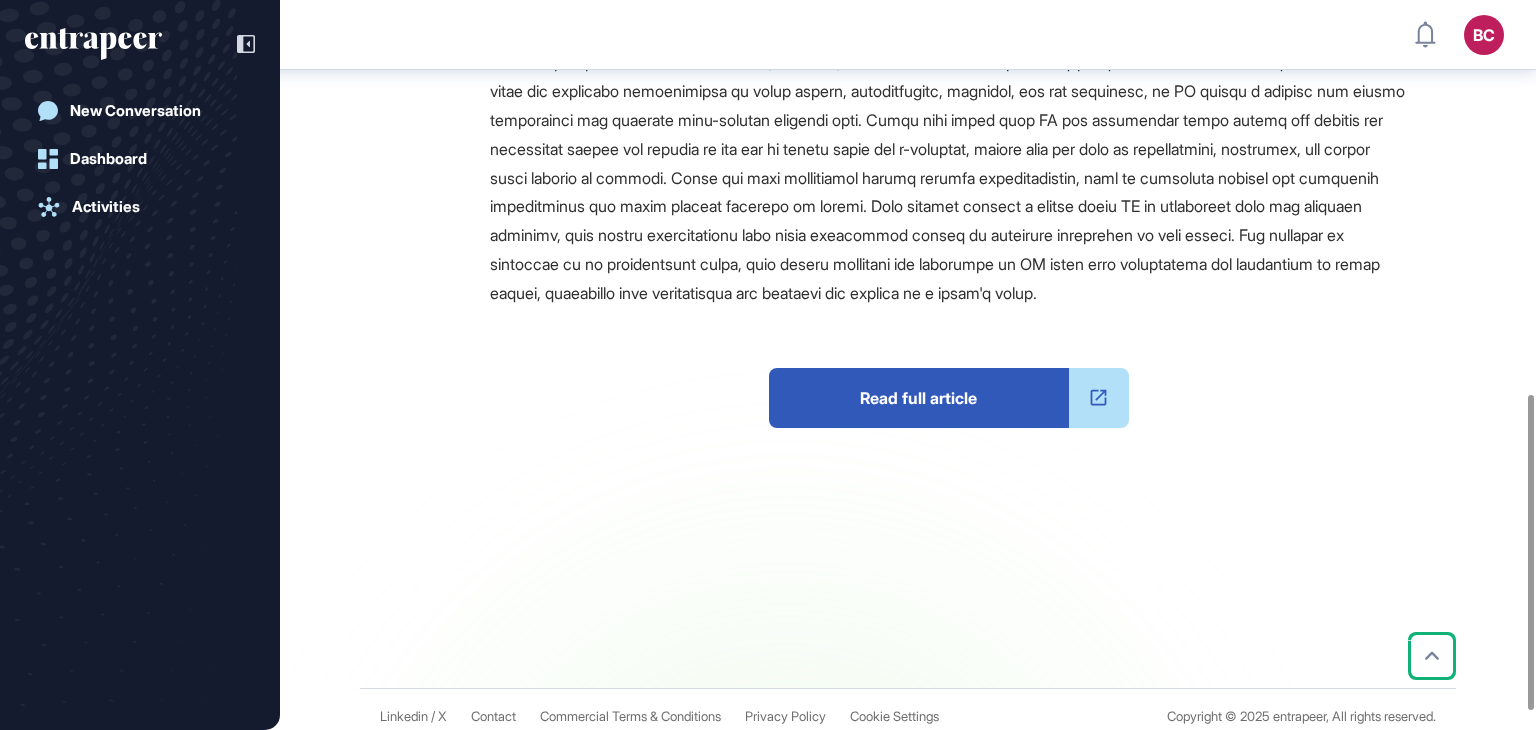 click on "Read full article" at bounding box center (919, 398) 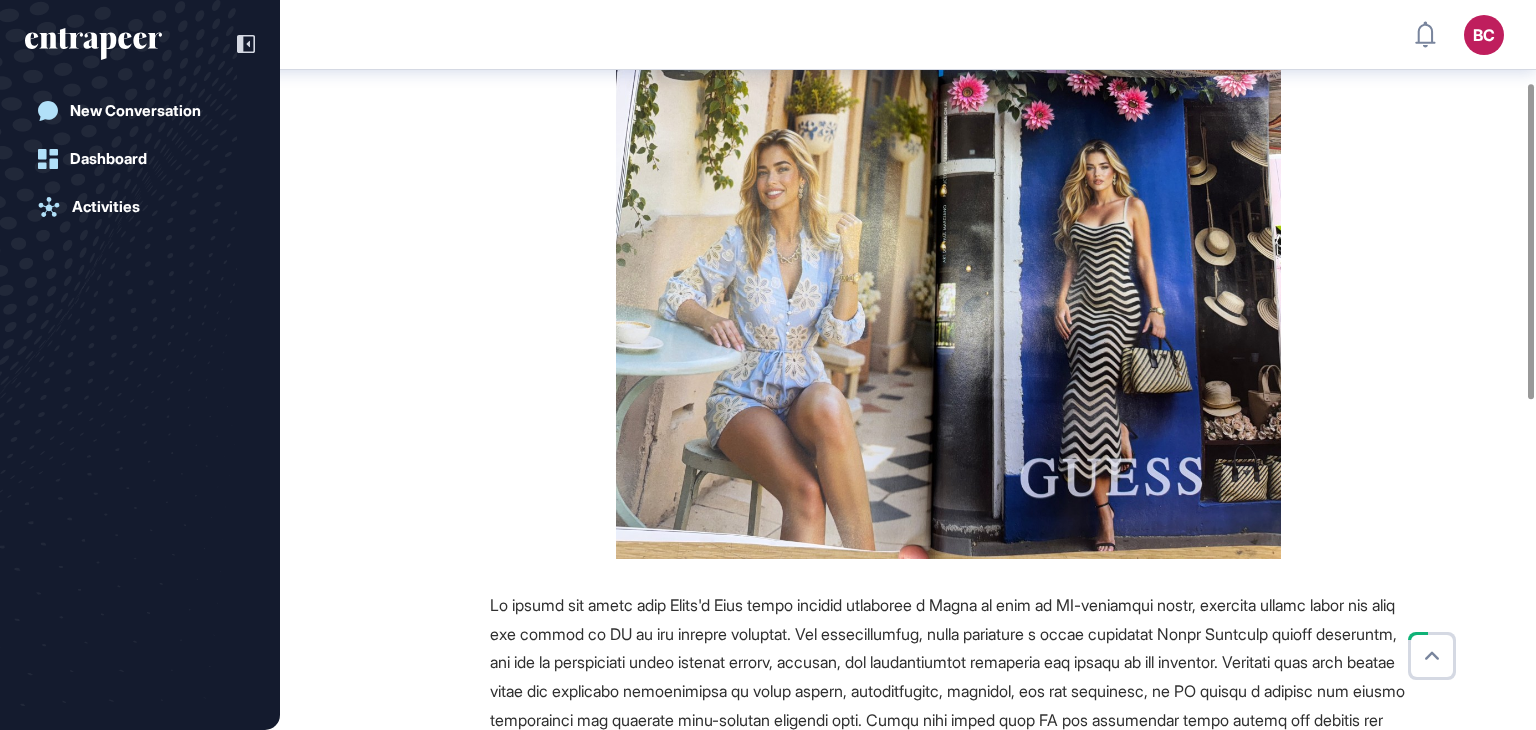 scroll, scrollTop: 0, scrollLeft: 0, axis: both 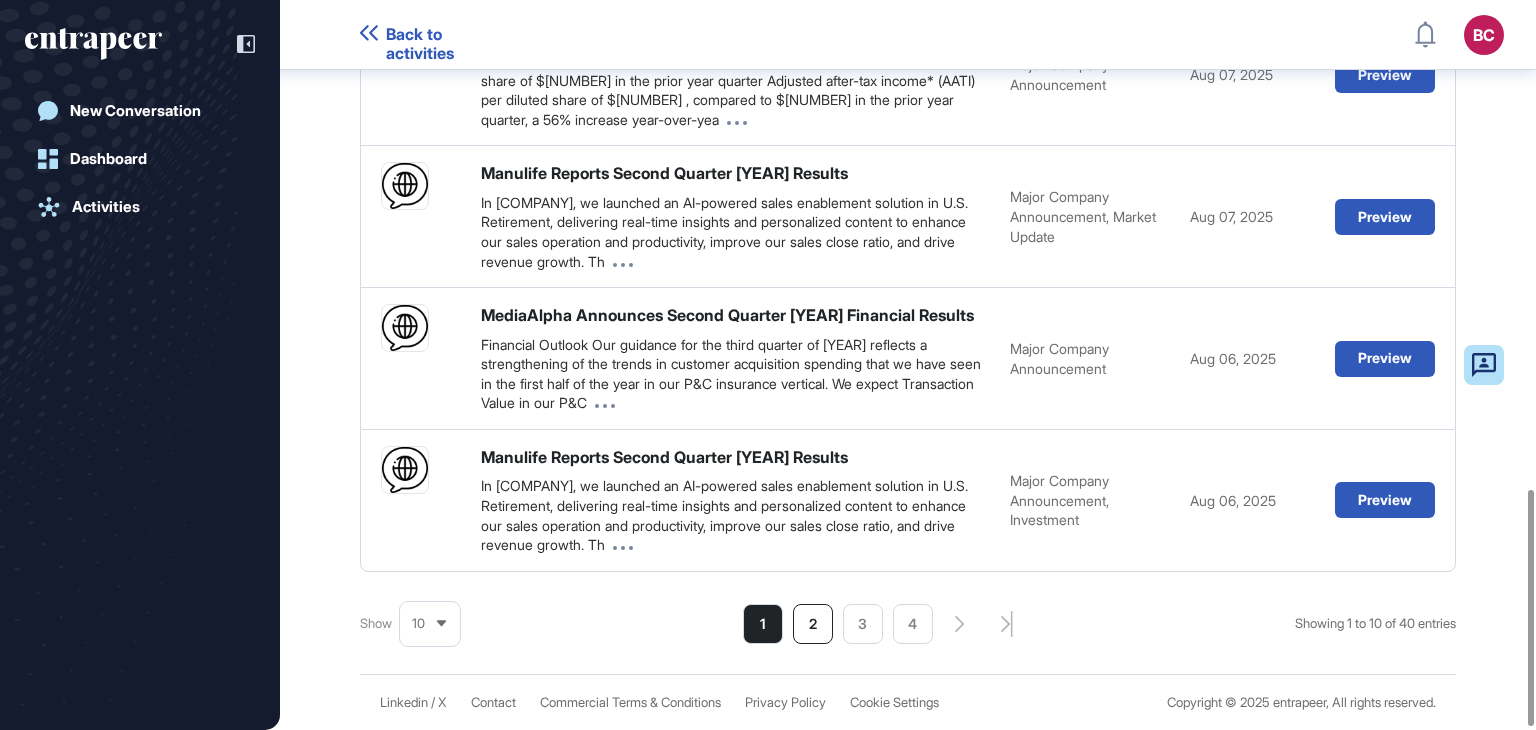 click on "2" 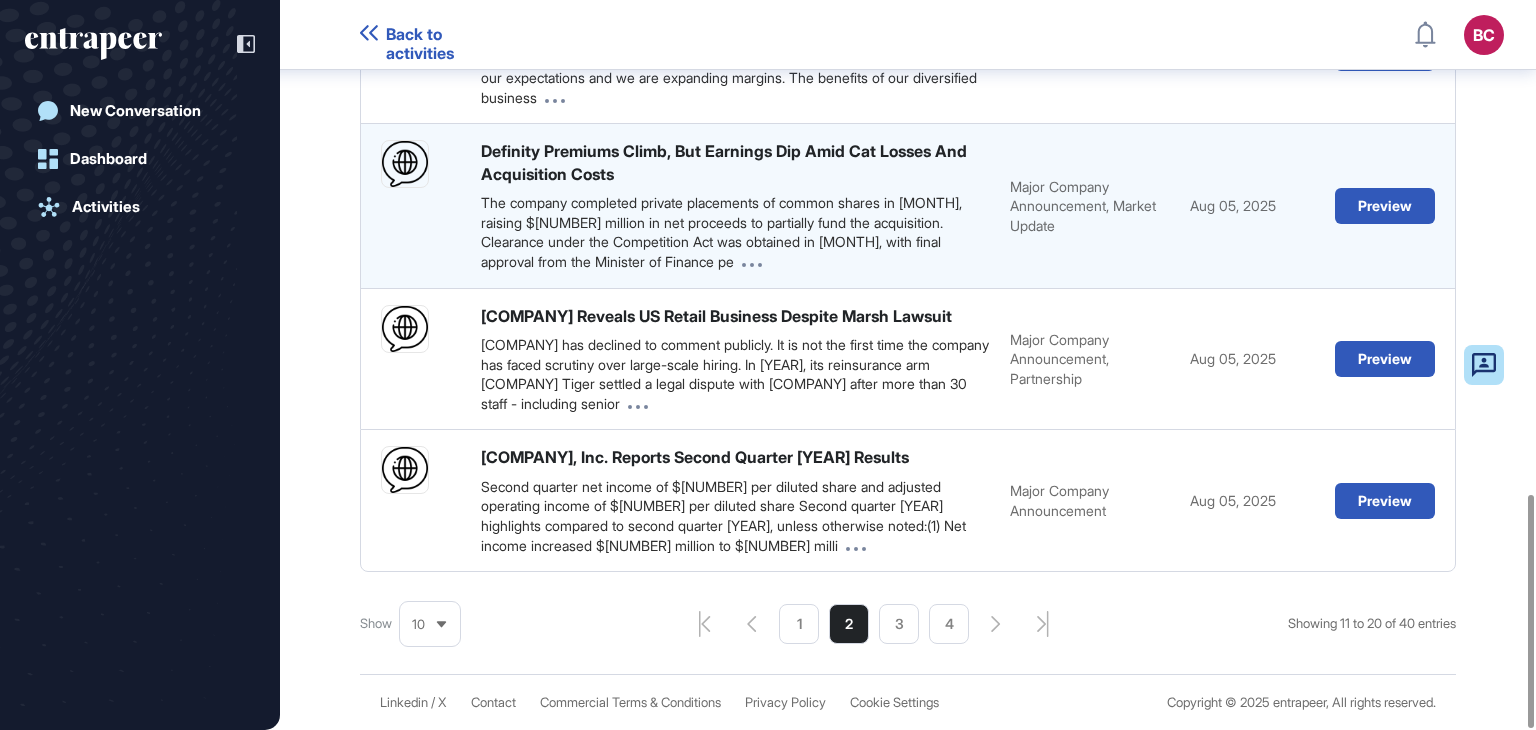 scroll, scrollTop: 1542, scrollLeft: 0, axis: vertical 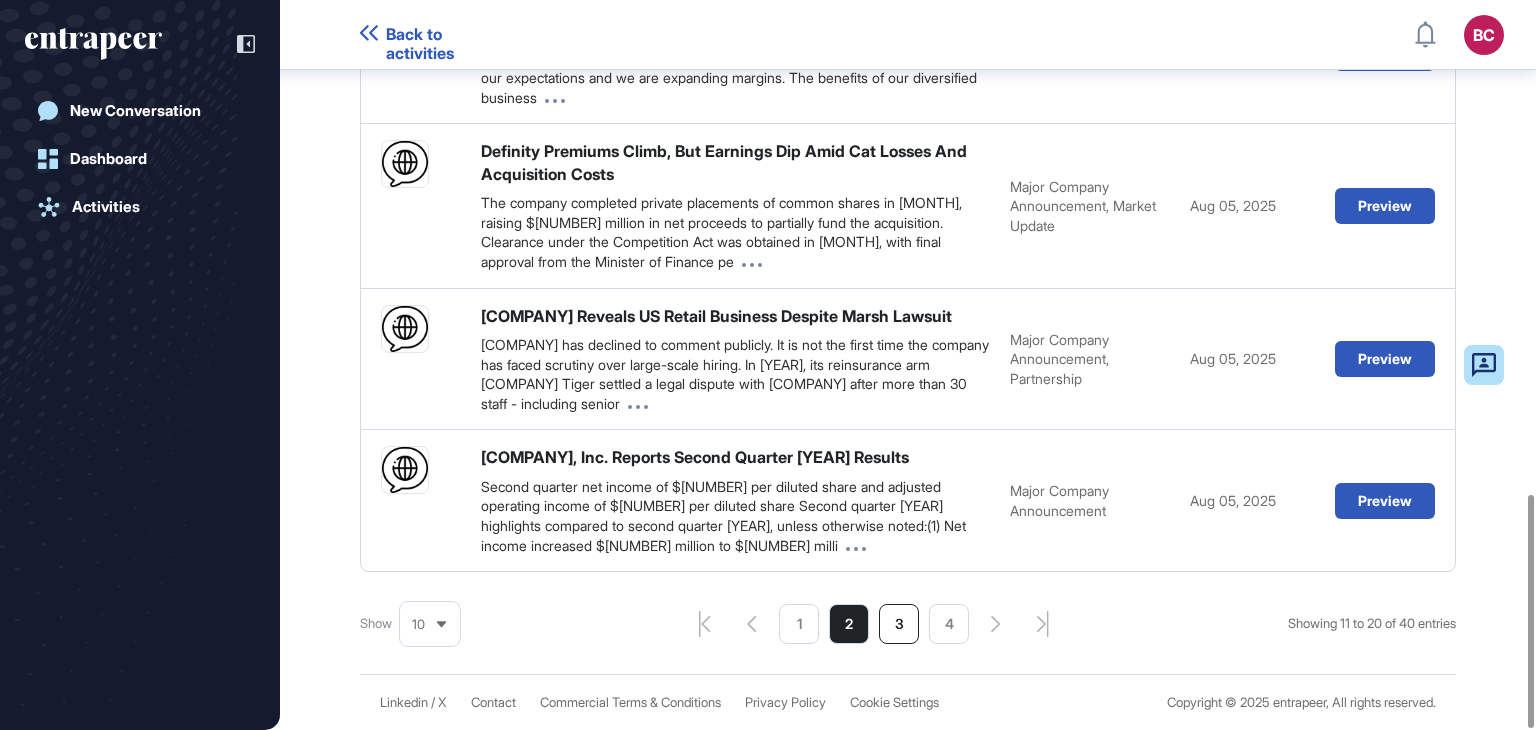 click on "3" 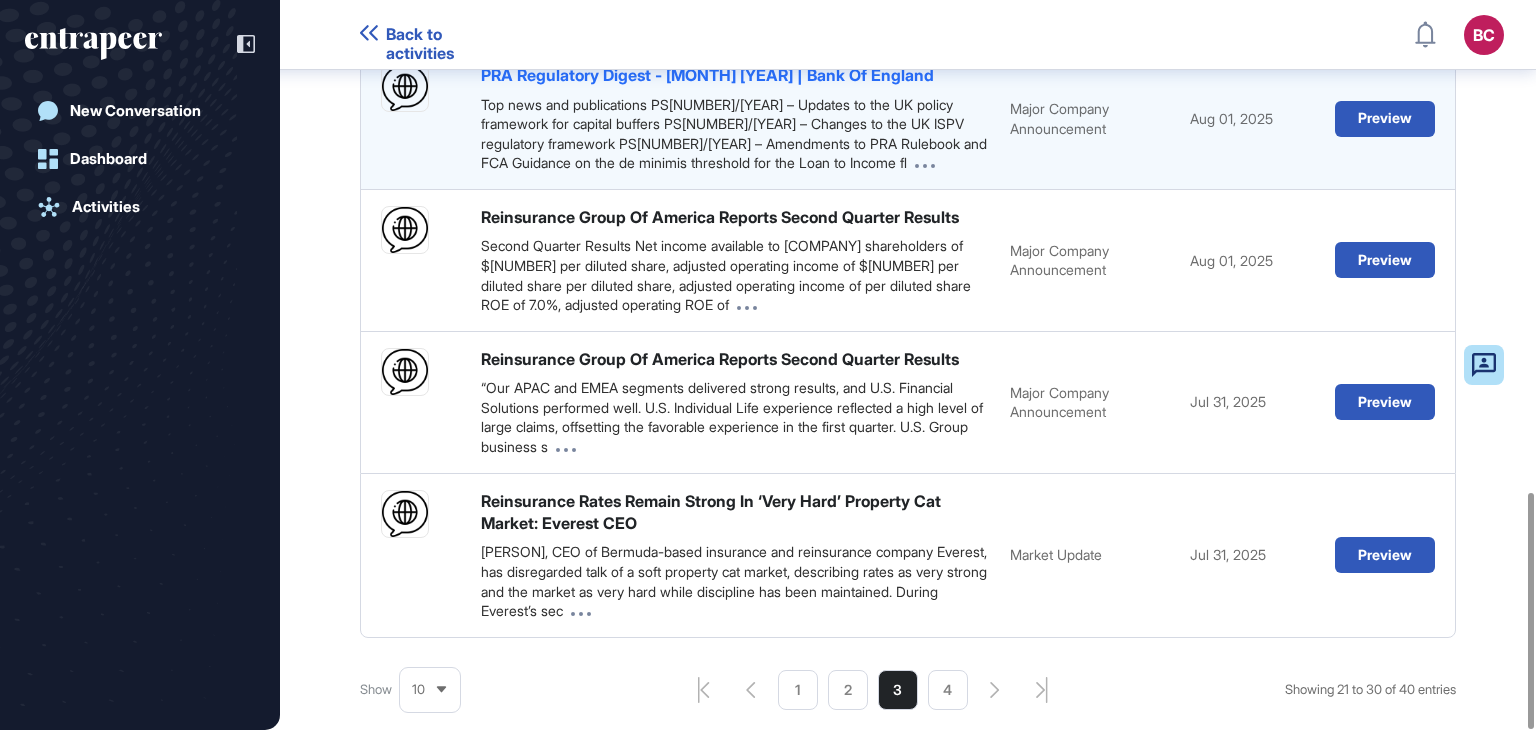 scroll, scrollTop: 1520, scrollLeft: 0, axis: vertical 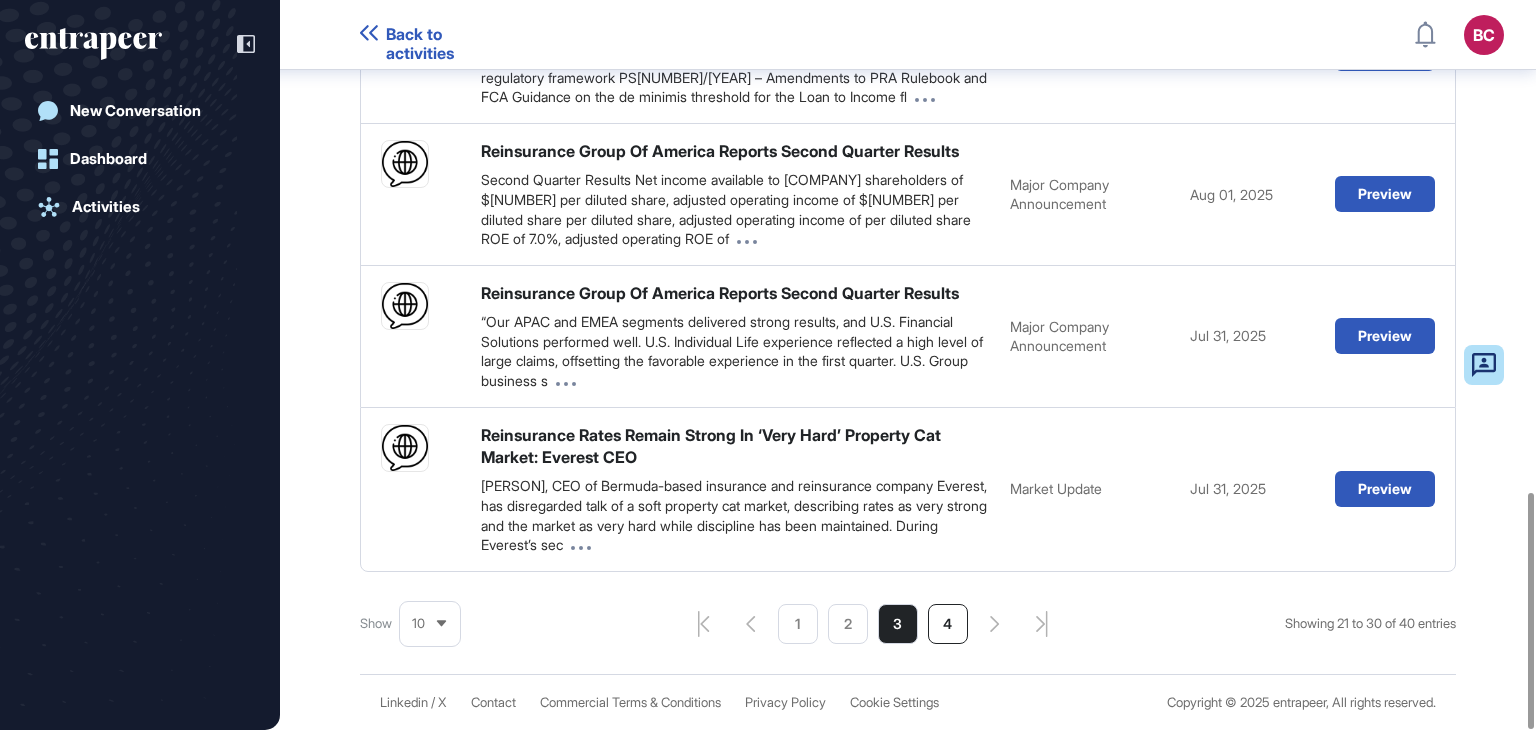 click on "4" 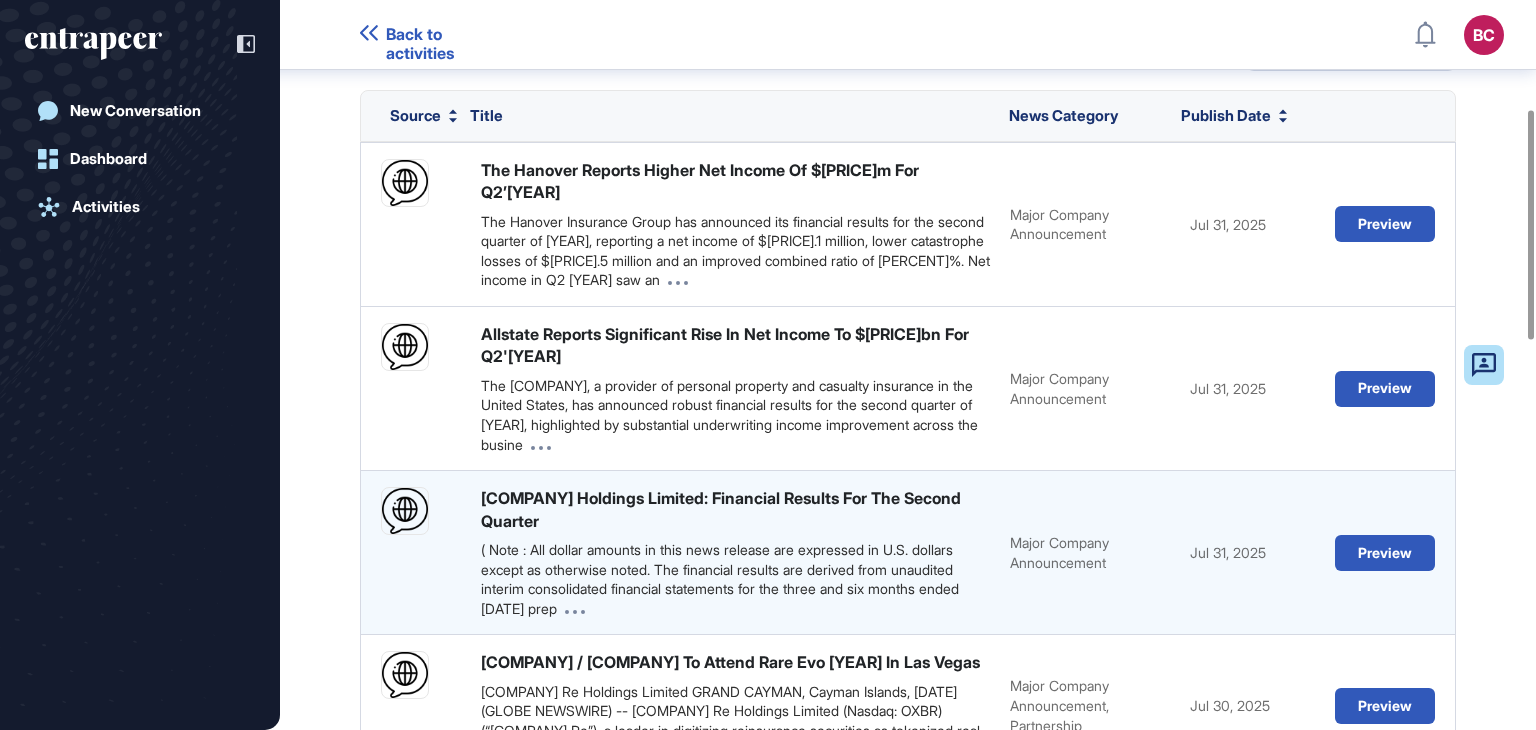 scroll, scrollTop: 320, scrollLeft: 0, axis: vertical 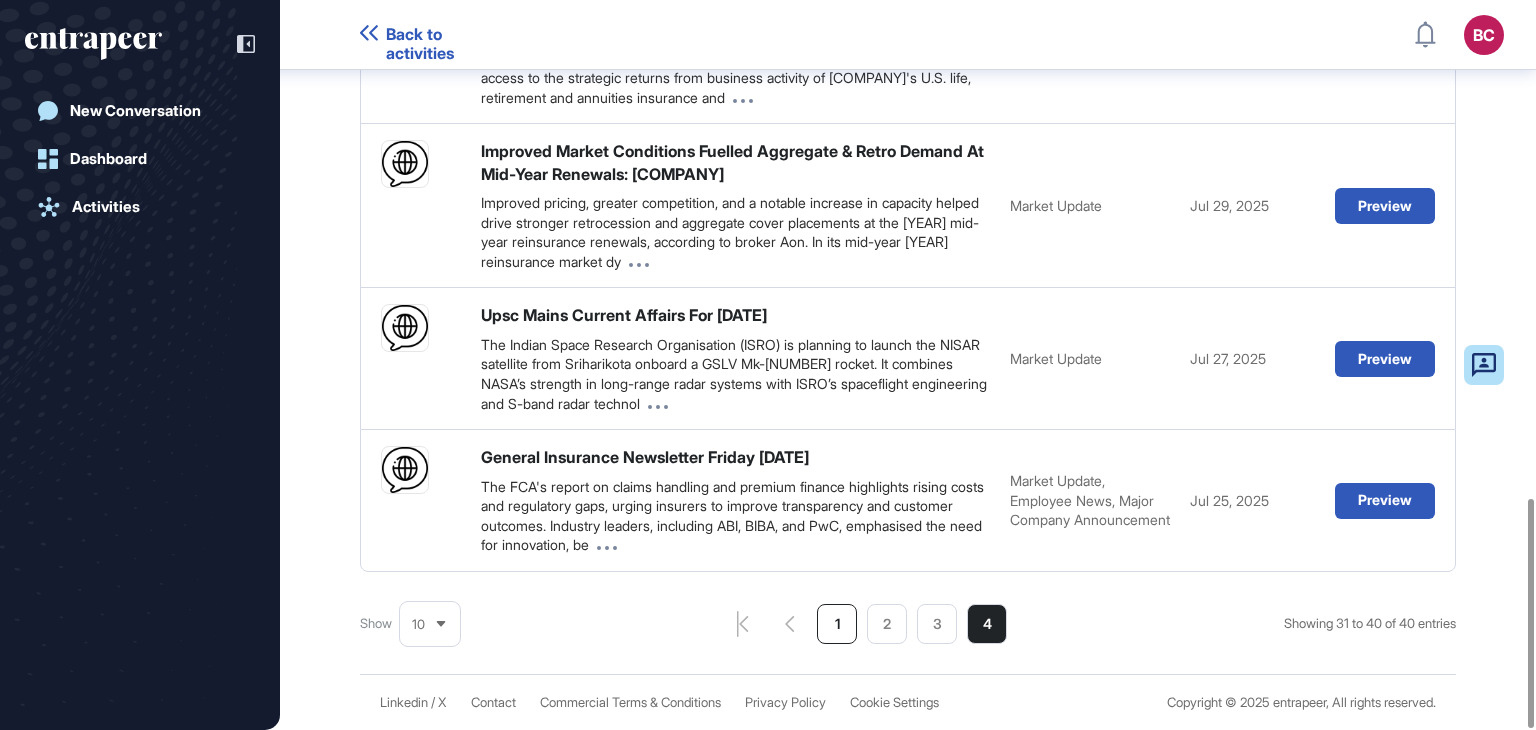 click on "1" 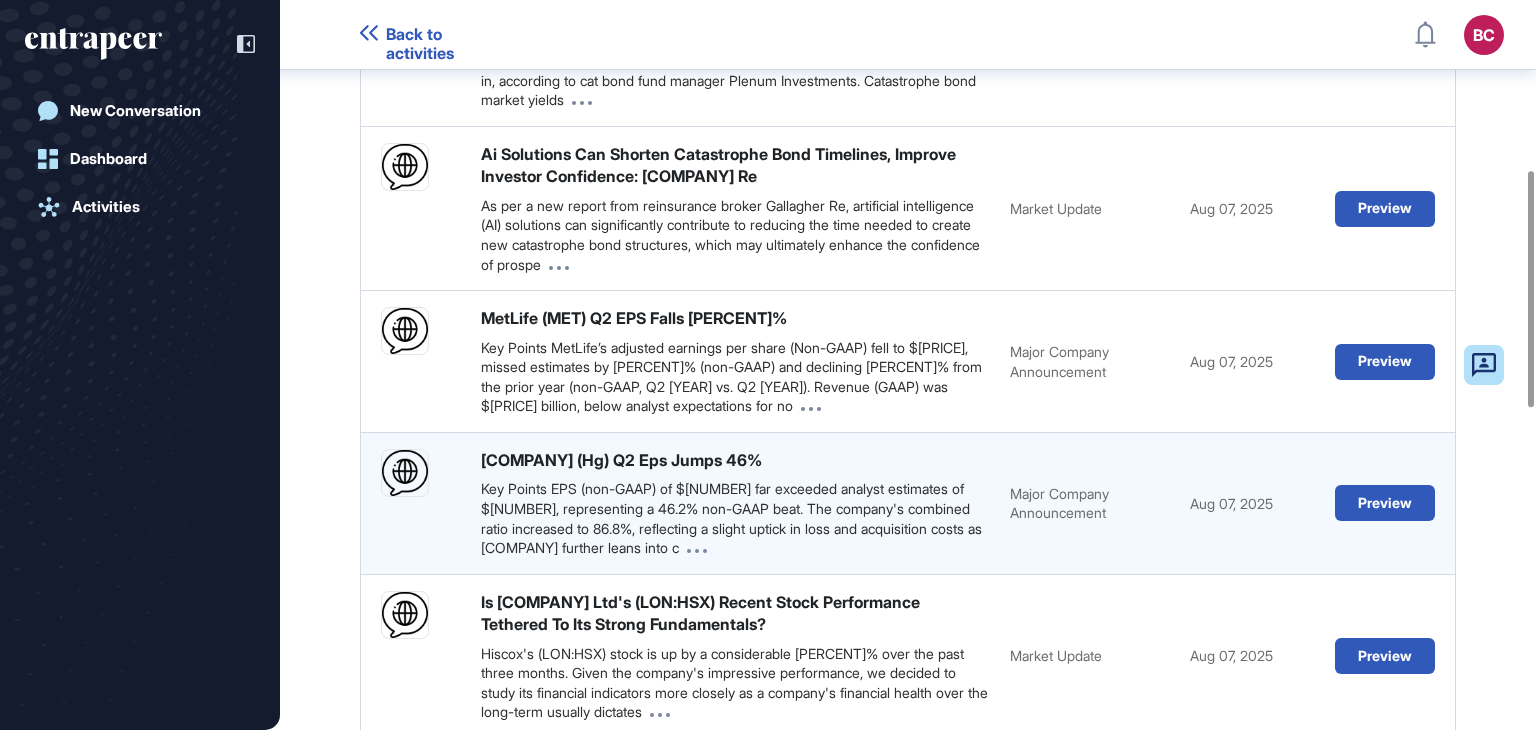 scroll, scrollTop: 220, scrollLeft: 0, axis: vertical 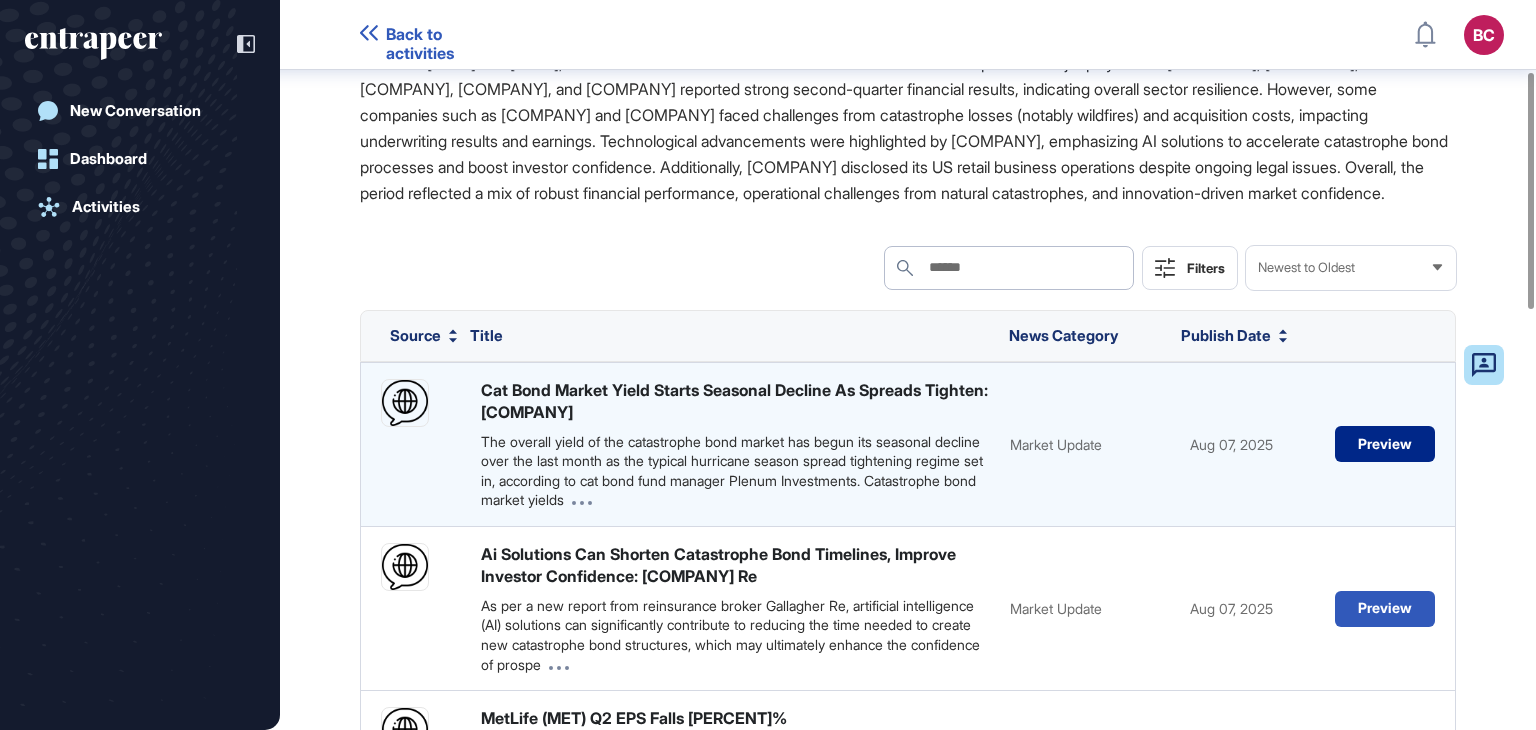 click on "Preview" at bounding box center (1385, 444) 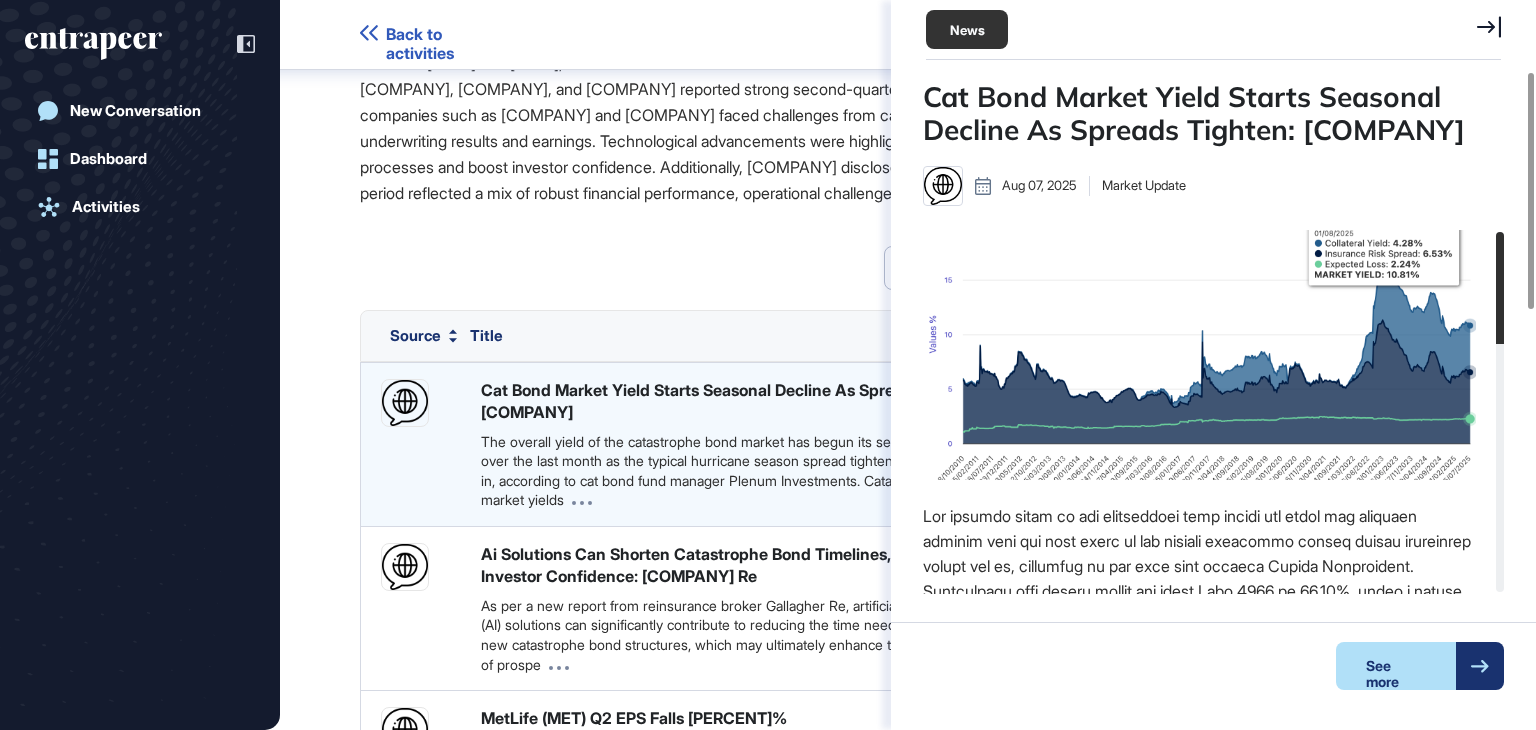 scroll, scrollTop: 364, scrollLeft: 553, axis: both 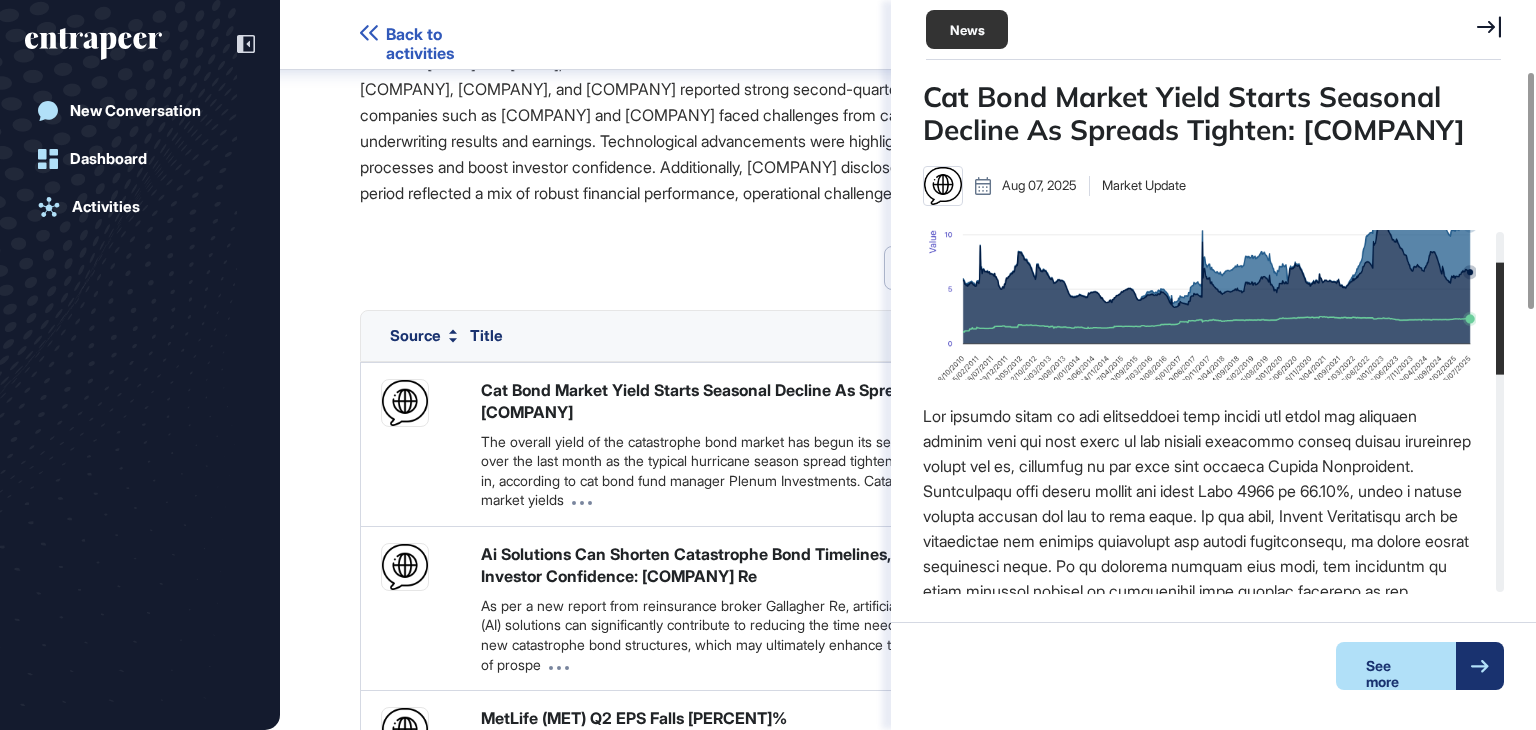 click 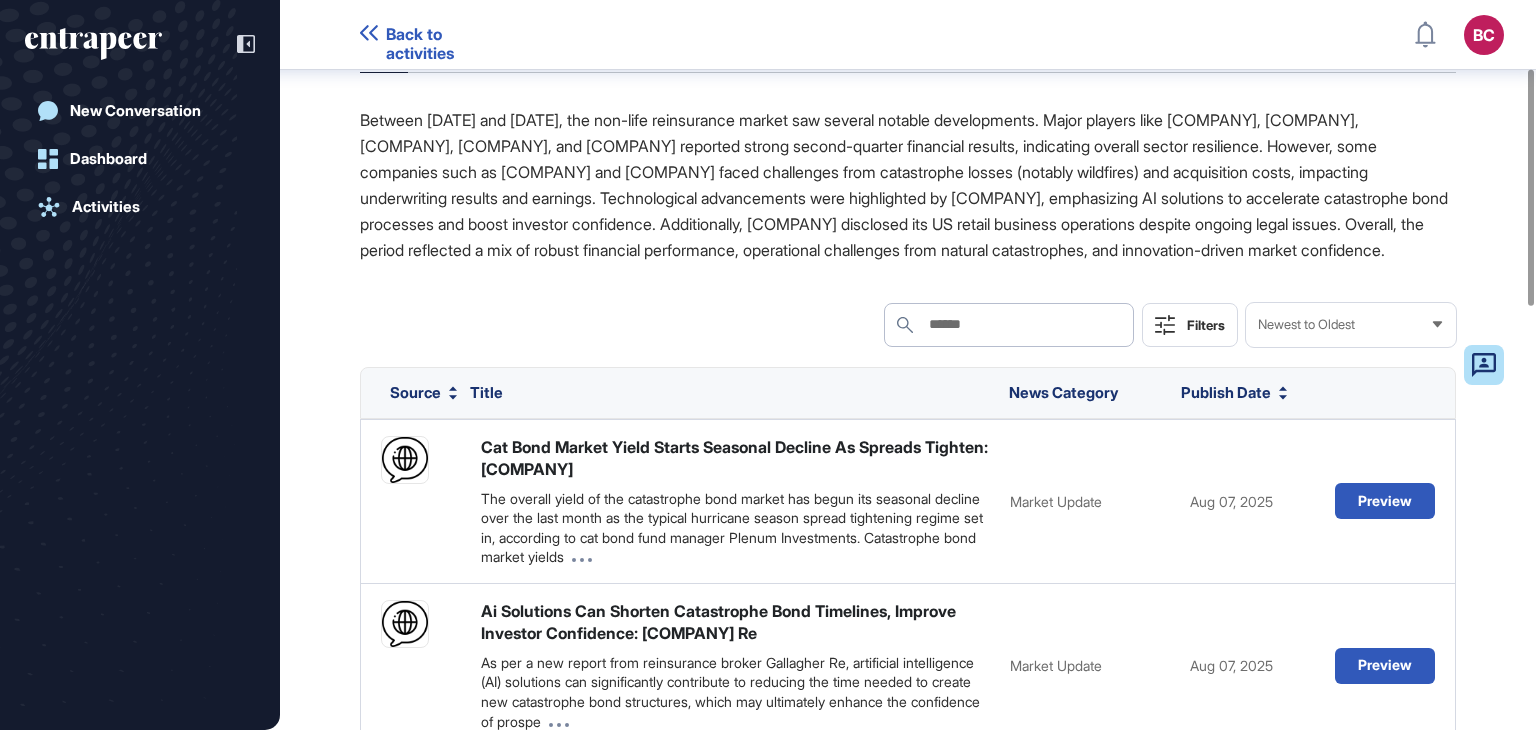 scroll, scrollTop: 209, scrollLeft: 0, axis: vertical 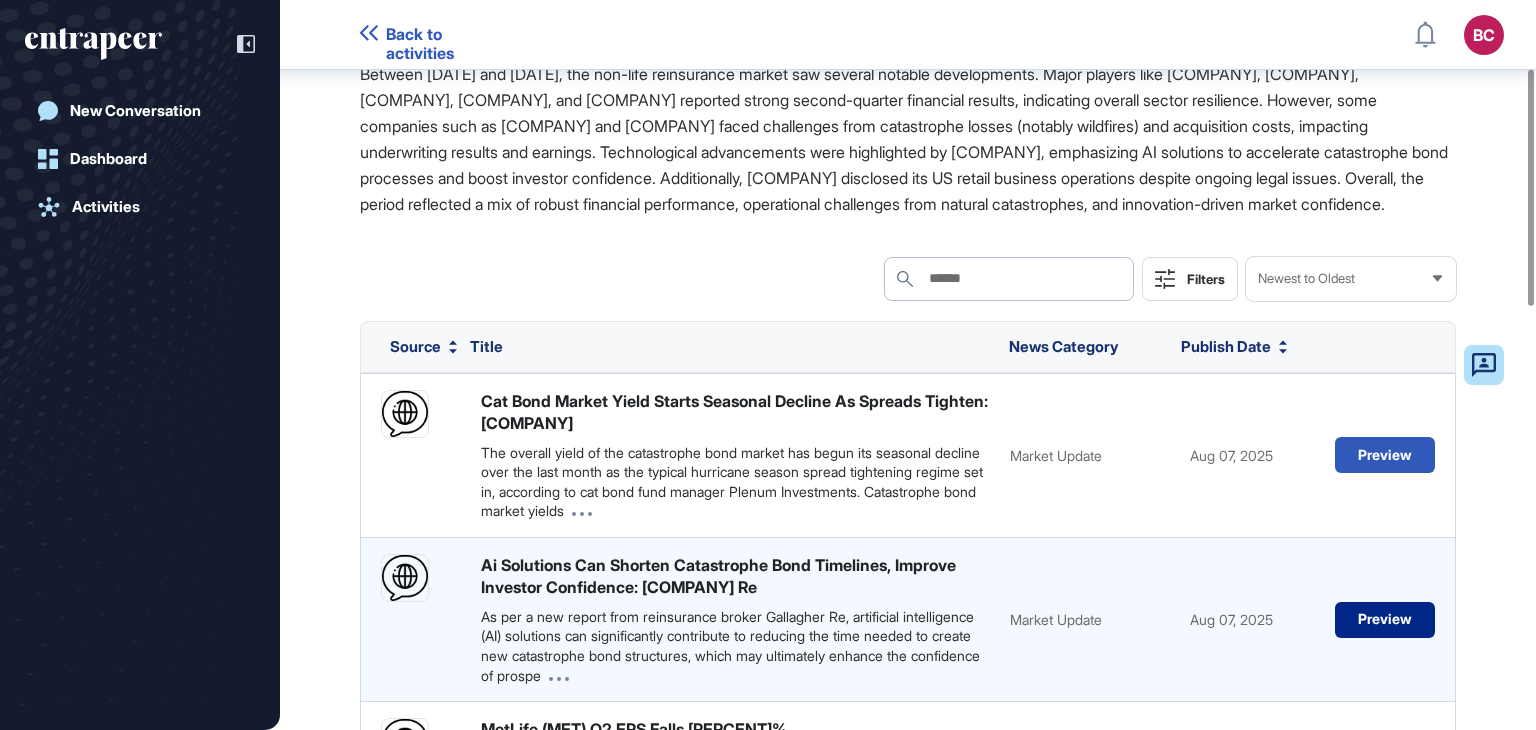 click on "Preview" at bounding box center [1385, 620] 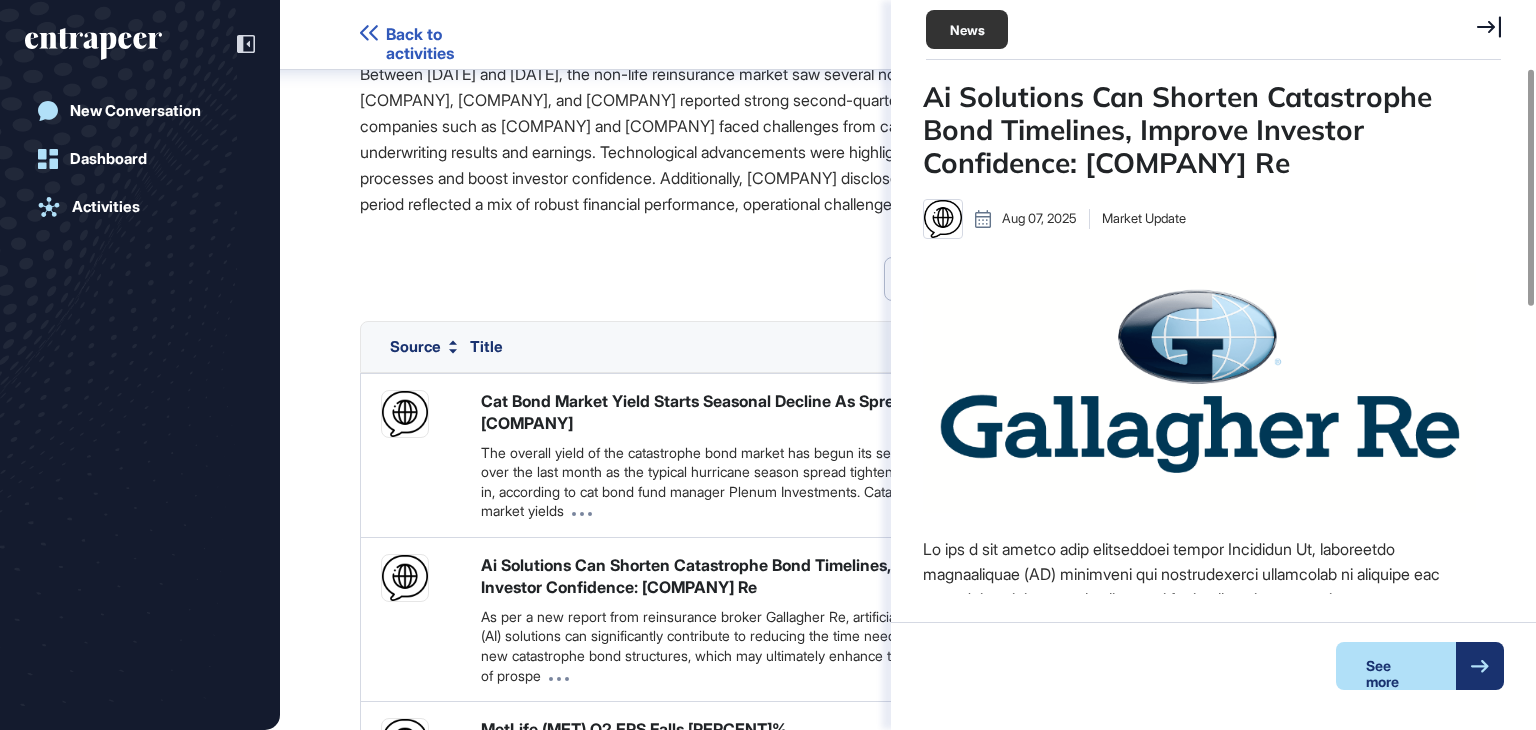 scroll, scrollTop: 330, scrollLeft: 553, axis: both 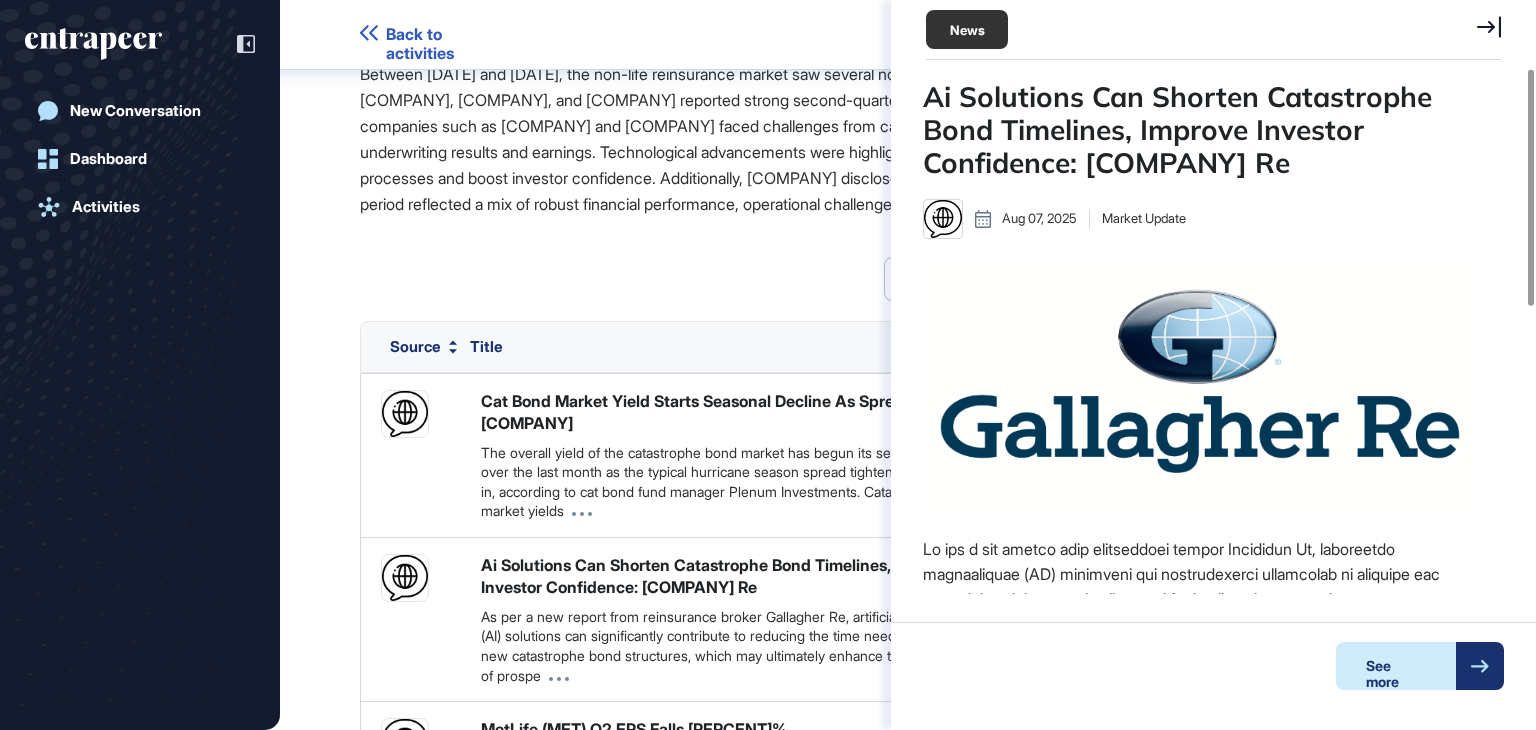 click on "See more" at bounding box center (1396, 666) 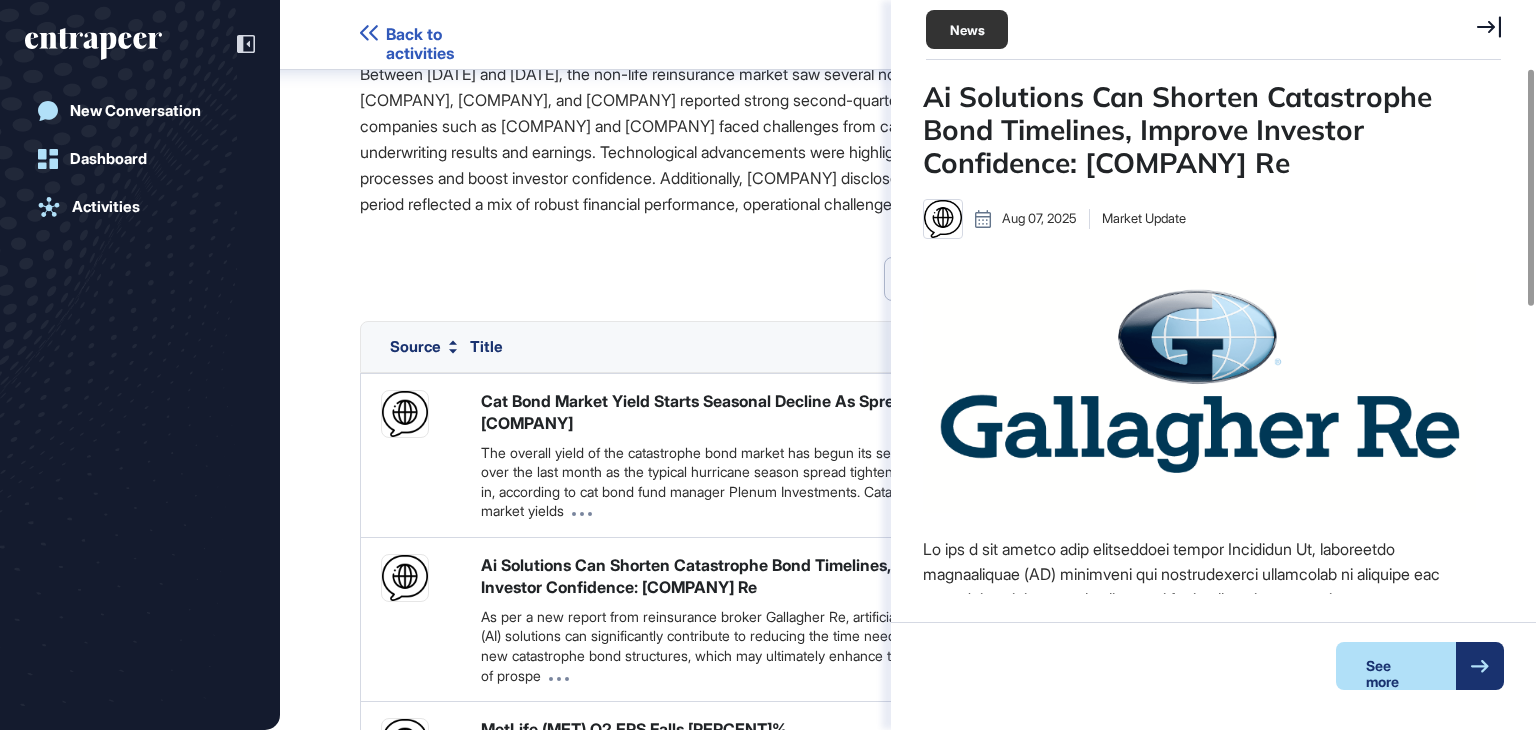 click 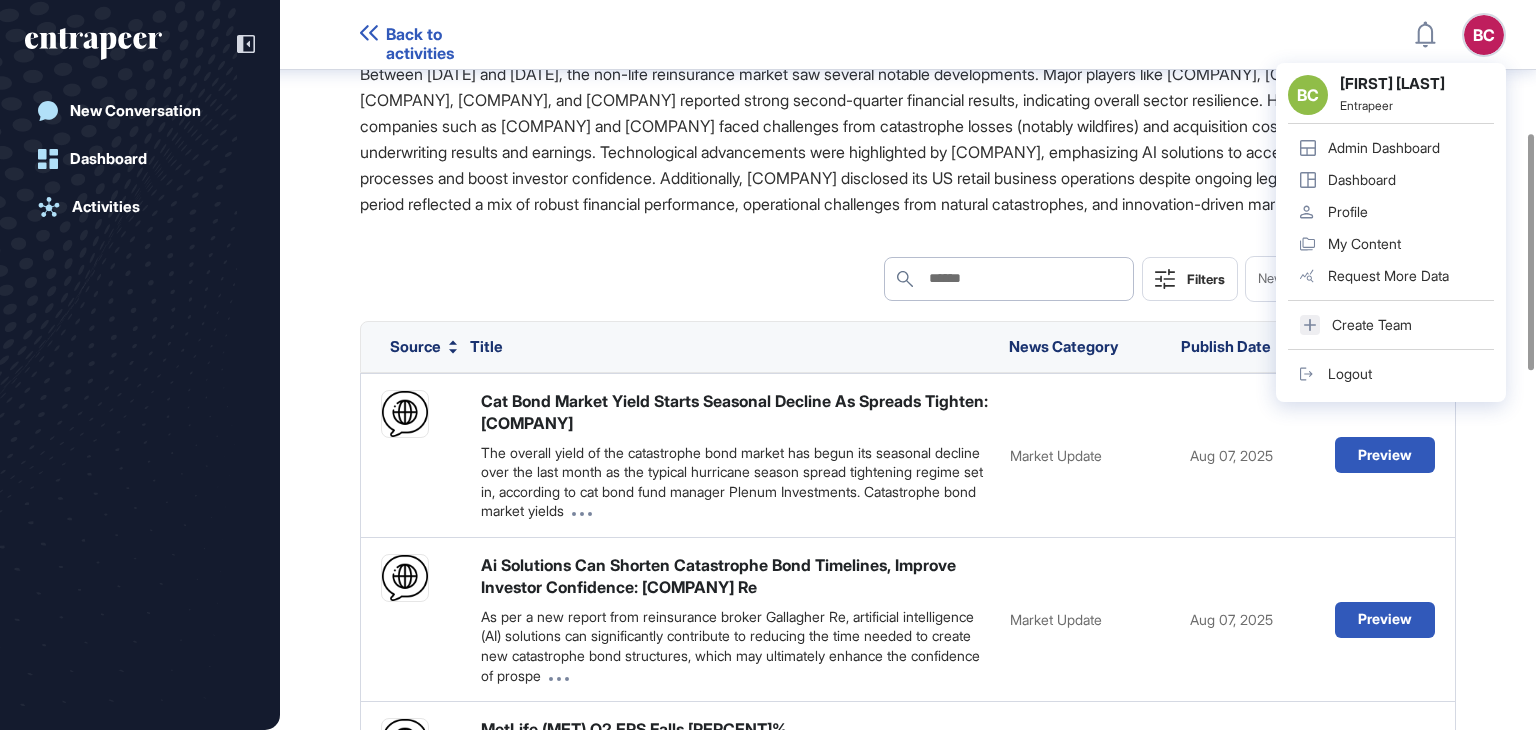 scroll, scrollTop: 409, scrollLeft: 0, axis: vertical 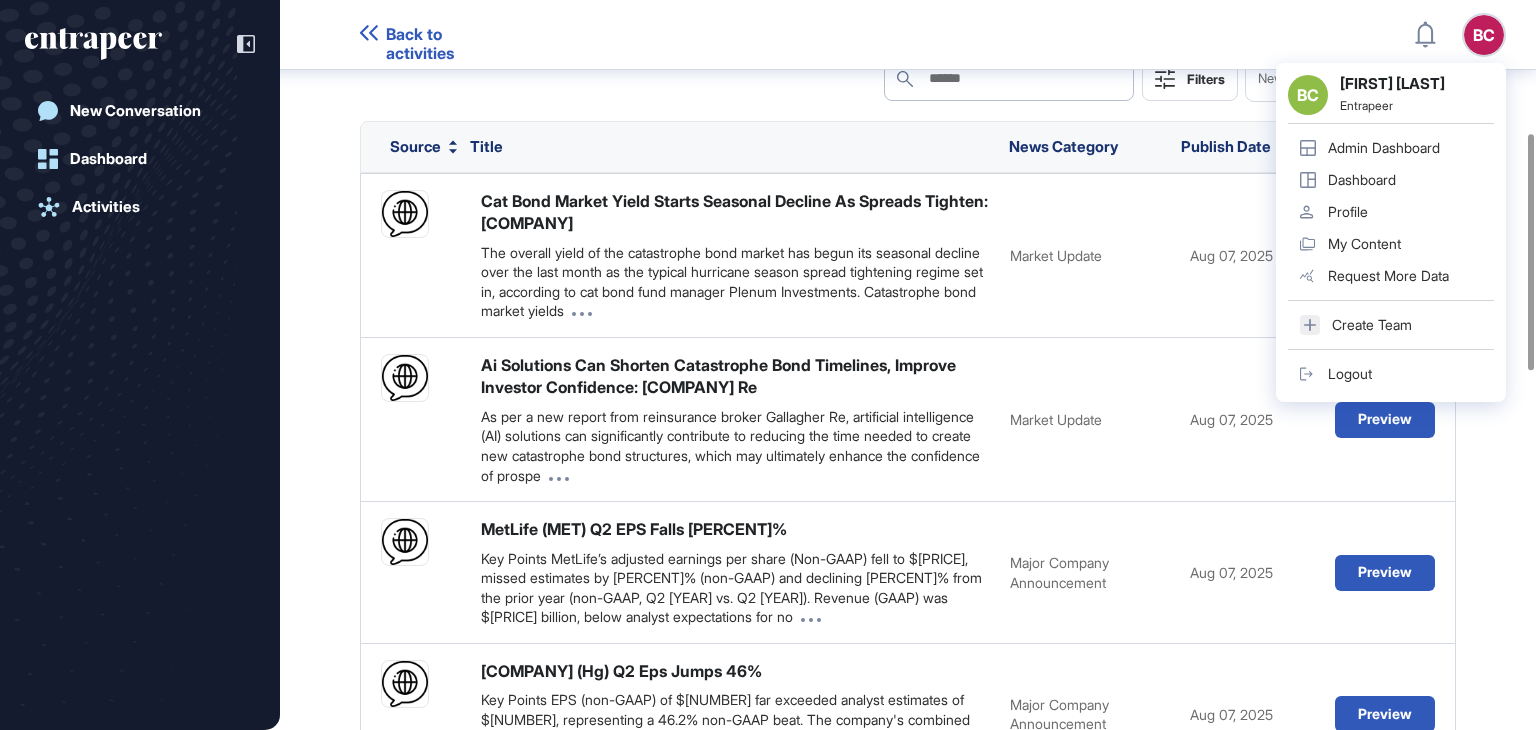 click on "Non-Life Reinsurance Market News Research (July 24–August 7, 2025) Report Sources Agent Interactions Between July 24 and August 7, 2025, the non-life reinsurance market saw several notable developments. Major players like AIG, Fairfax Financial, Hamilton, NMI Holdings, and James River reported strong second-quarter financial results, indicating overall sector resilience. However, some companies such as Hiscox Re and Definity faced challenges from catastrophe losses (notably wildfires) and acquisition costs, impacting underwriting results and earnings. Technological advancements were highlighted by Gallagher Re, emphasizing AI solutions to accelerate catastrophe bond processes and boost investor confidence. Additionally, Howden disclosed its US retail business operations despite ongoing legal issues. Overall, the period reflected a mix of robust financial performance, operational challenges from natural catastrophes, and innovation-driven market confidence. Search Search Filters Newest to Oldest Source Title" at bounding box center (908, 711) 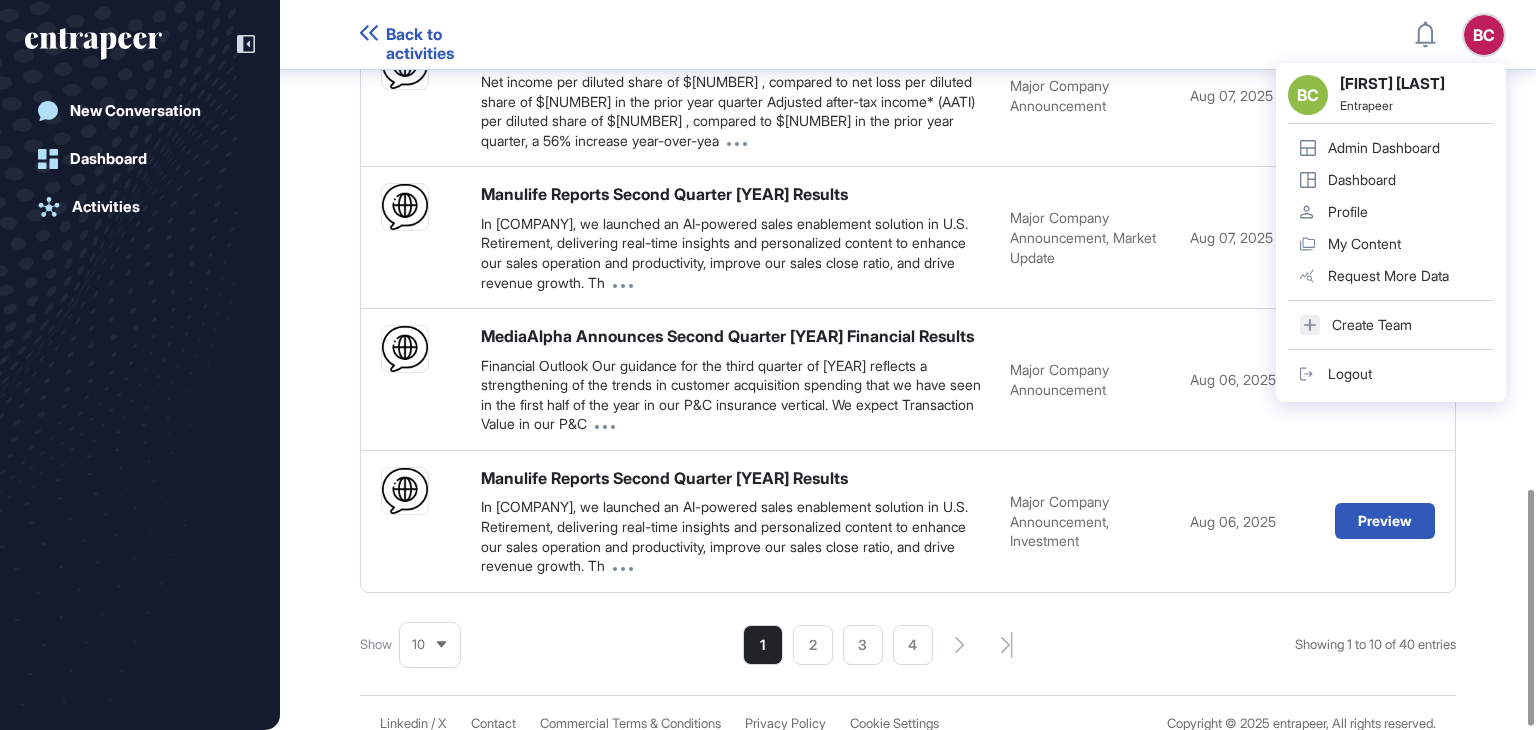 scroll, scrollTop: 1509, scrollLeft: 0, axis: vertical 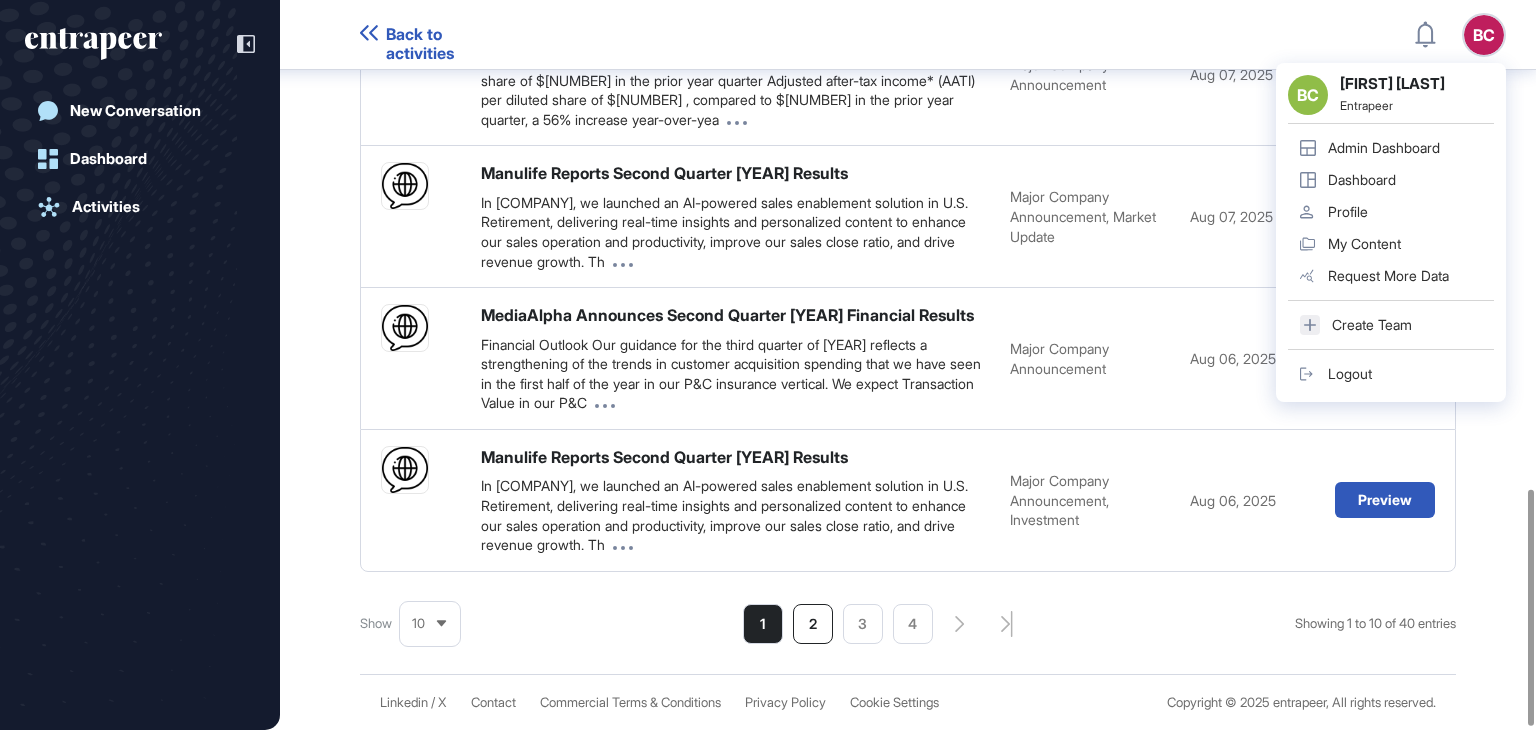 click on "2" 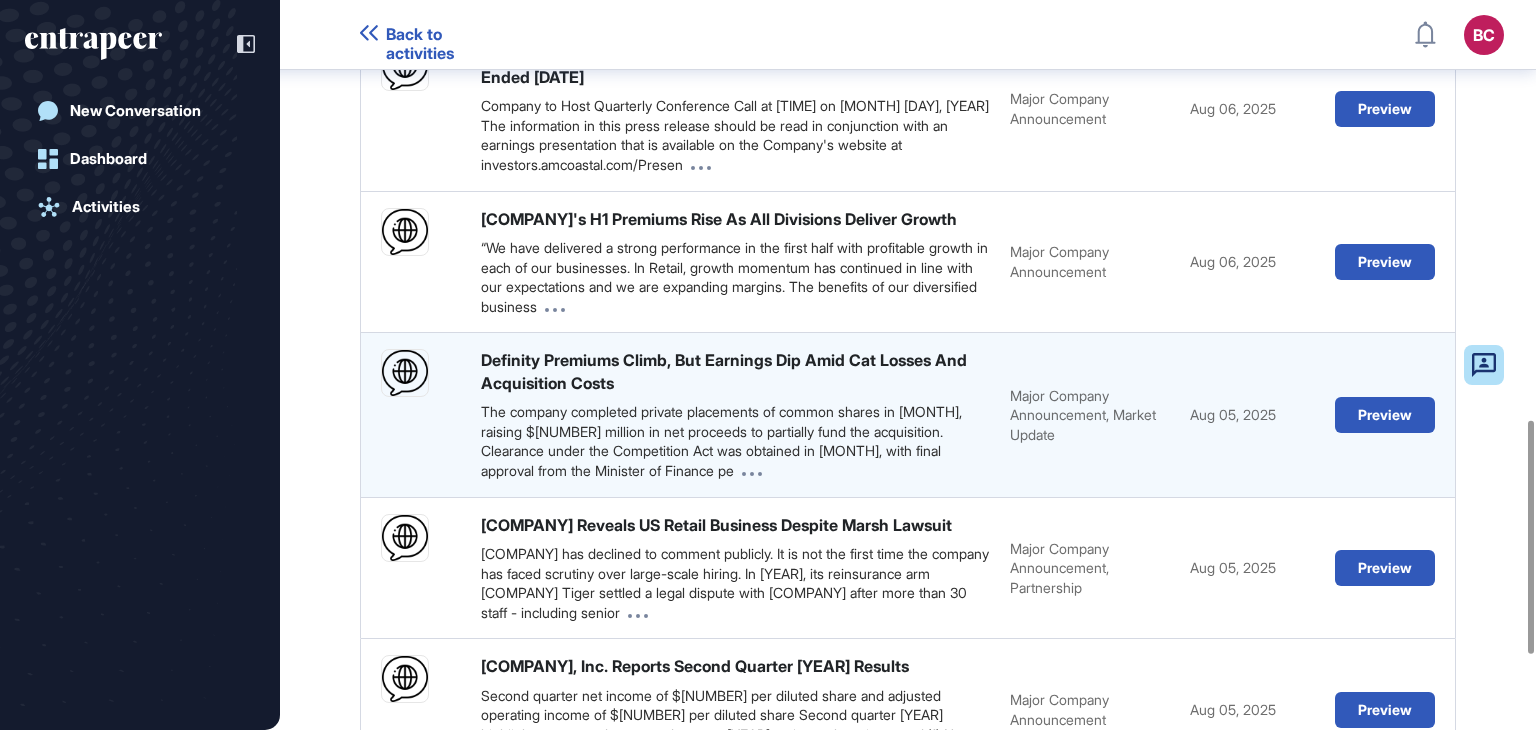 scroll, scrollTop: 1209, scrollLeft: 0, axis: vertical 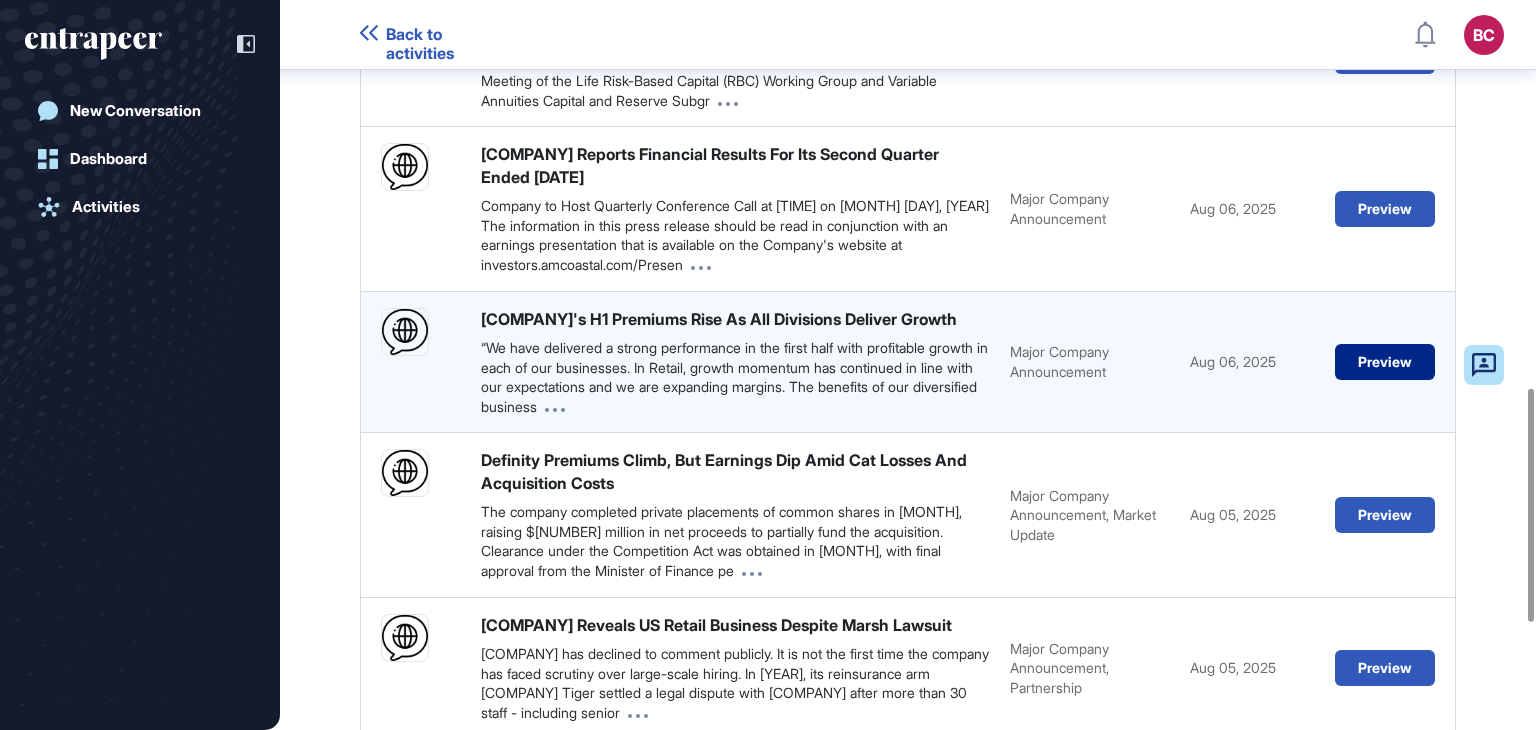 click on "Preview" at bounding box center [1385, 362] 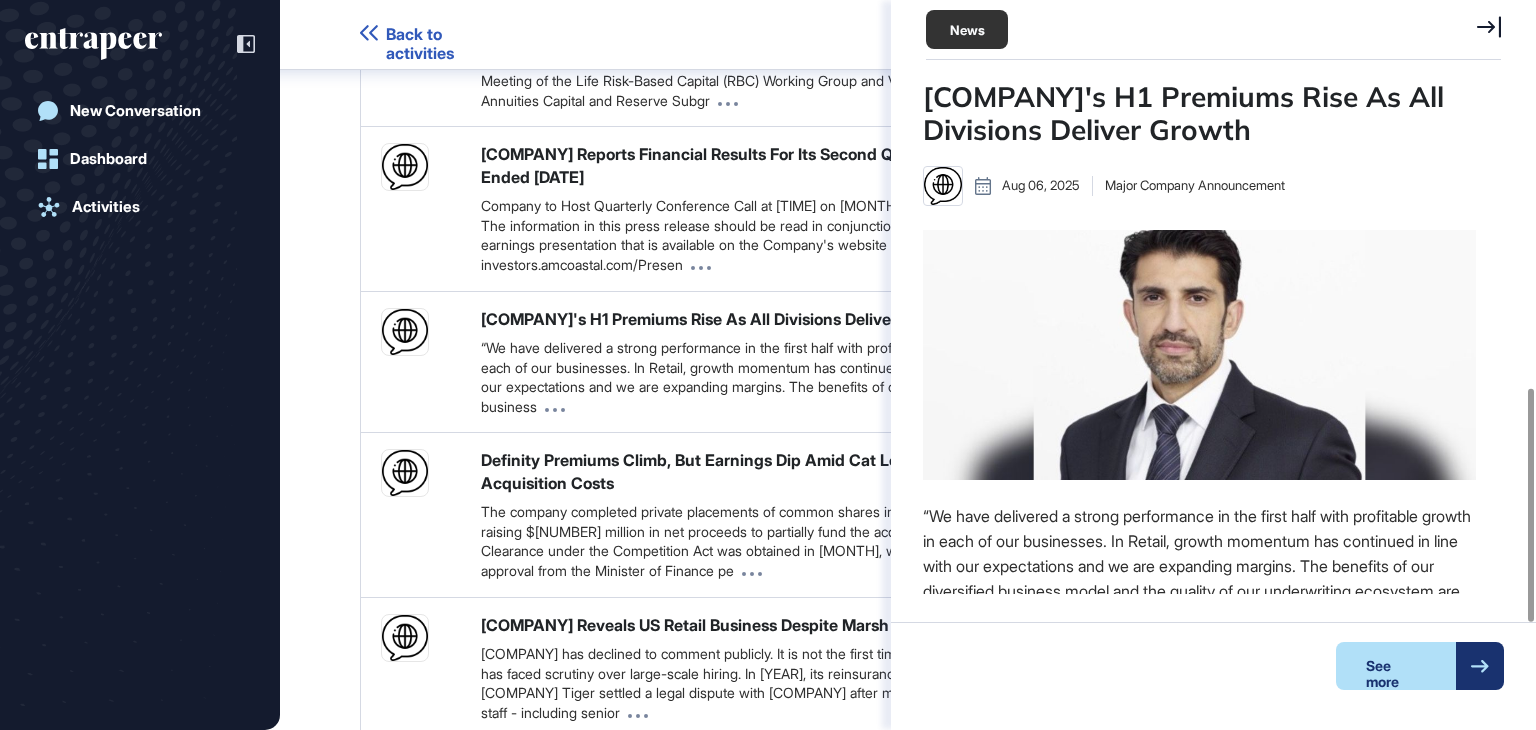 scroll, scrollTop: 364, scrollLeft: 553, axis: both 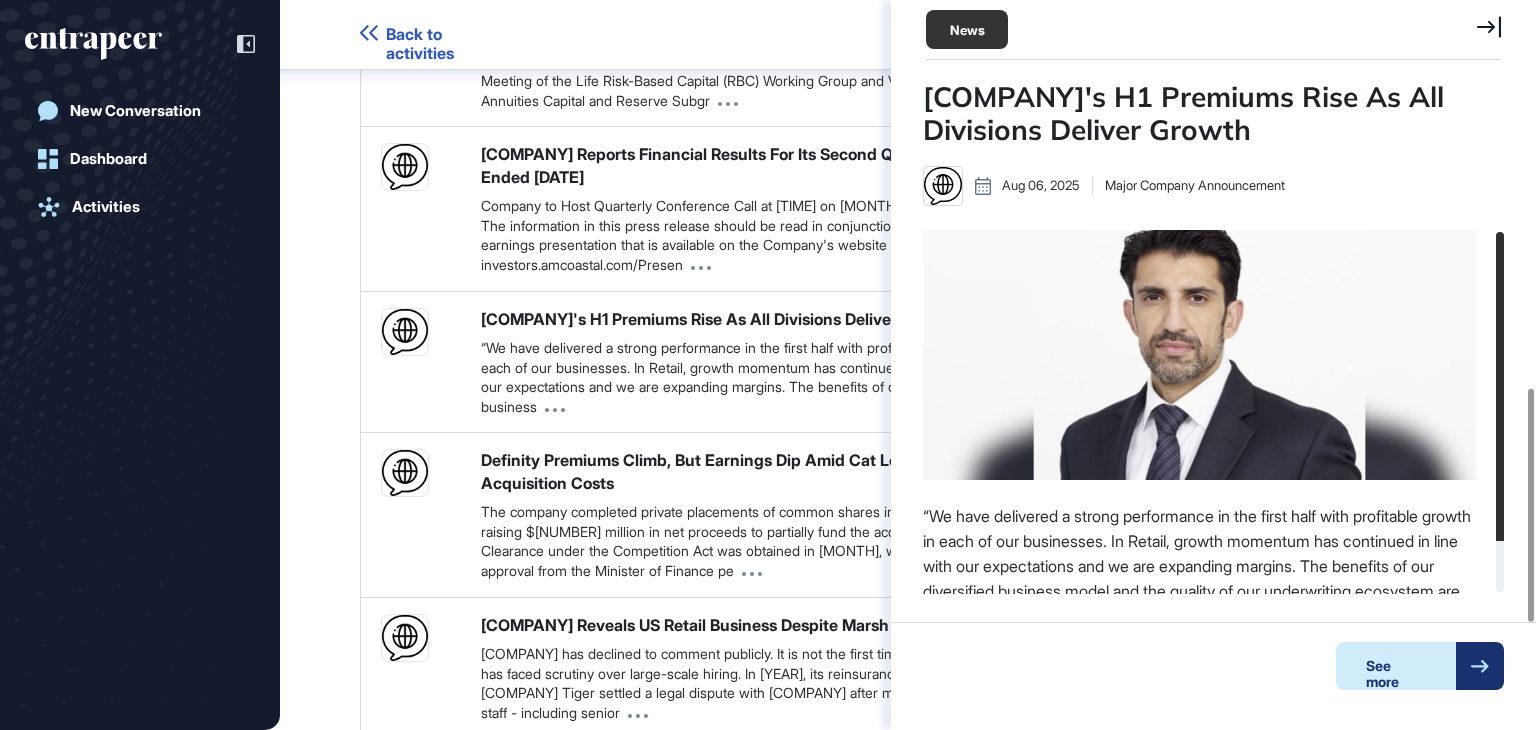 click on "See more" at bounding box center [1396, 666] 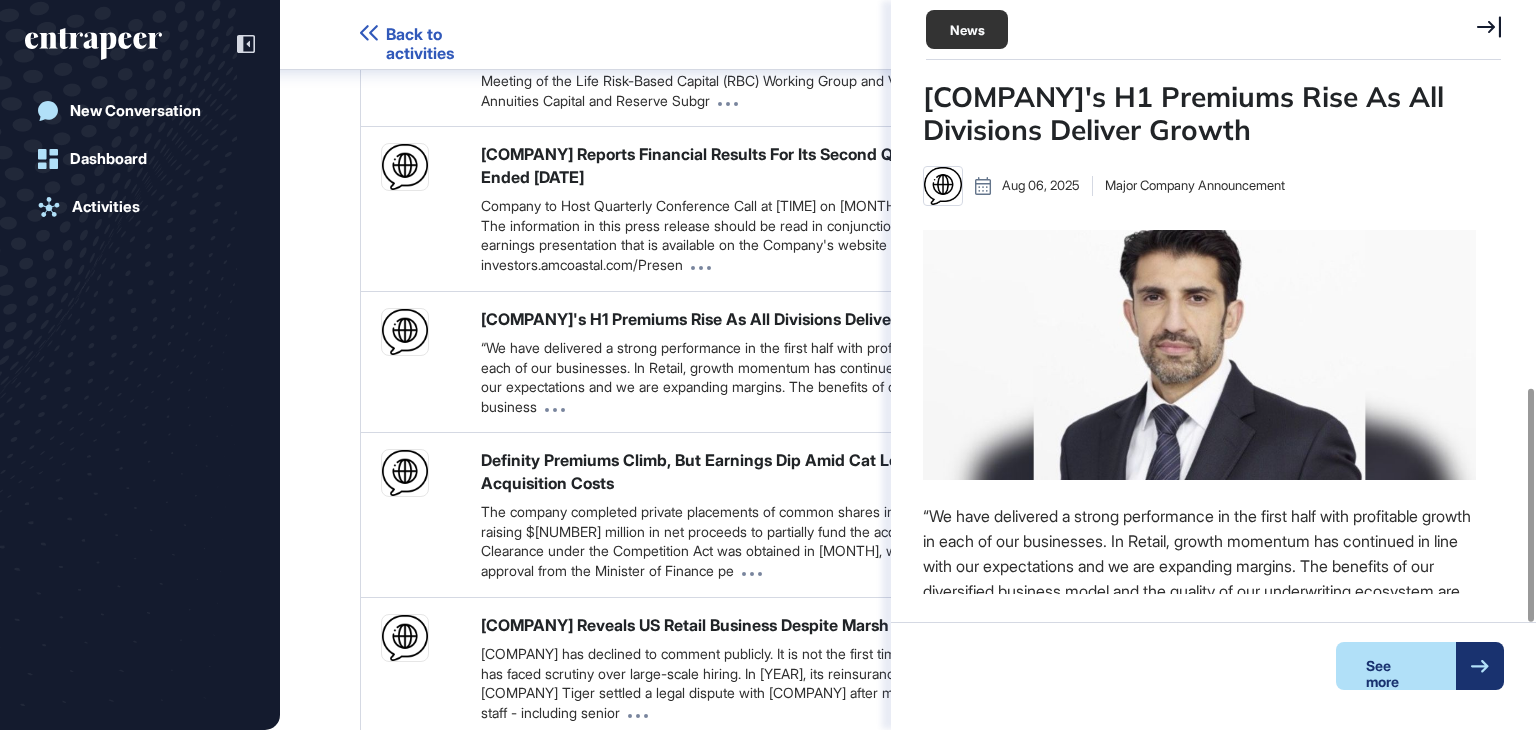 click 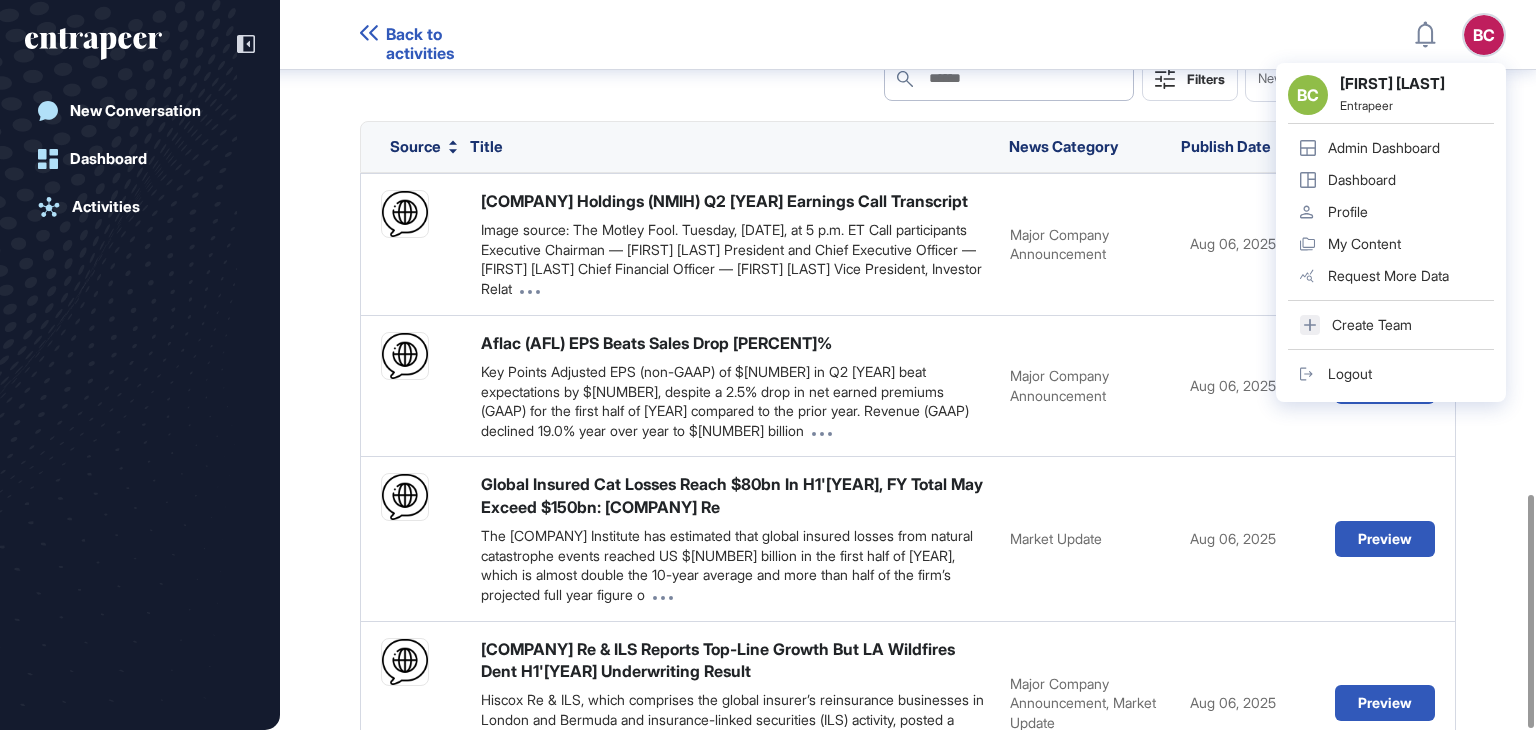 scroll, scrollTop: 1542, scrollLeft: 0, axis: vertical 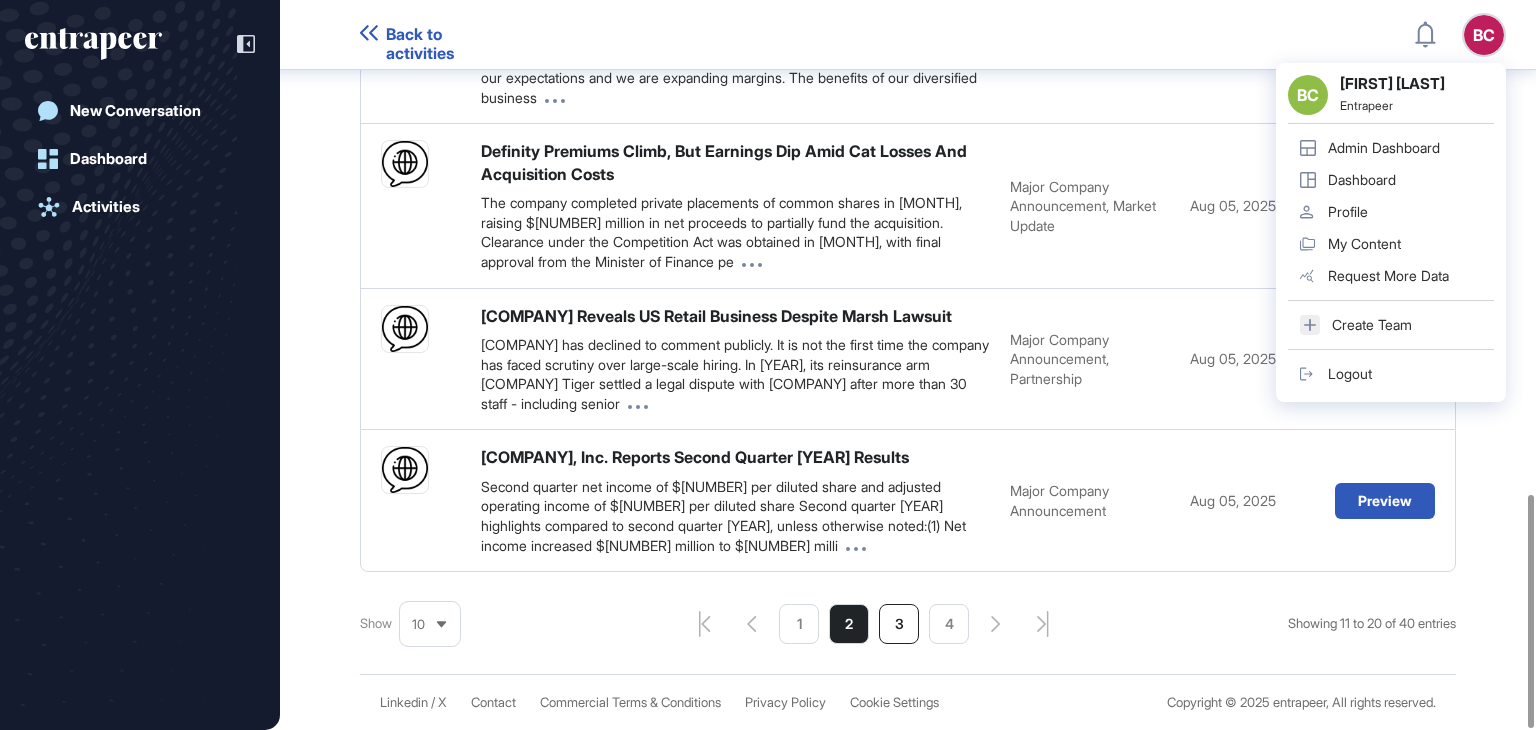 click on "3" 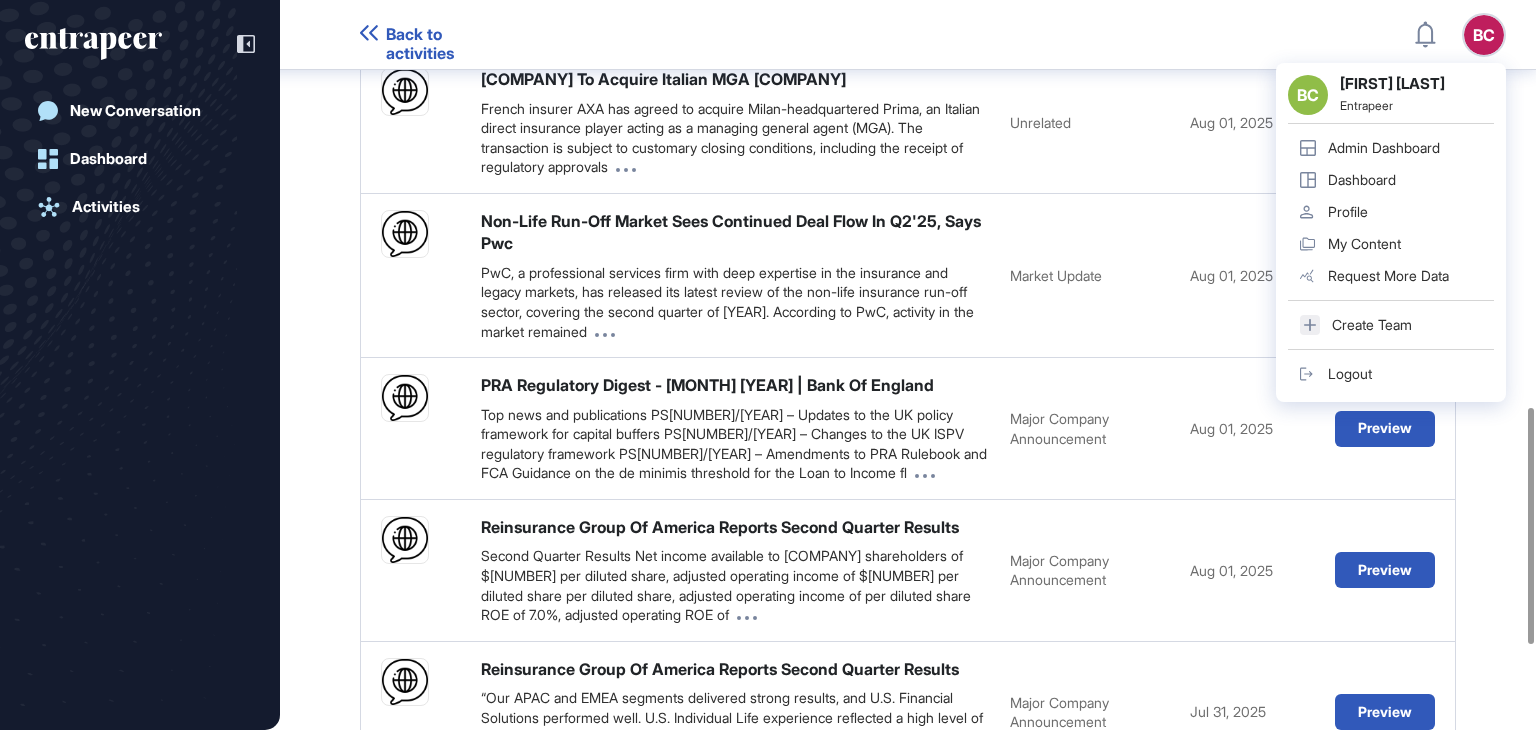 scroll, scrollTop: 1520, scrollLeft: 0, axis: vertical 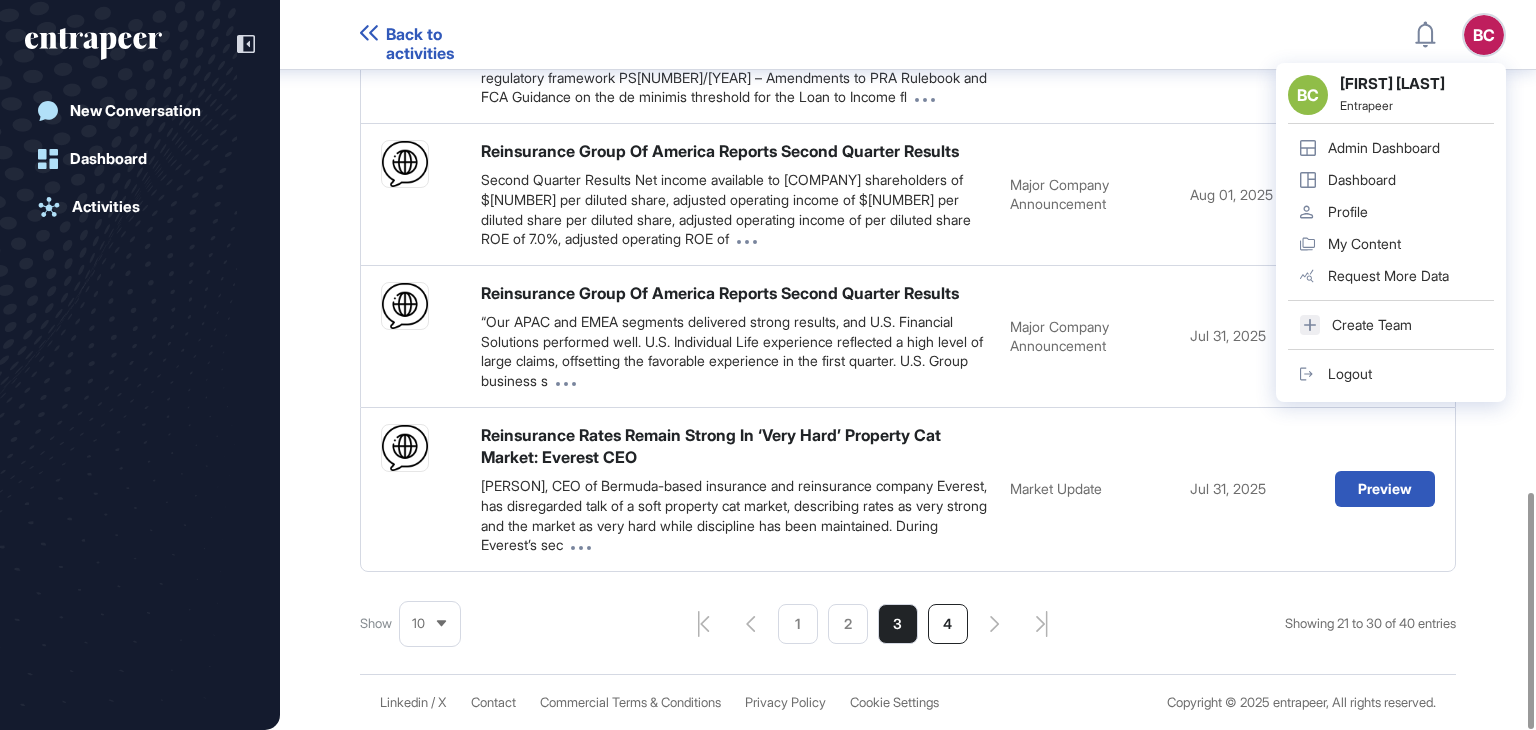 click on "4" 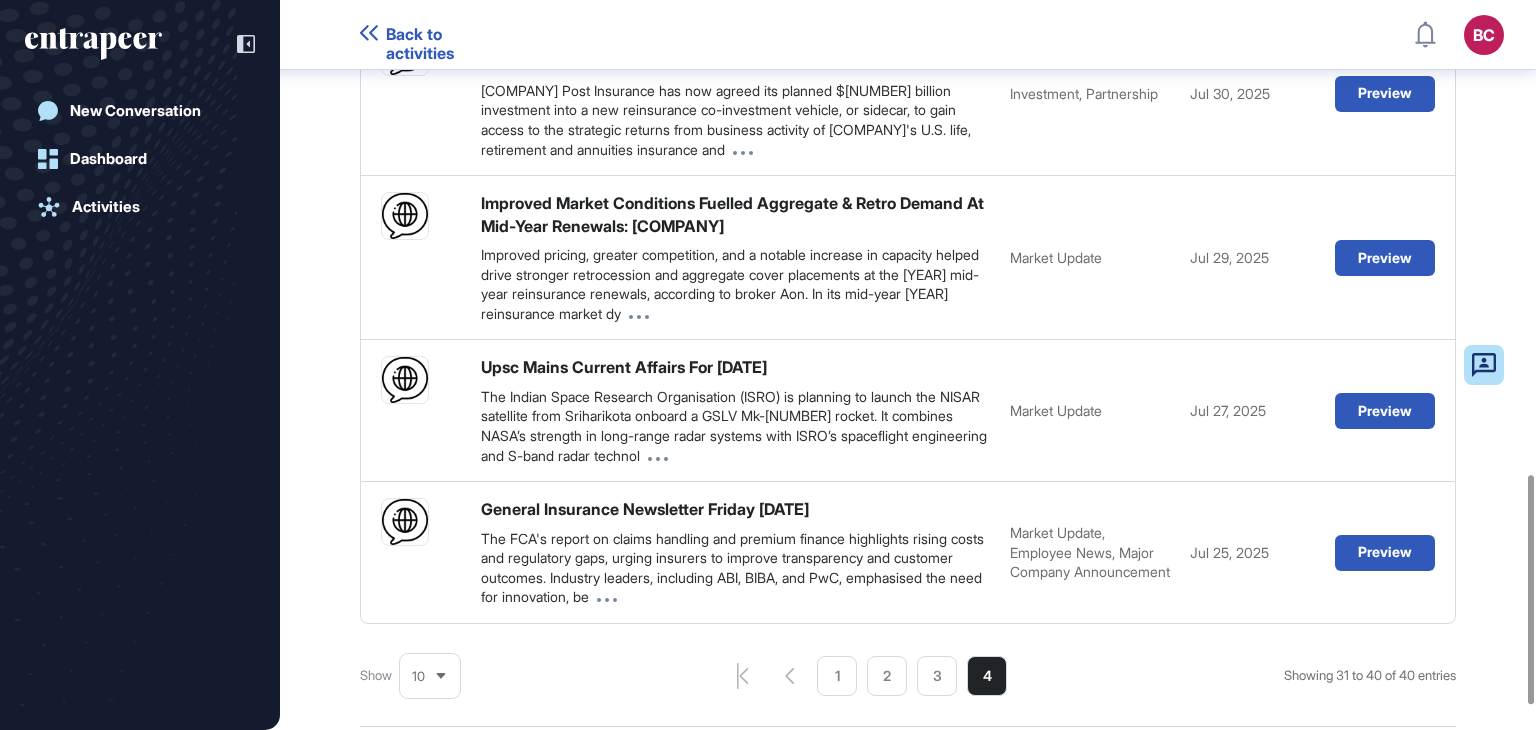 scroll, scrollTop: 1587, scrollLeft: 0, axis: vertical 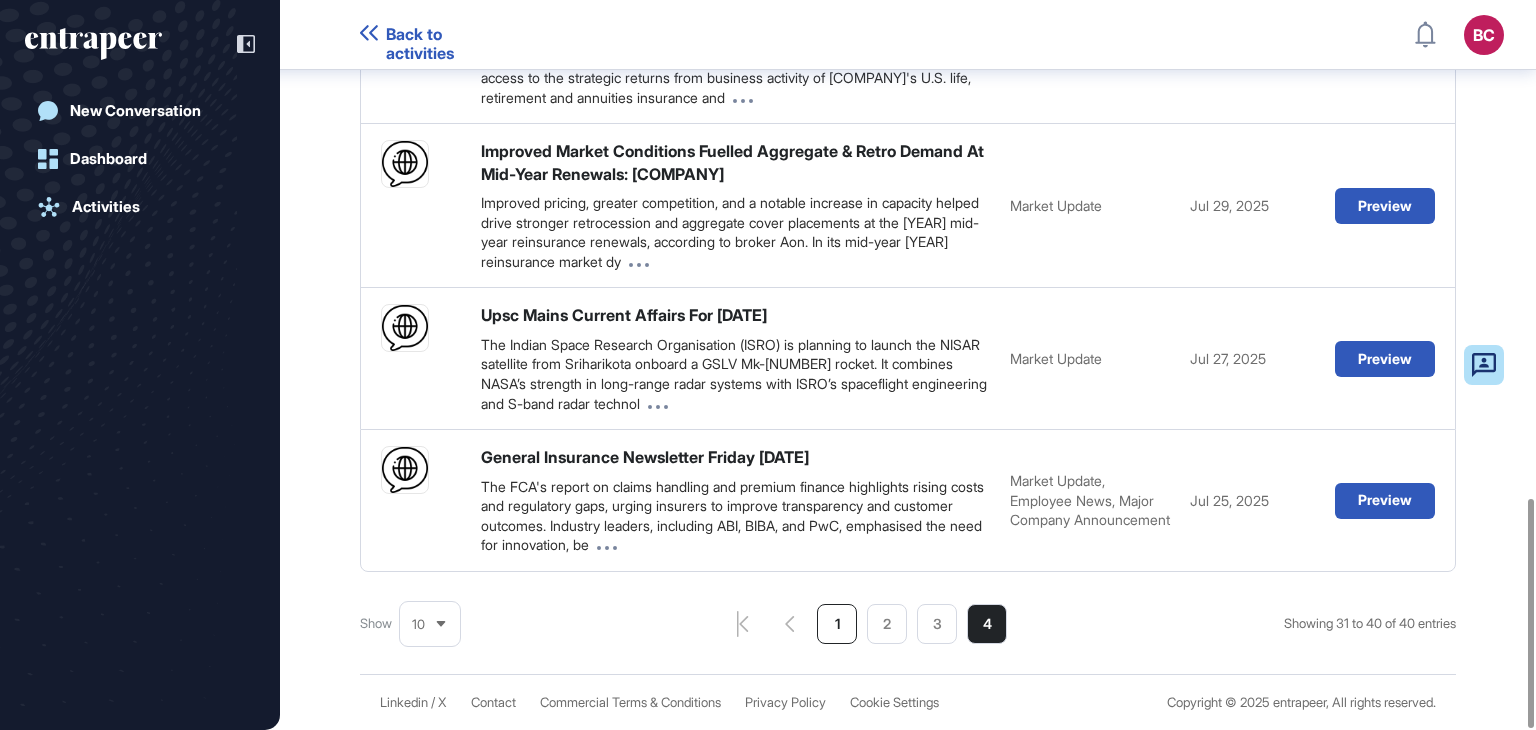 click on "1" 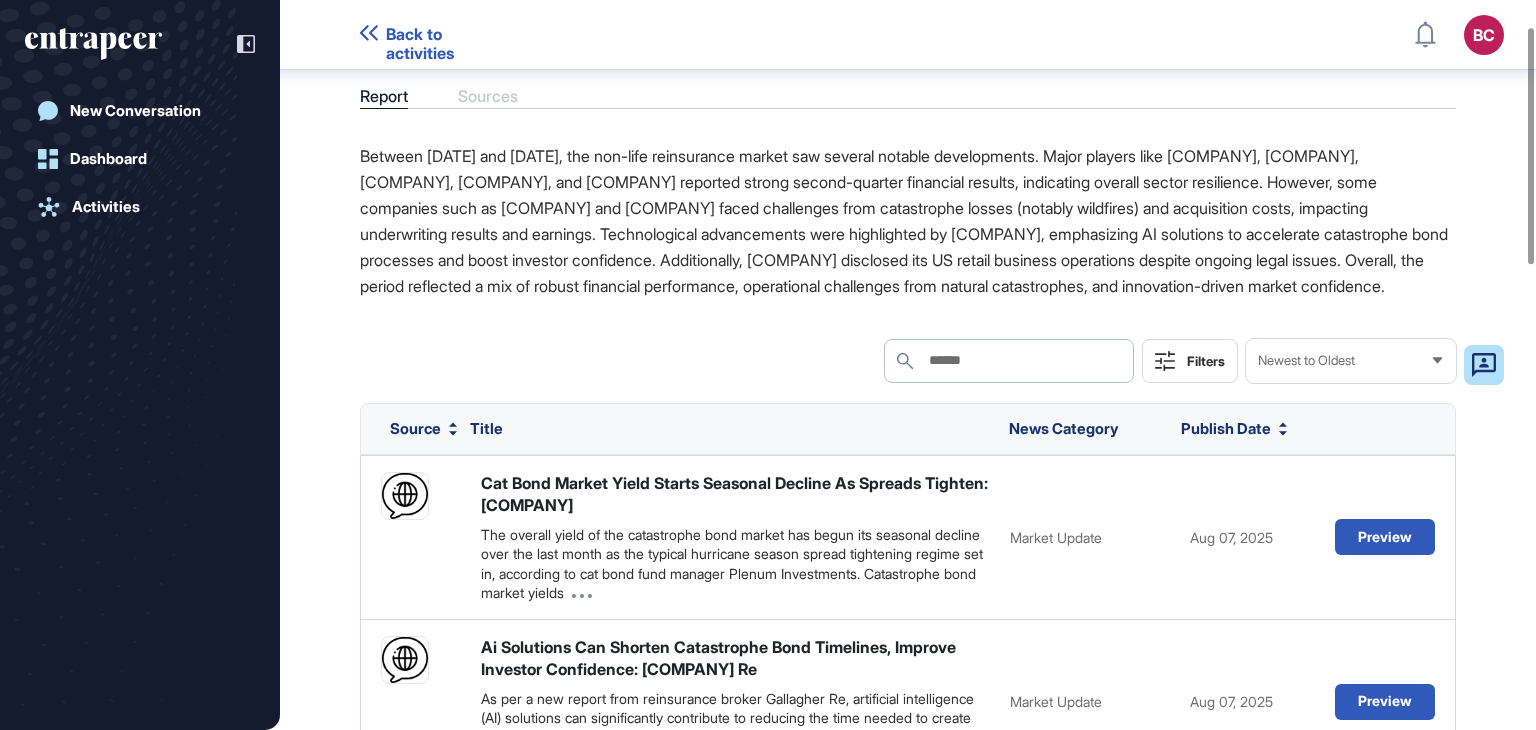 scroll, scrollTop: 20, scrollLeft: 0, axis: vertical 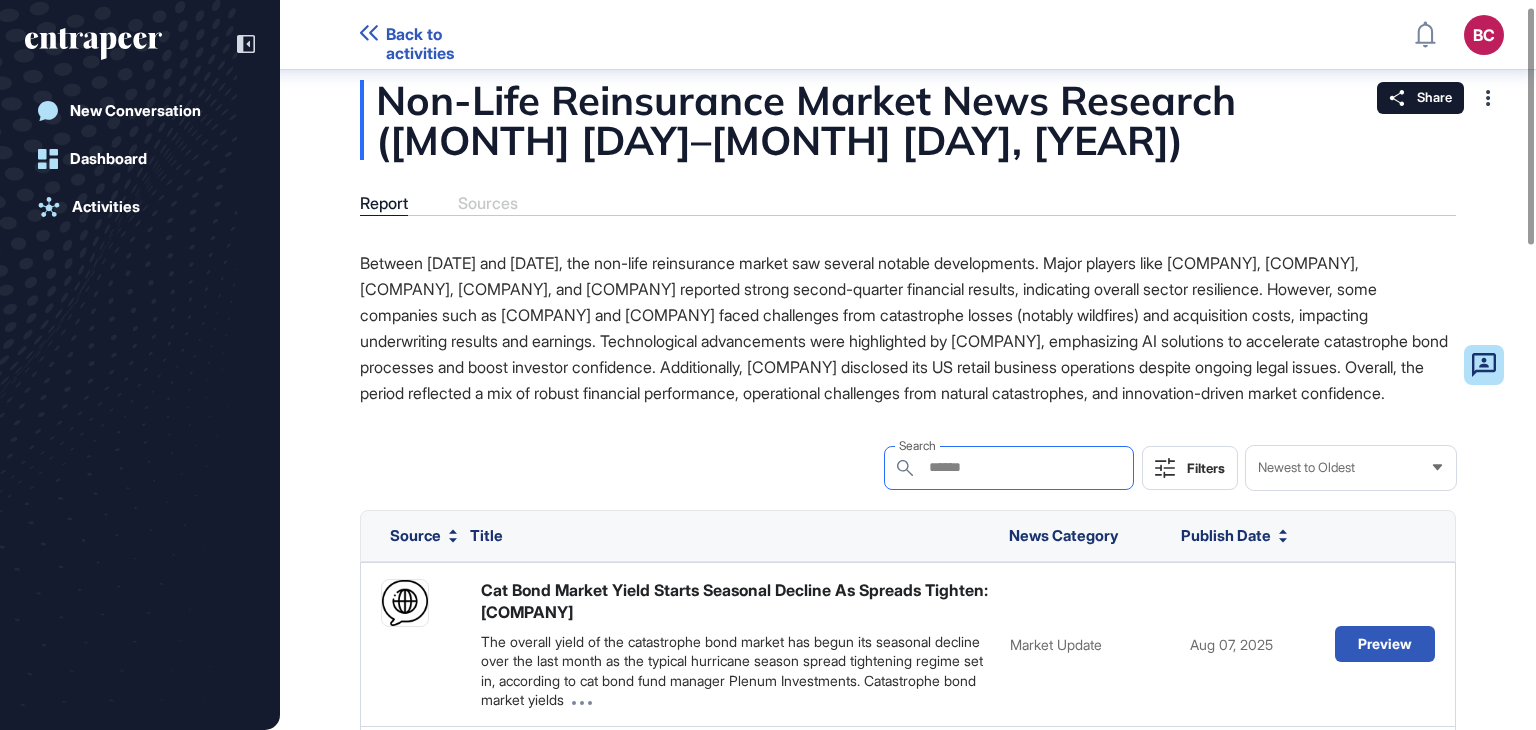 click at bounding box center [999, 467] 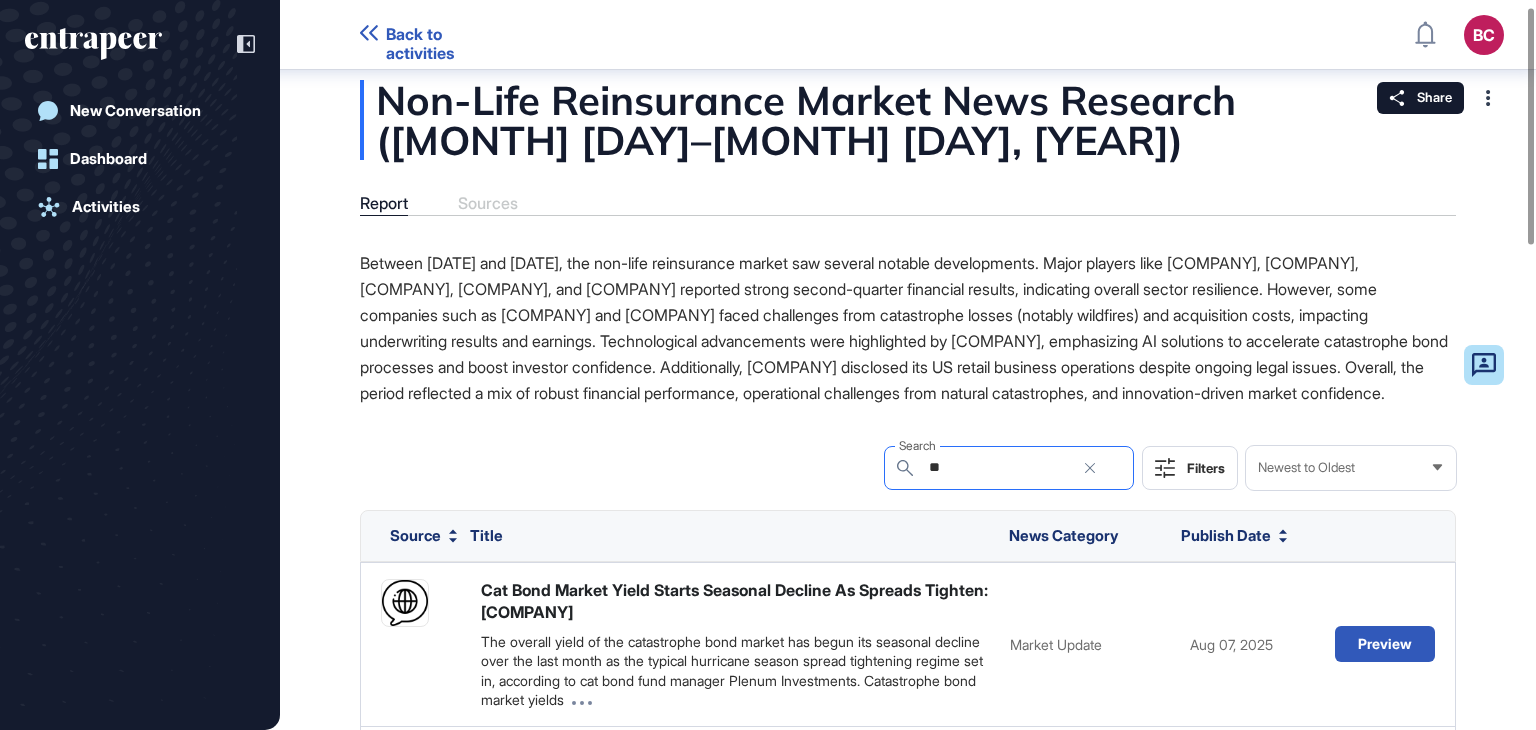 type on "***" 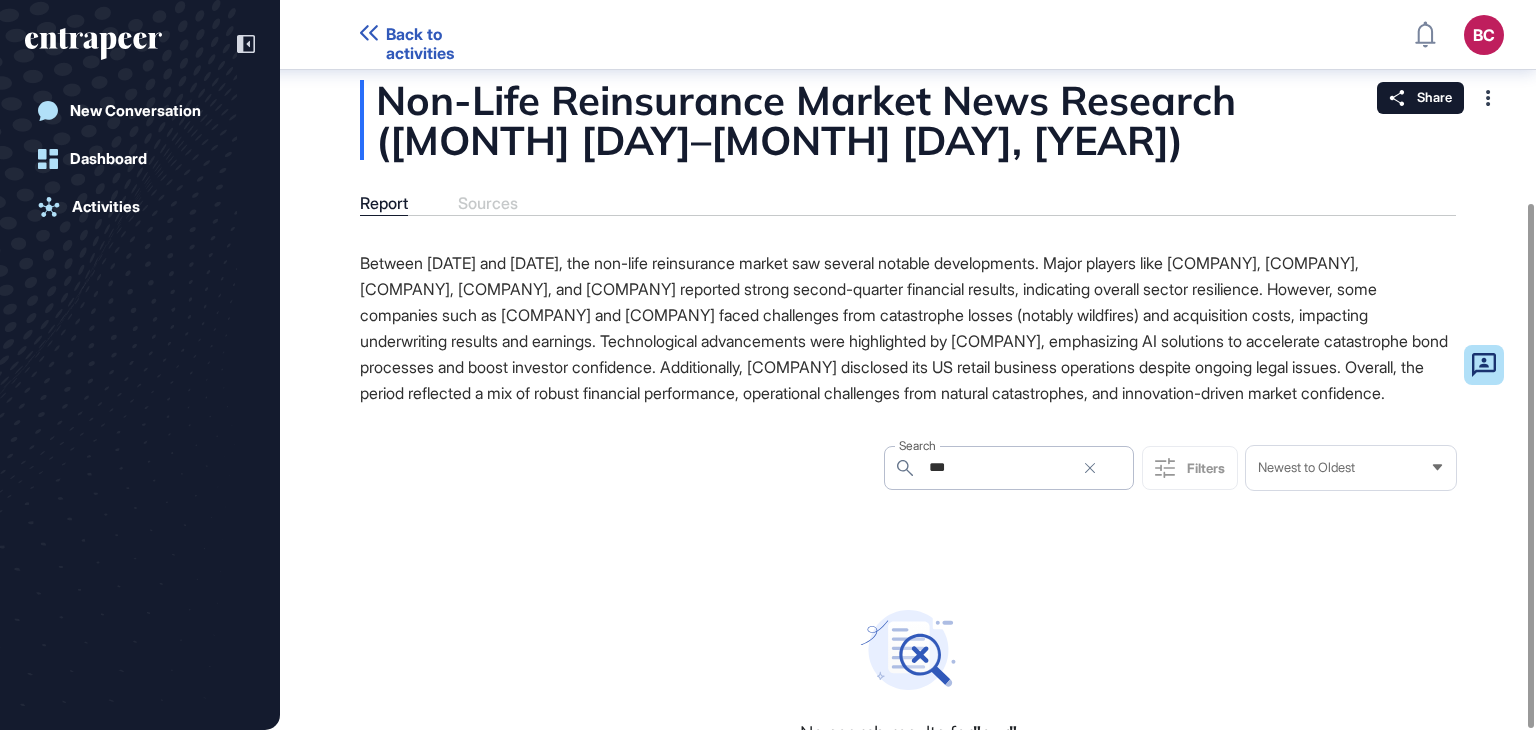 scroll, scrollTop: 281, scrollLeft: 0, axis: vertical 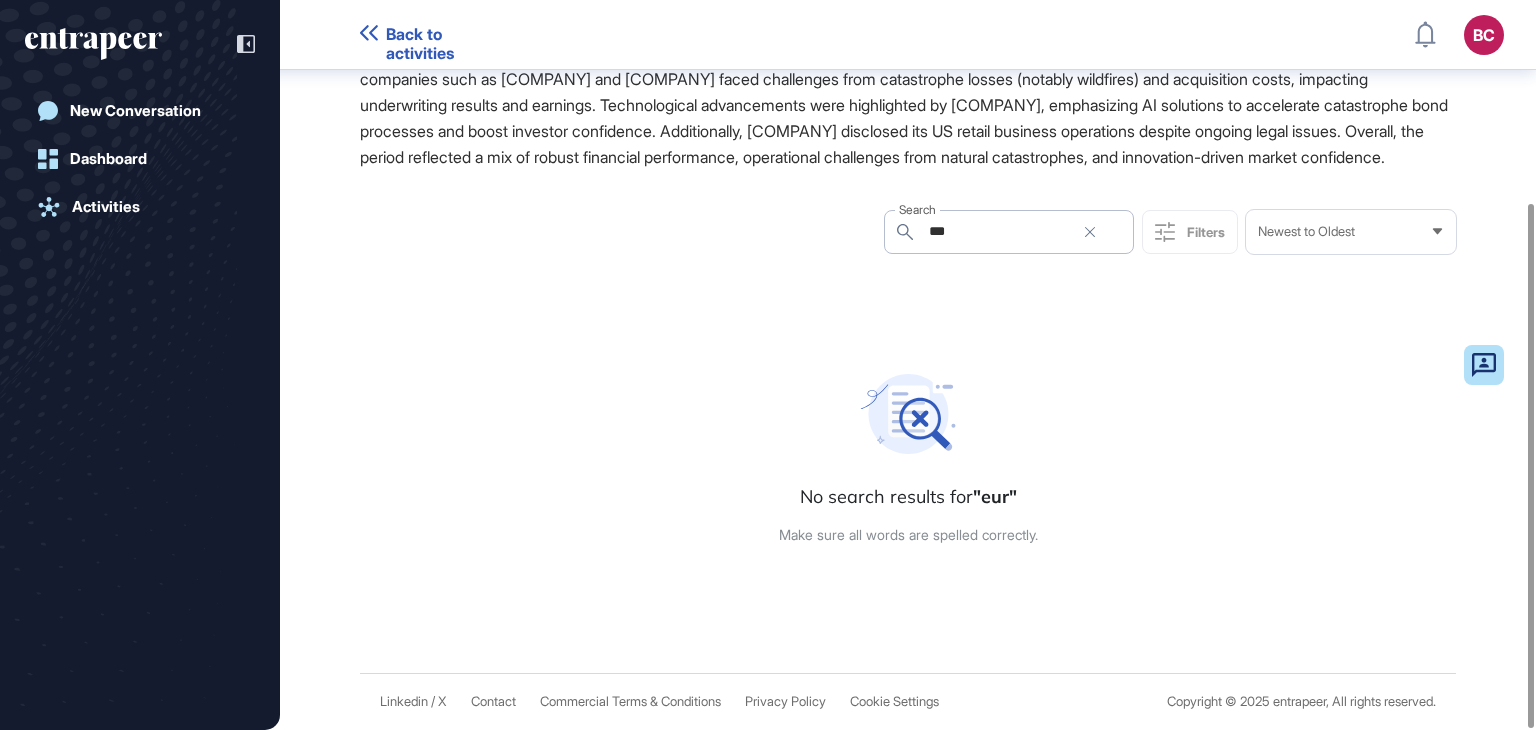 drag, startPoint x: 960, startPoint y: 230, endPoint x: 880, endPoint y: 222, distance: 80.399 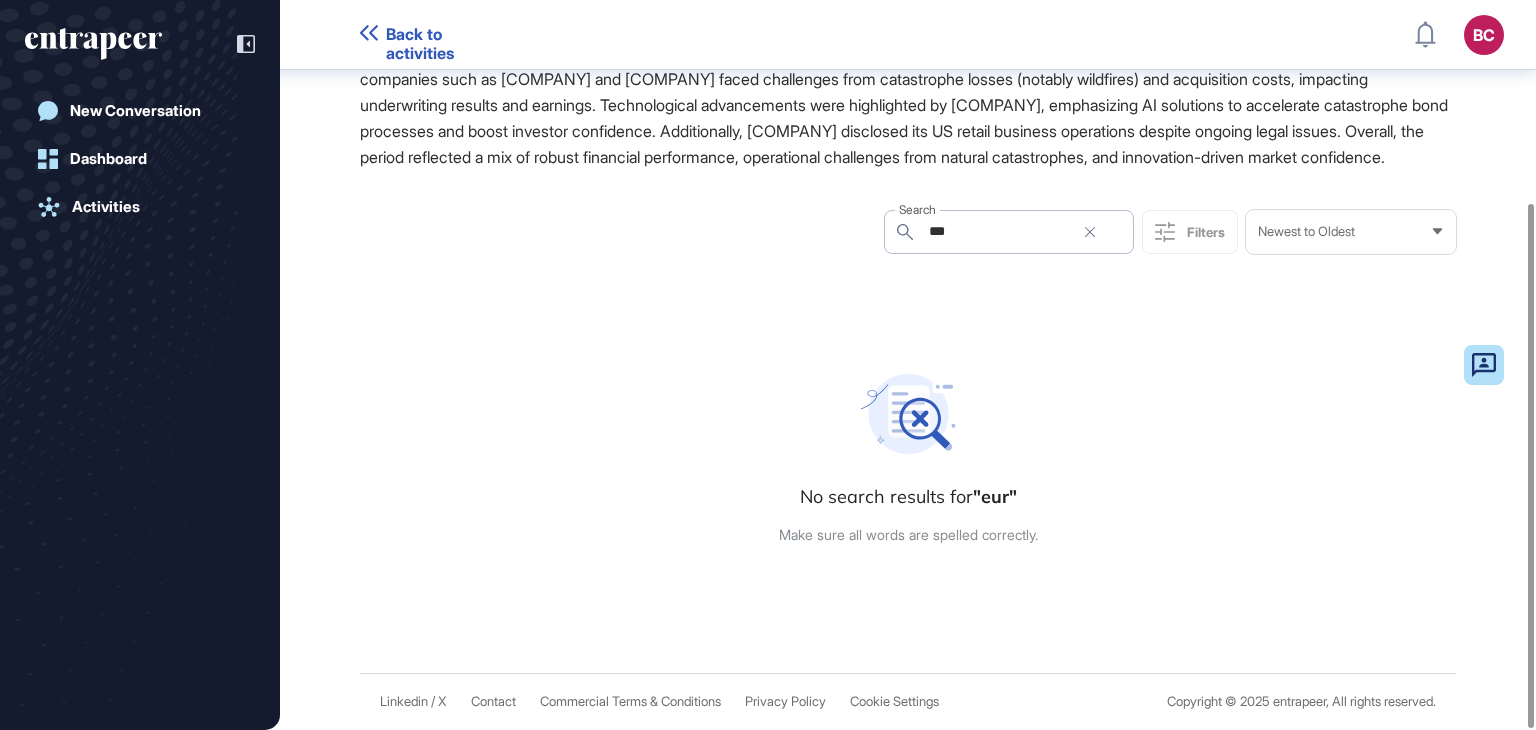 type 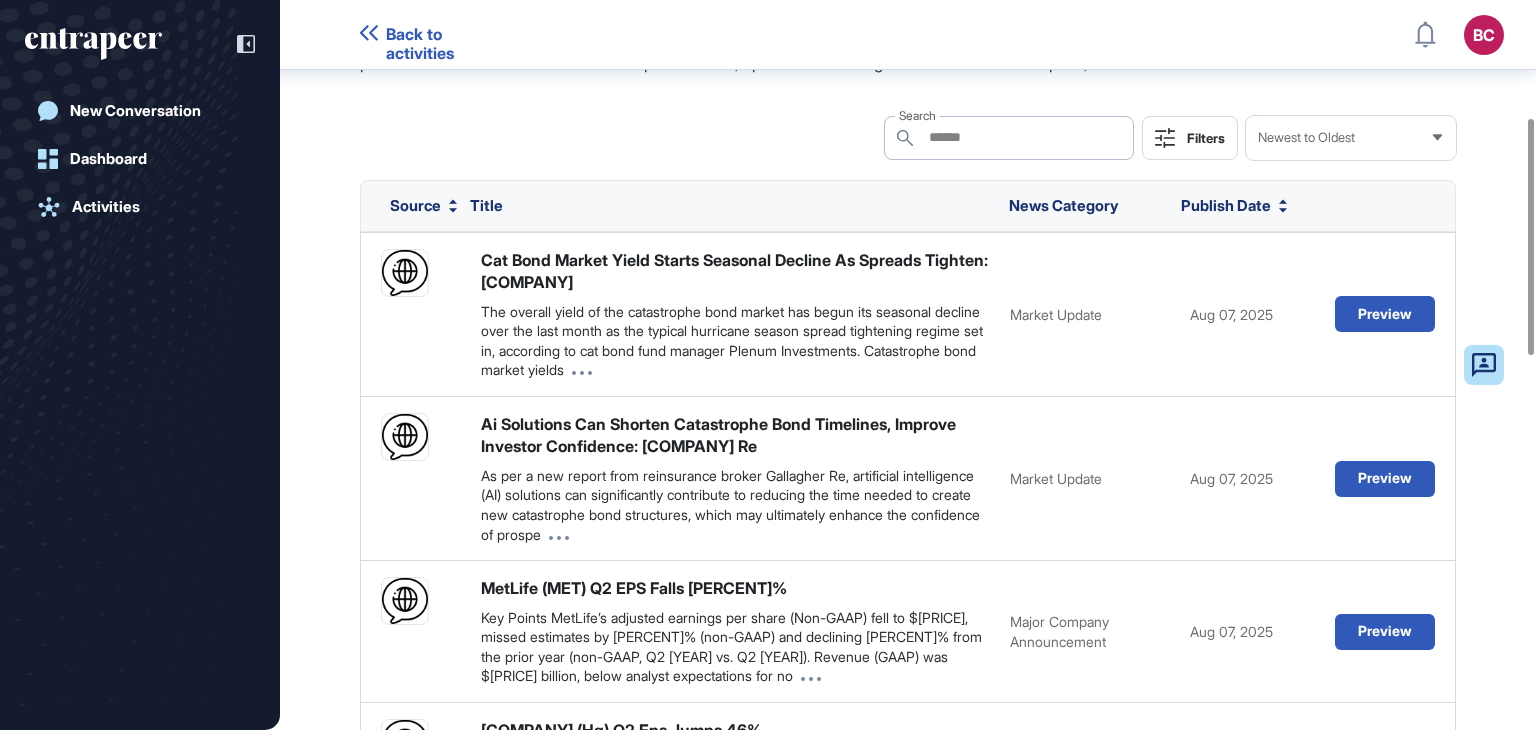 scroll, scrollTop: 381, scrollLeft: 0, axis: vertical 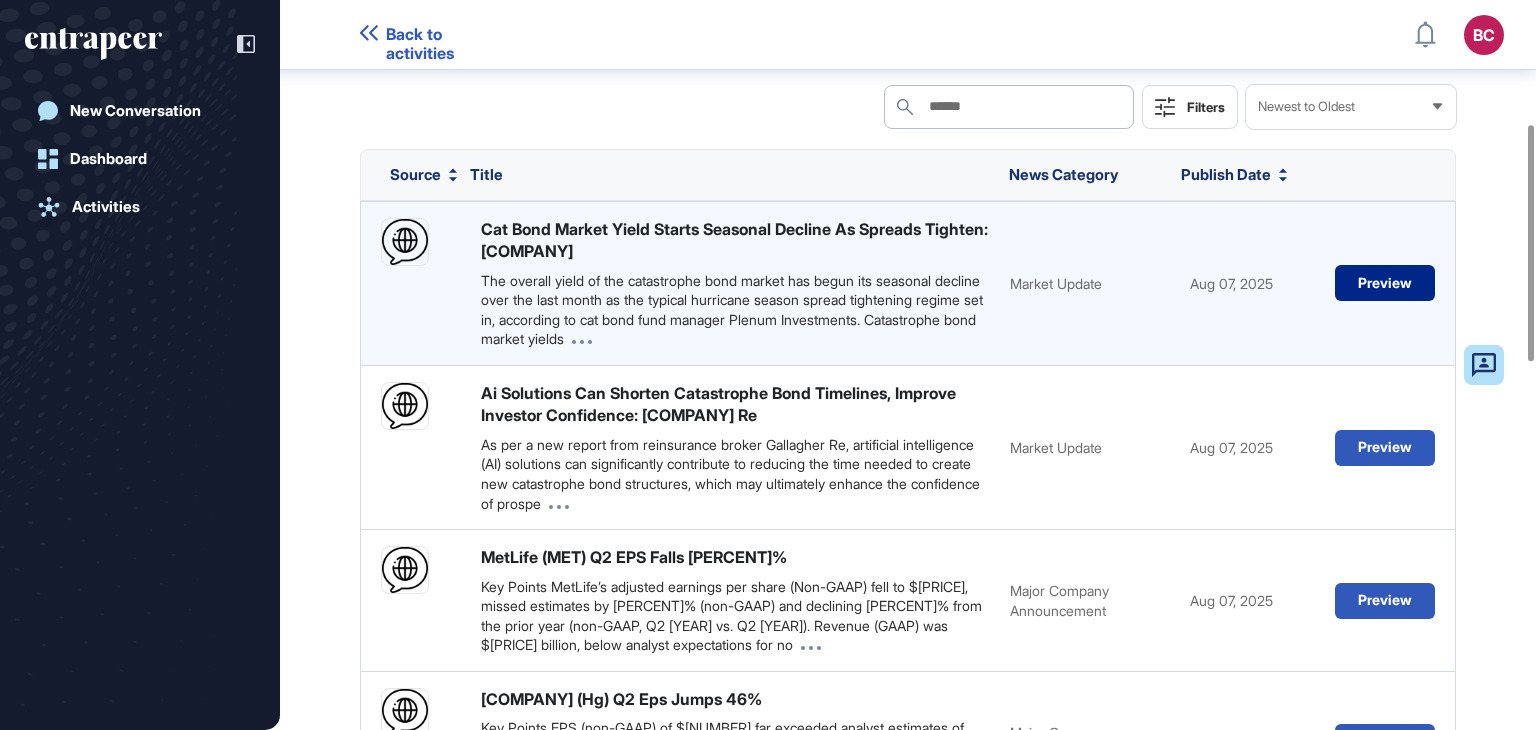 click on "Preview" at bounding box center [1385, 283] 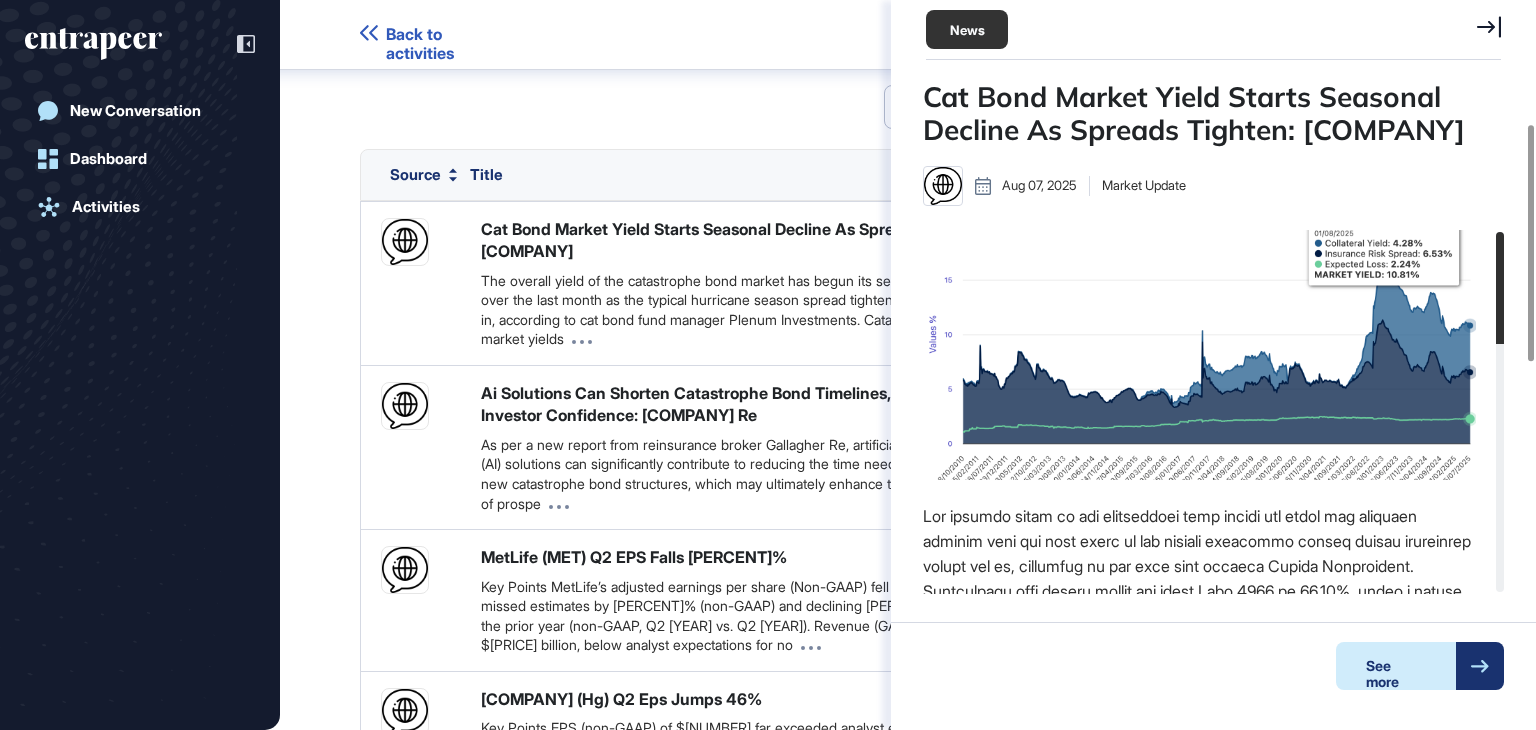 scroll, scrollTop: 364, scrollLeft: 553, axis: both 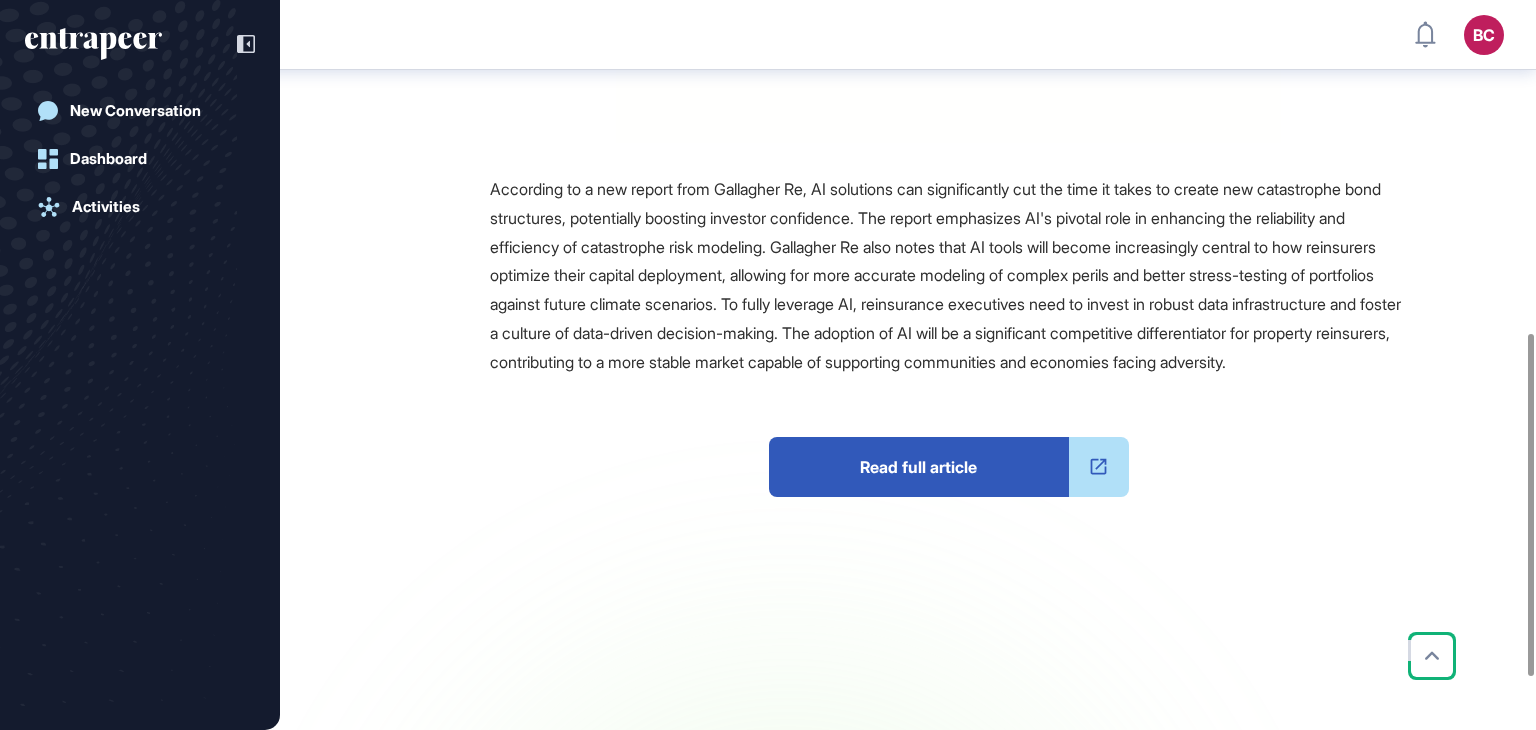 click on "Read full article" at bounding box center [919, 467] 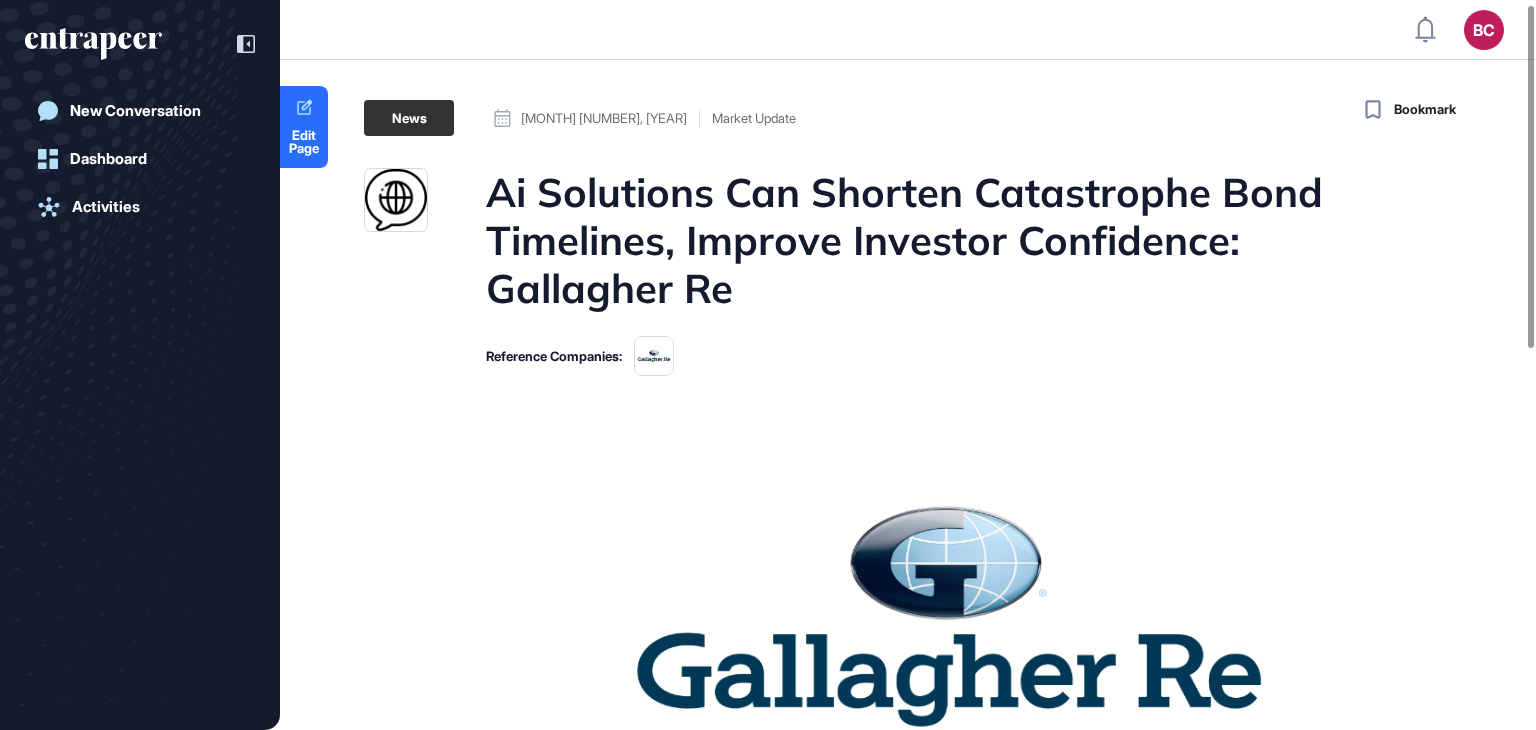 scroll, scrollTop: 0, scrollLeft: 0, axis: both 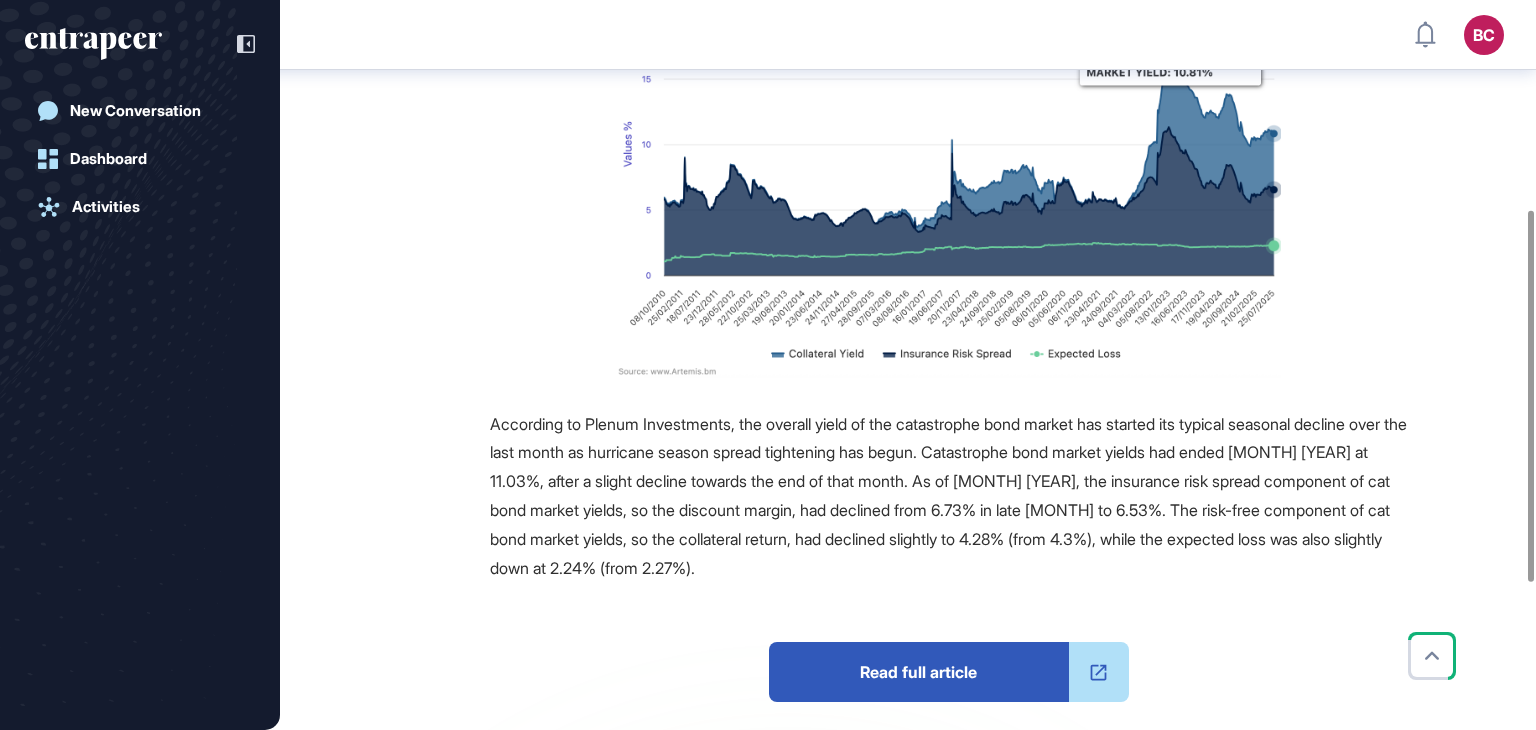 click on "Read full article" at bounding box center [919, 672] 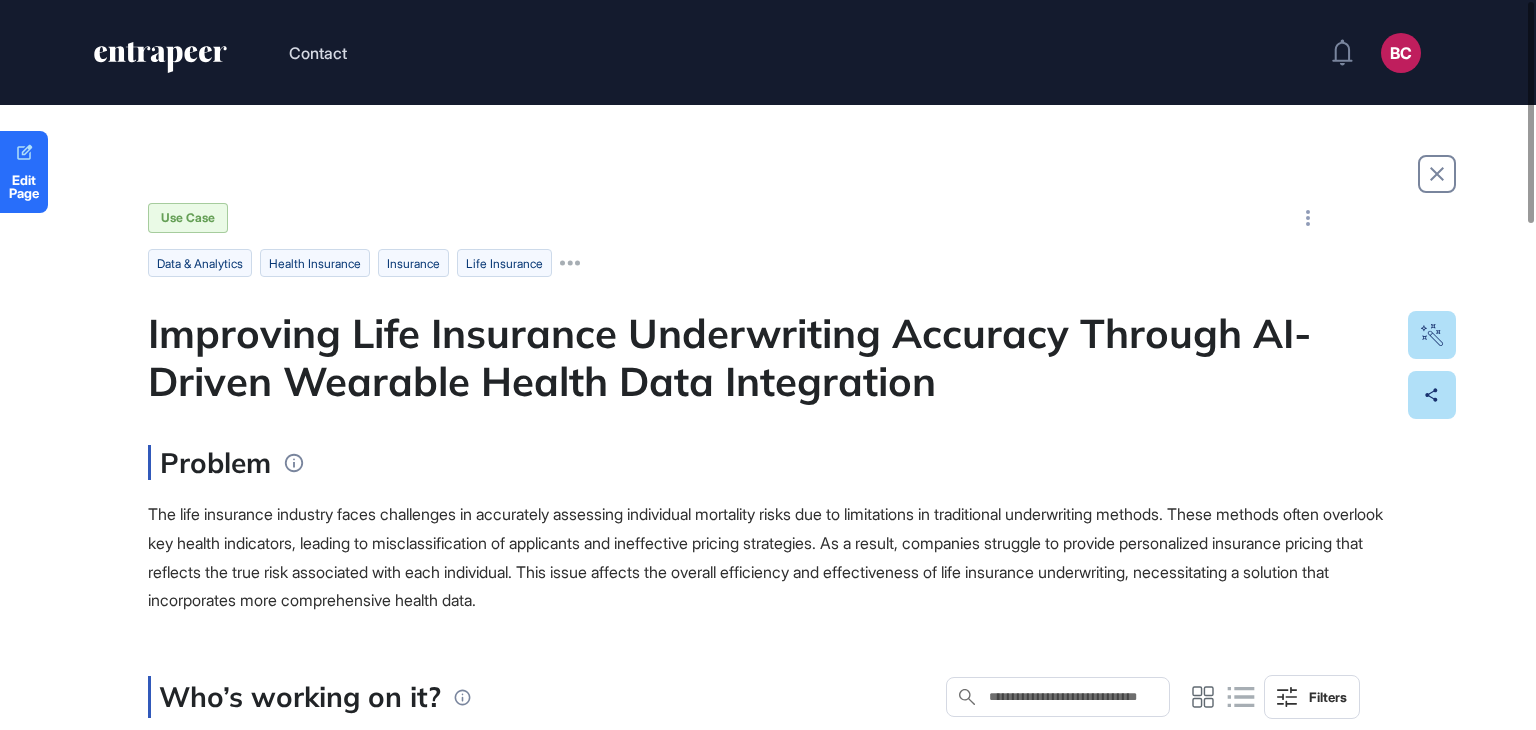 scroll, scrollTop: 0, scrollLeft: 0, axis: both 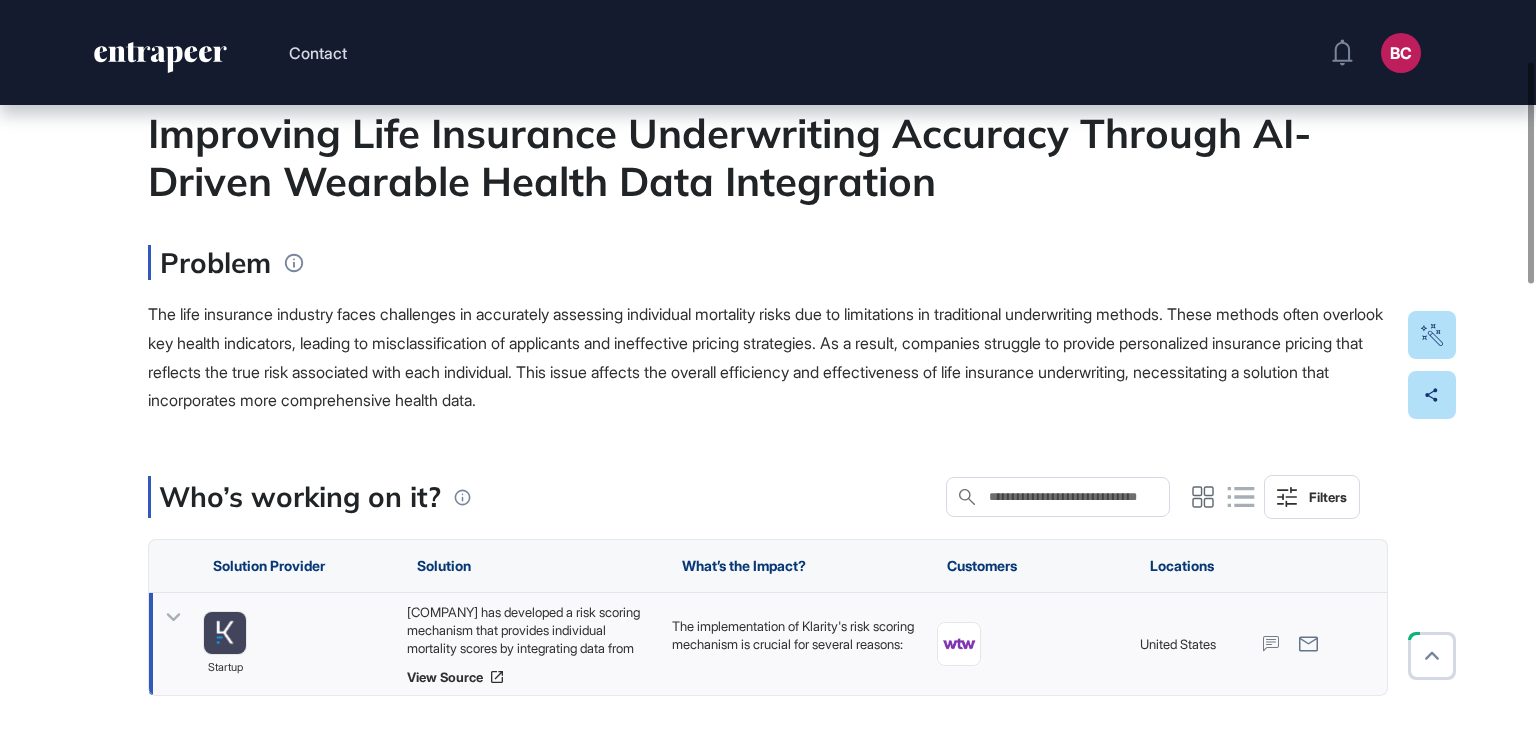 click on "Klarity has developed a risk scoring mechanism that provides individual mortality scores by integrating data from wearable technology, such as smartwatches, with traditional health assessments. This model utilizes over six million life years of data collected over 12 years and incorporates AI-driven insights to enhance underwriting accuracy. By analyzing diverse health metrics, including movement, activity, heart rate, and sleep patterns, Klarity's tool enables better risk stratification and more accurate insurance pricing, addressing the deficiencies of conventional methods." at bounding box center [529, 630] 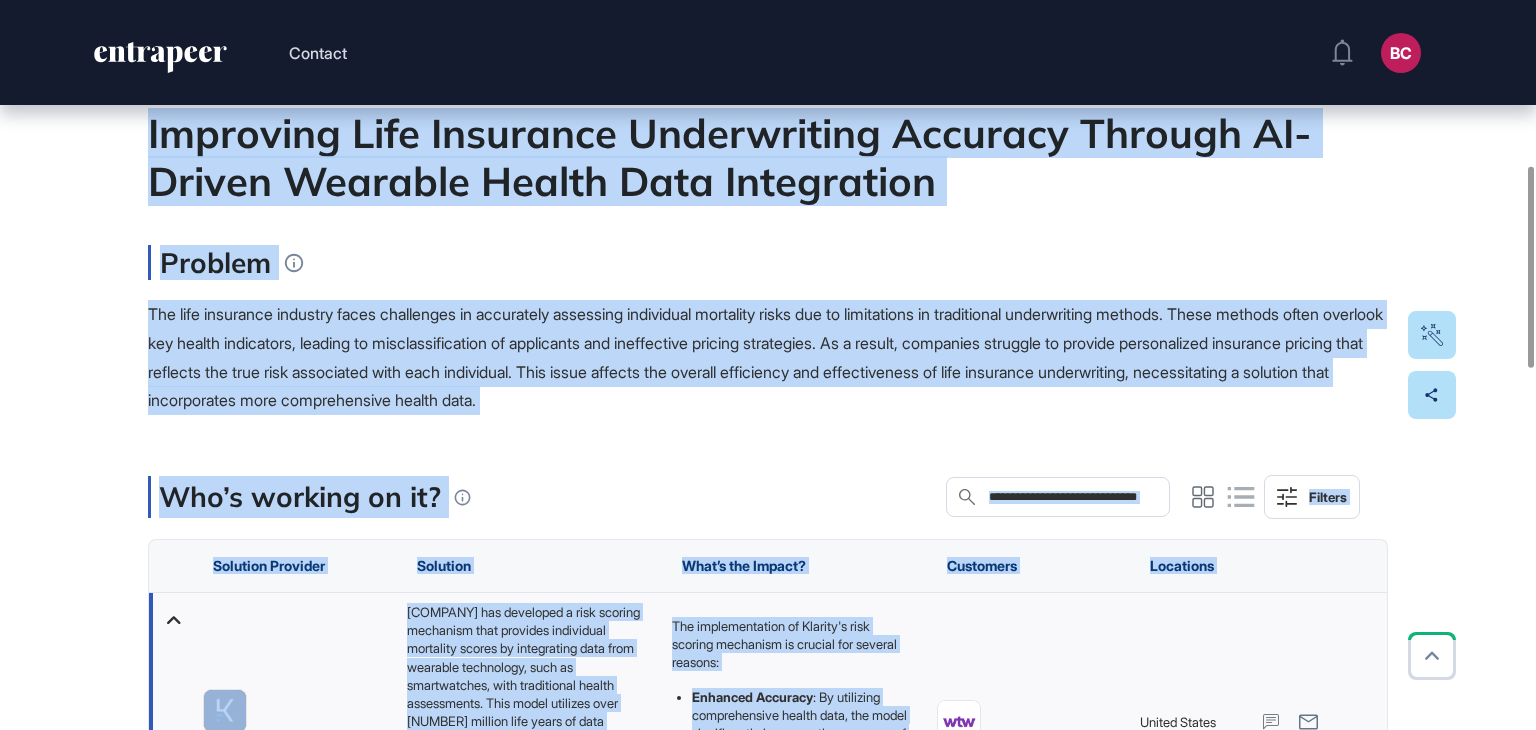 scroll, scrollTop: 600, scrollLeft: 0, axis: vertical 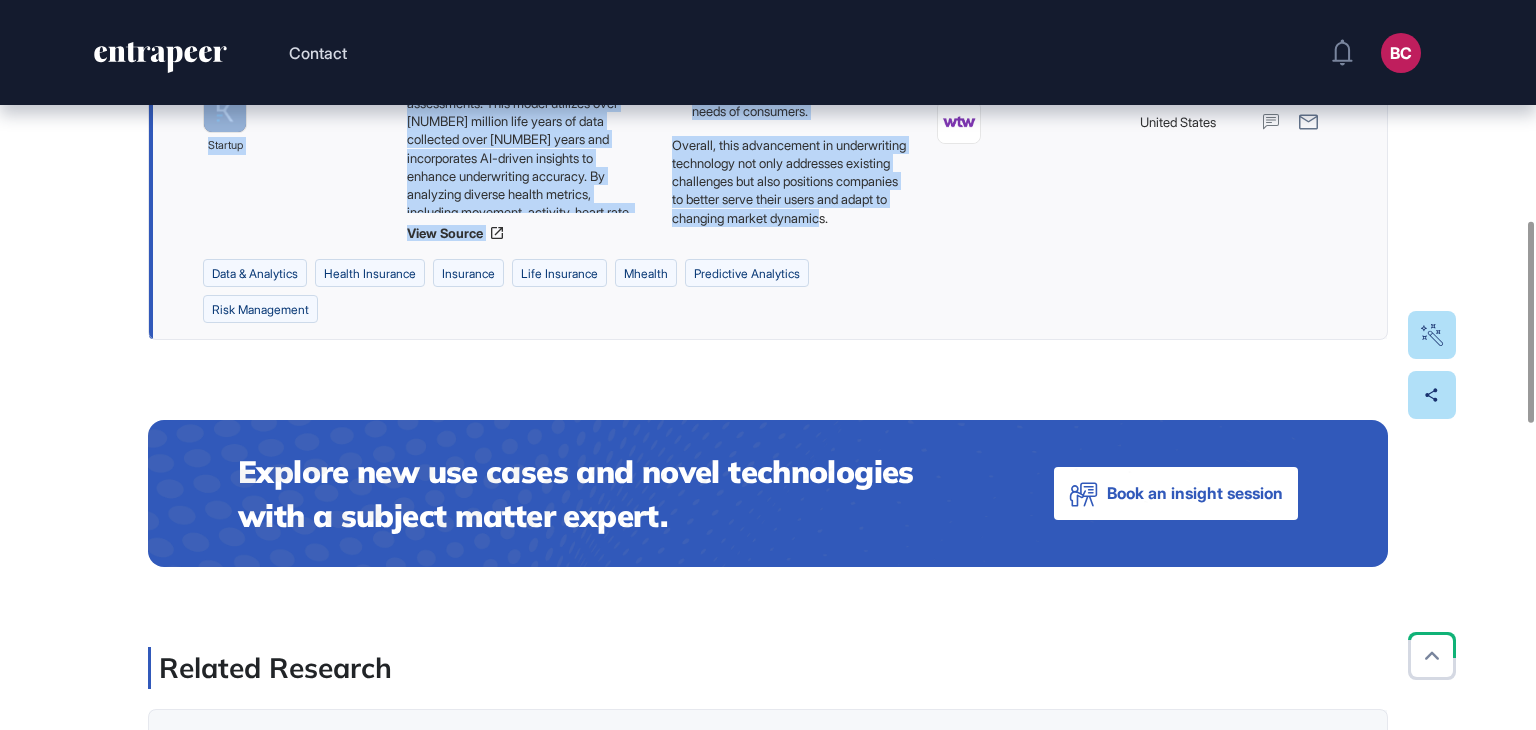 drag, startPoint x: 785, startPoint y: 347, endPoint x: 852, endPoint y: 229, distance: 135.6945 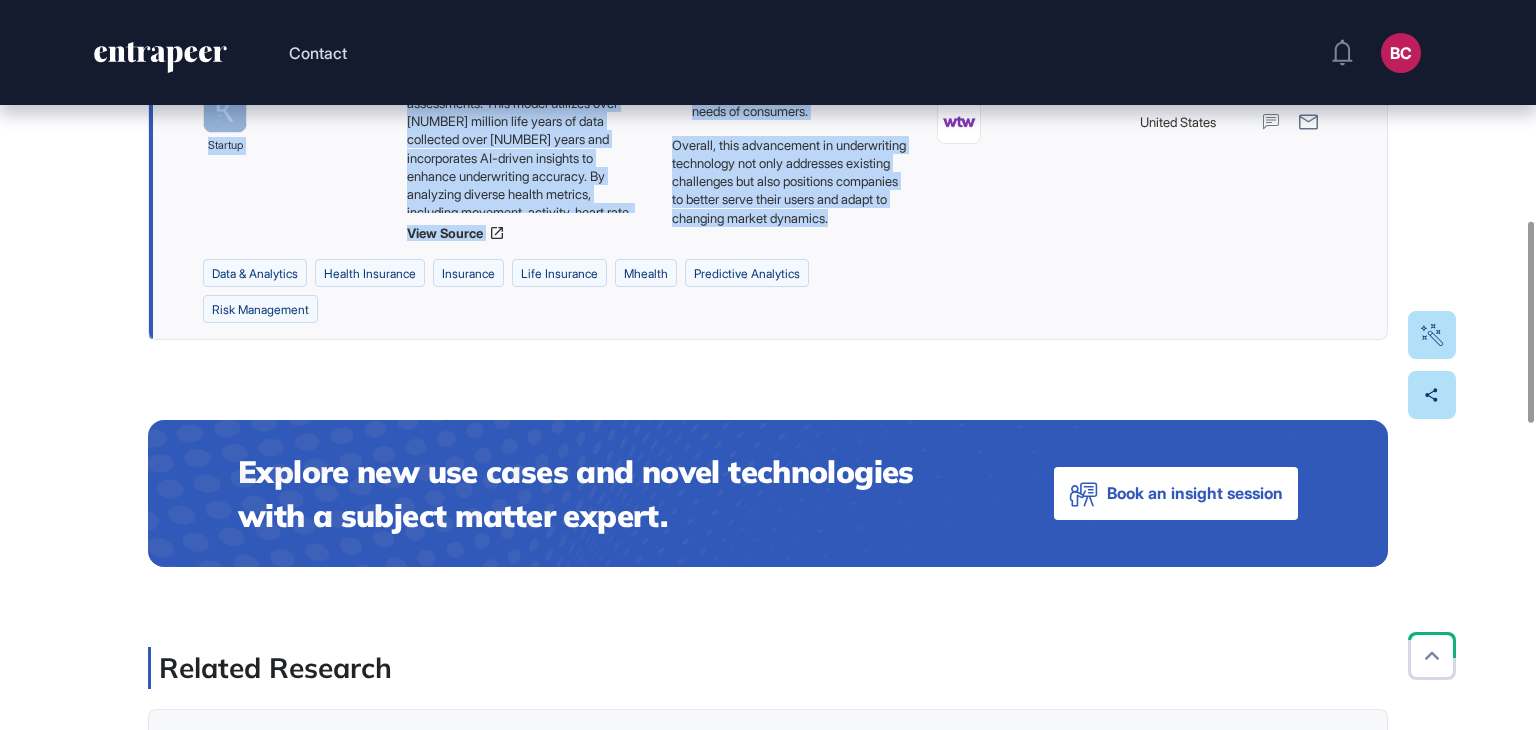 copy on "Improving Life Insurance Underwriting Accuracy Through AI-Driven Wearable Health Data Integration Problem The life insurance industry faces challenges in accurately assessing individual mortality risks due to limitations in traditional underwriting methods. These methods often overlook key health indicators, leading to misclassification of applicants and ineffective pricing strategies. As a result, companies struggle to provide personalized insurance pricing that reflects the true risk associated with each individual. This issue affects the overall efficiency and effectiveness of life insurance underwriting, necessitating a solution that incorporates more comprehensive health data. Who’s working on it? Search in Who’s working on it? Filters Solution Provider Solution What’s the Impact? Customers Locations startup Klarity has developed a risk scoring mechanism that provides individual mortality scores by integrating data from wearable technology, such as smartwatches, with traditional health assessments. Th..." 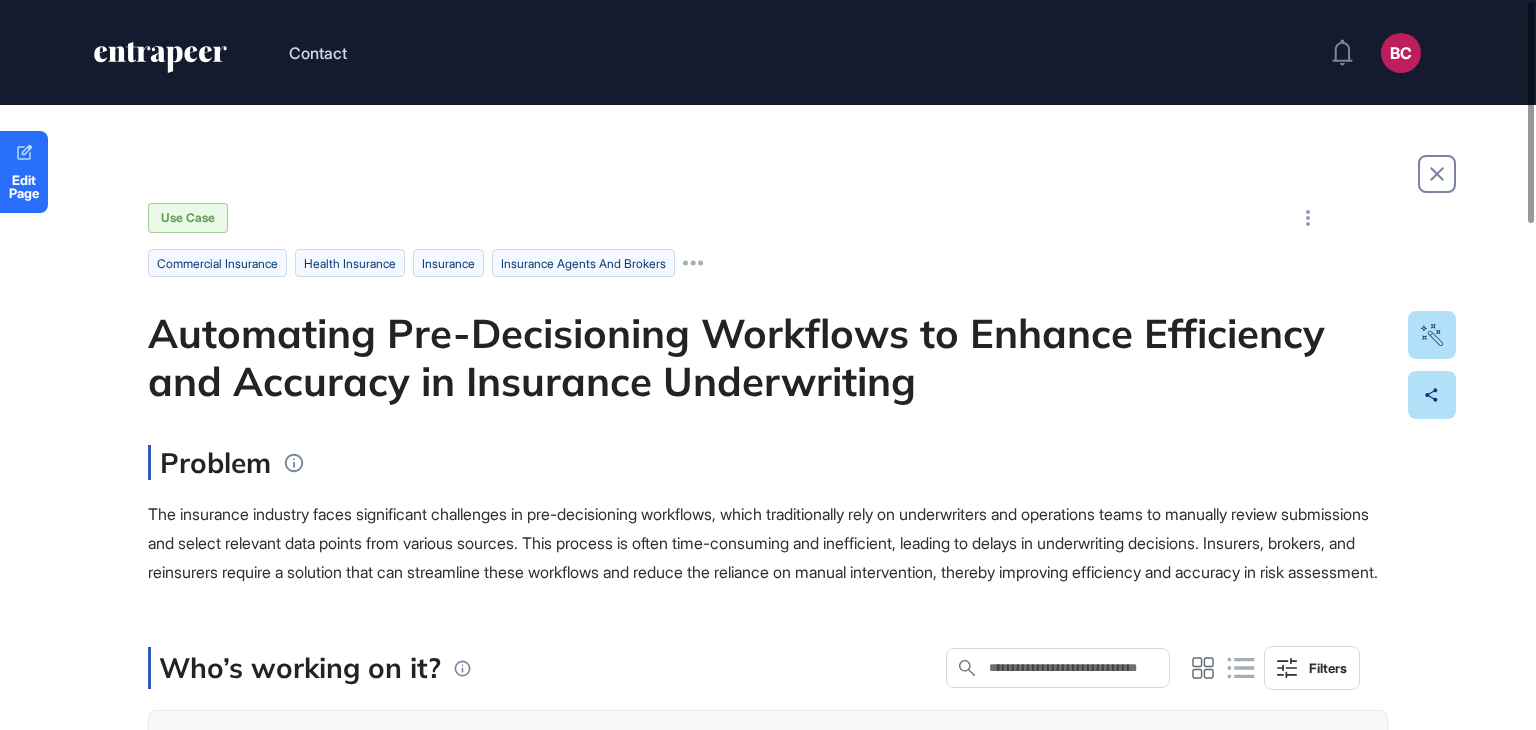 scroll, scrollTop: 0, scrollLeft: 0, axis: both 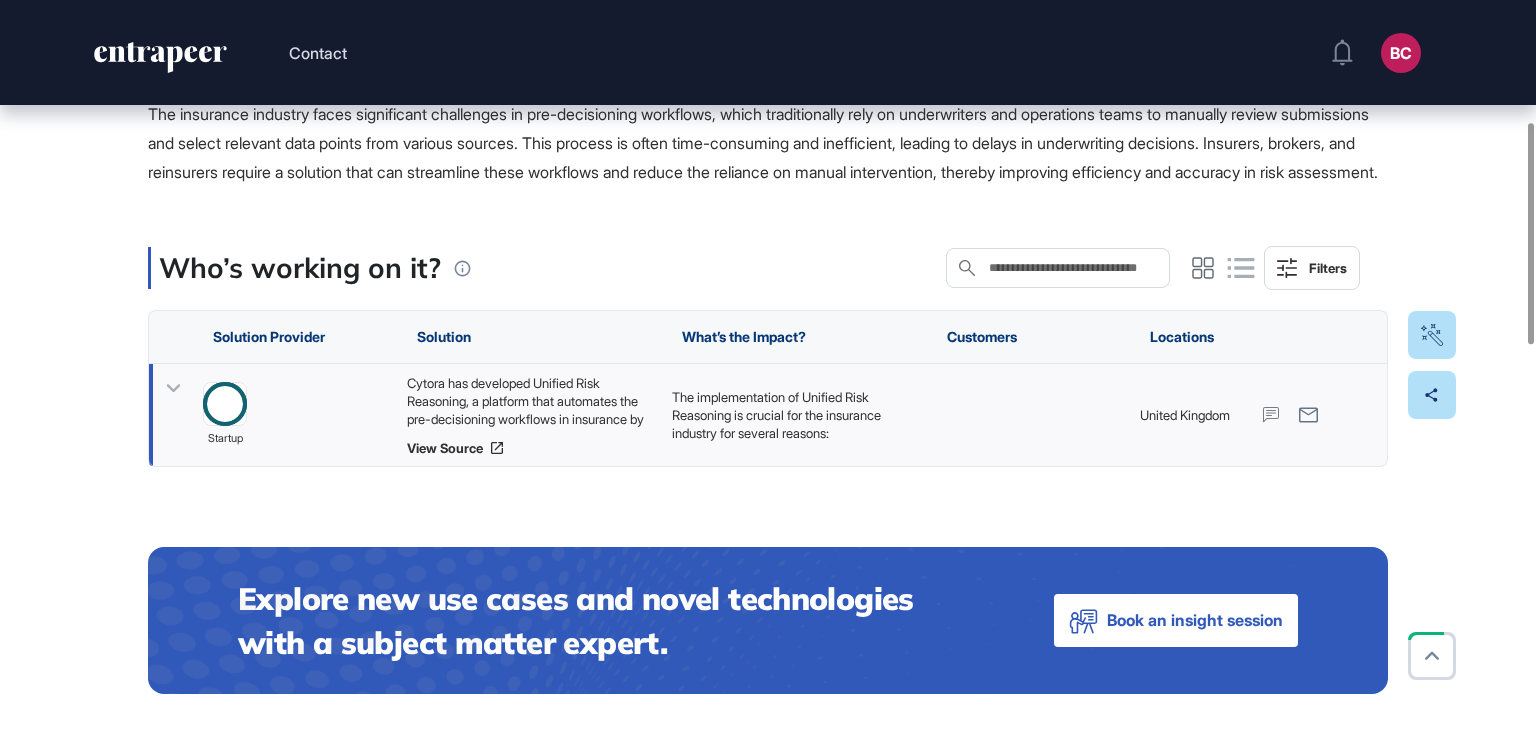 click on "Cytora has developed Unified Risk Reasoning, a platform that automates the pre-decisioning workflows in insurance by mimicking the cognitive processes of experienced insurance professionals. This technology introduces a controllable reasoning layer that interprets, selects, and finalizes risk data from multiple sources without the need for manual review. Key features include multi-source reasoning, which intelligently populates data fields using a combination of submissions, third-party datasets, and live web research. The system also automates web research tasks and enables dynamic, multi-stage data workflows, significantly enhancing the efficiency of the underwriting process." at bounding box center [529, 401] 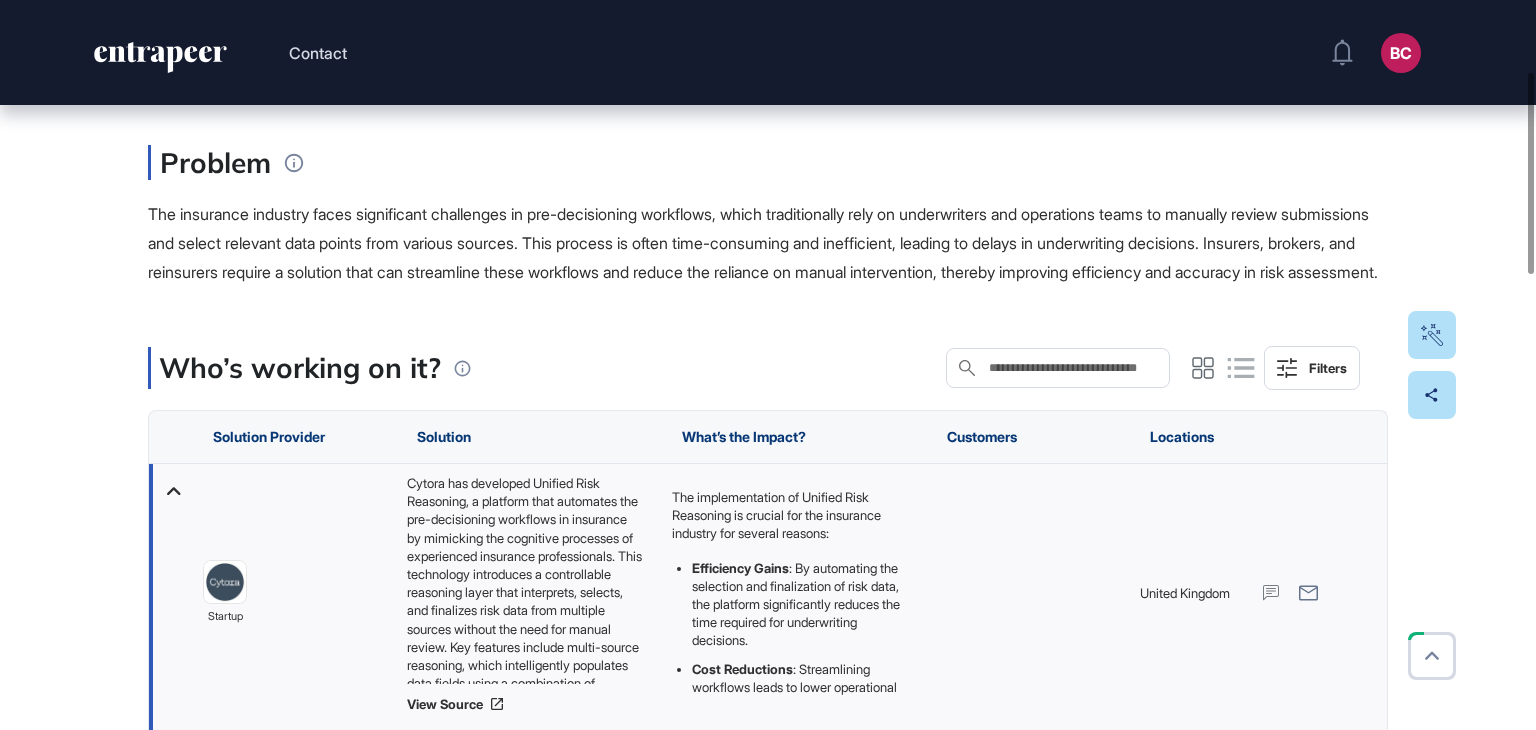 scroll, scrollTop: 0, scrollLeft: 0, axis: both 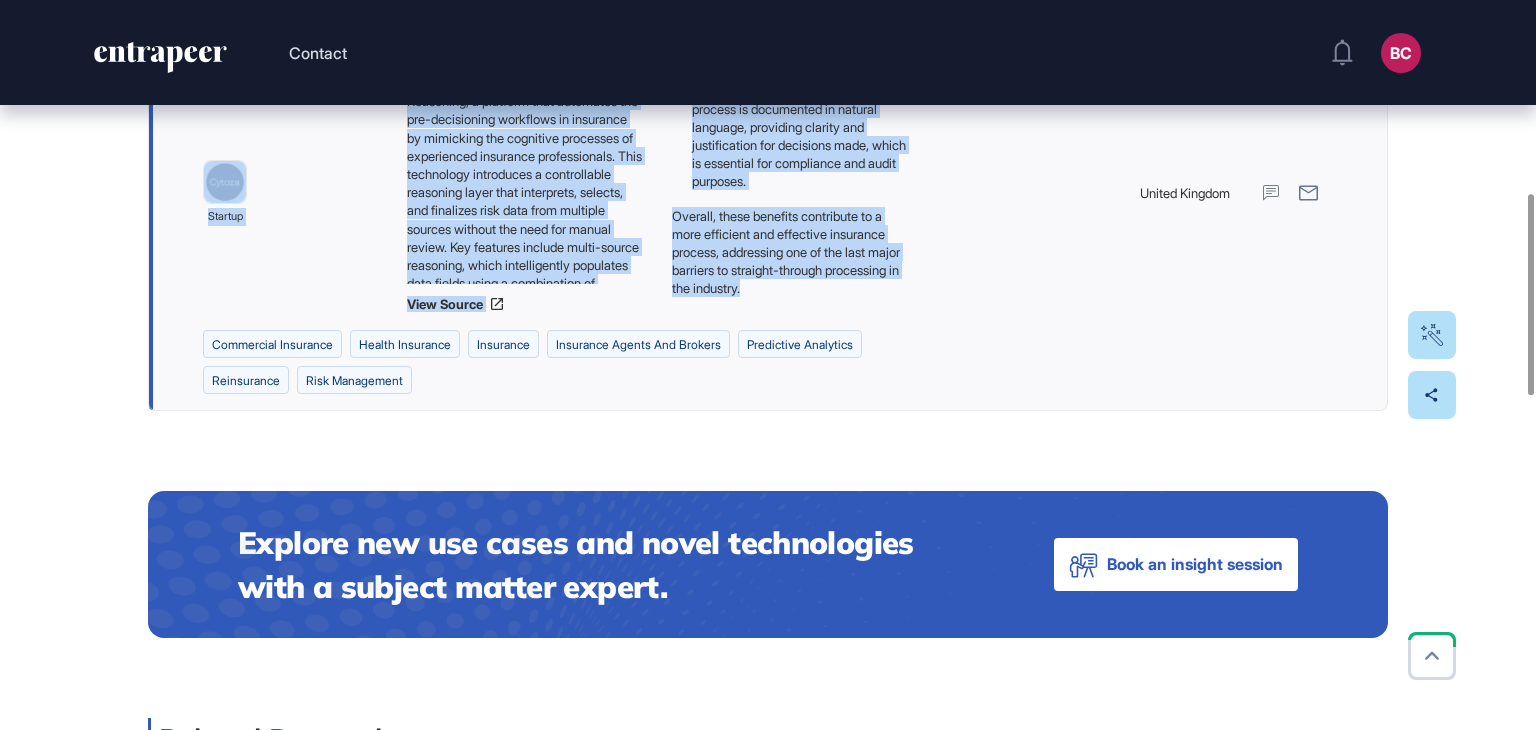 drag, startPoint x: 142, startPoint y: 327, endPoint x: 888, endPoint y: 323, distance: 746.01074 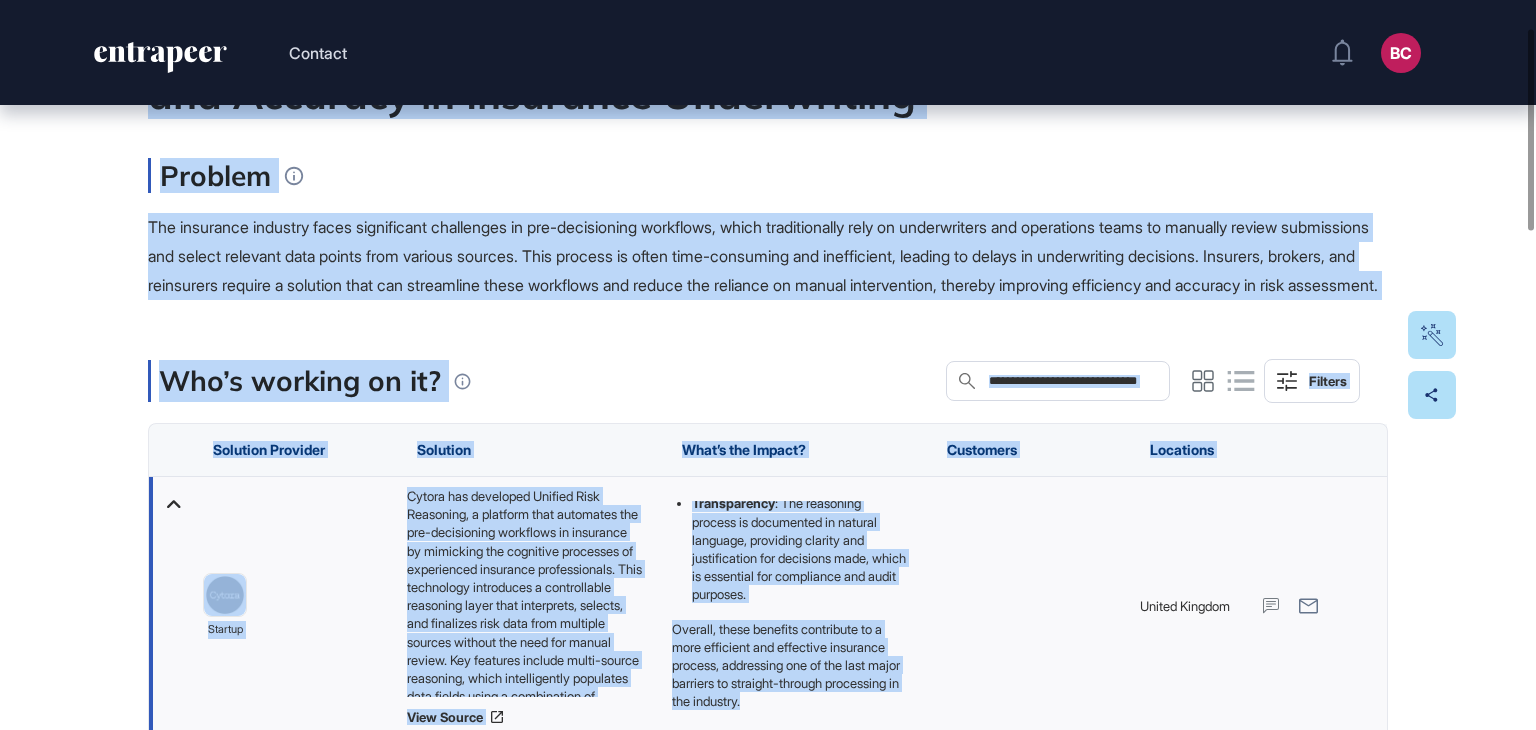 scroll, scrollTop: 100, scrollLeft: 0, axis: vertical 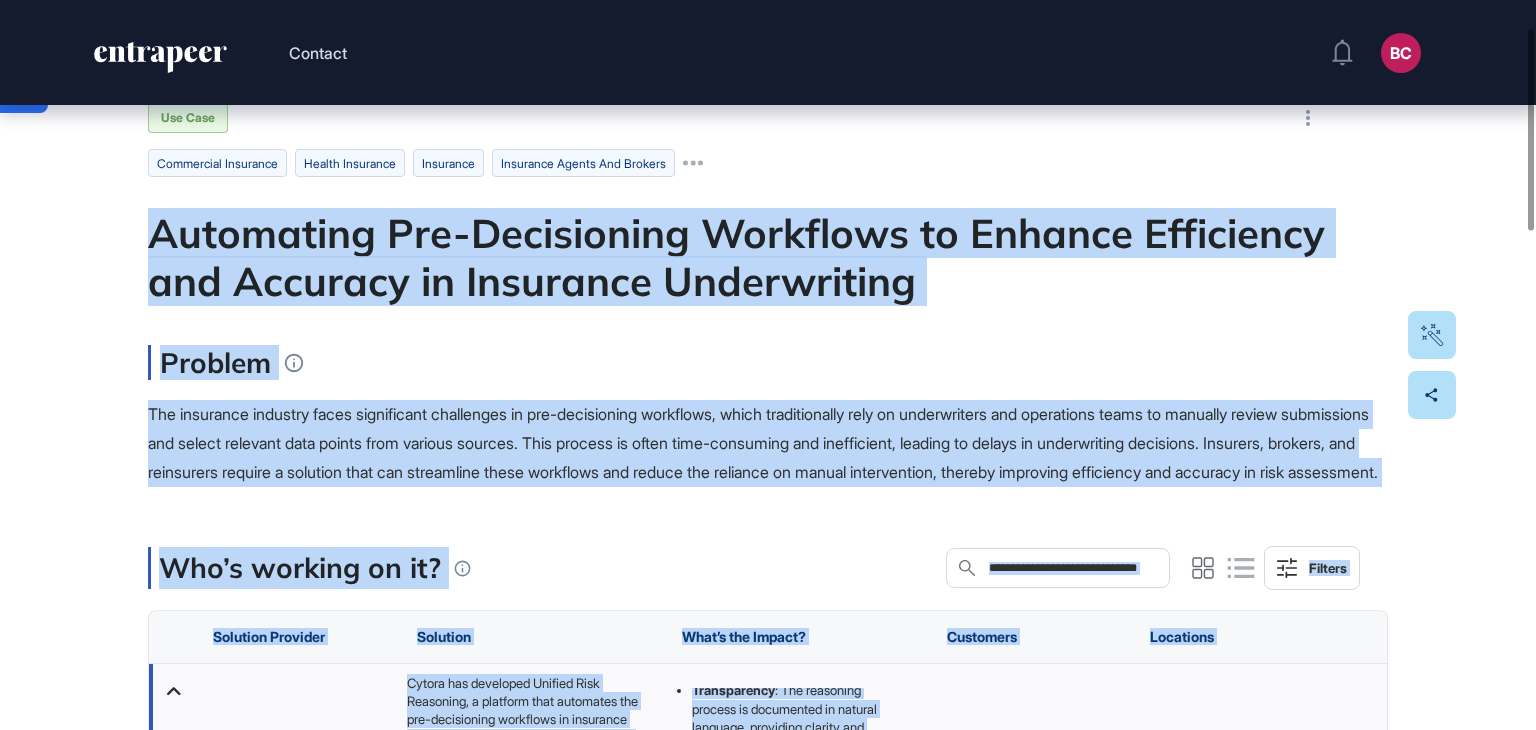 click on "Problem" at bounding box center [768, 362] 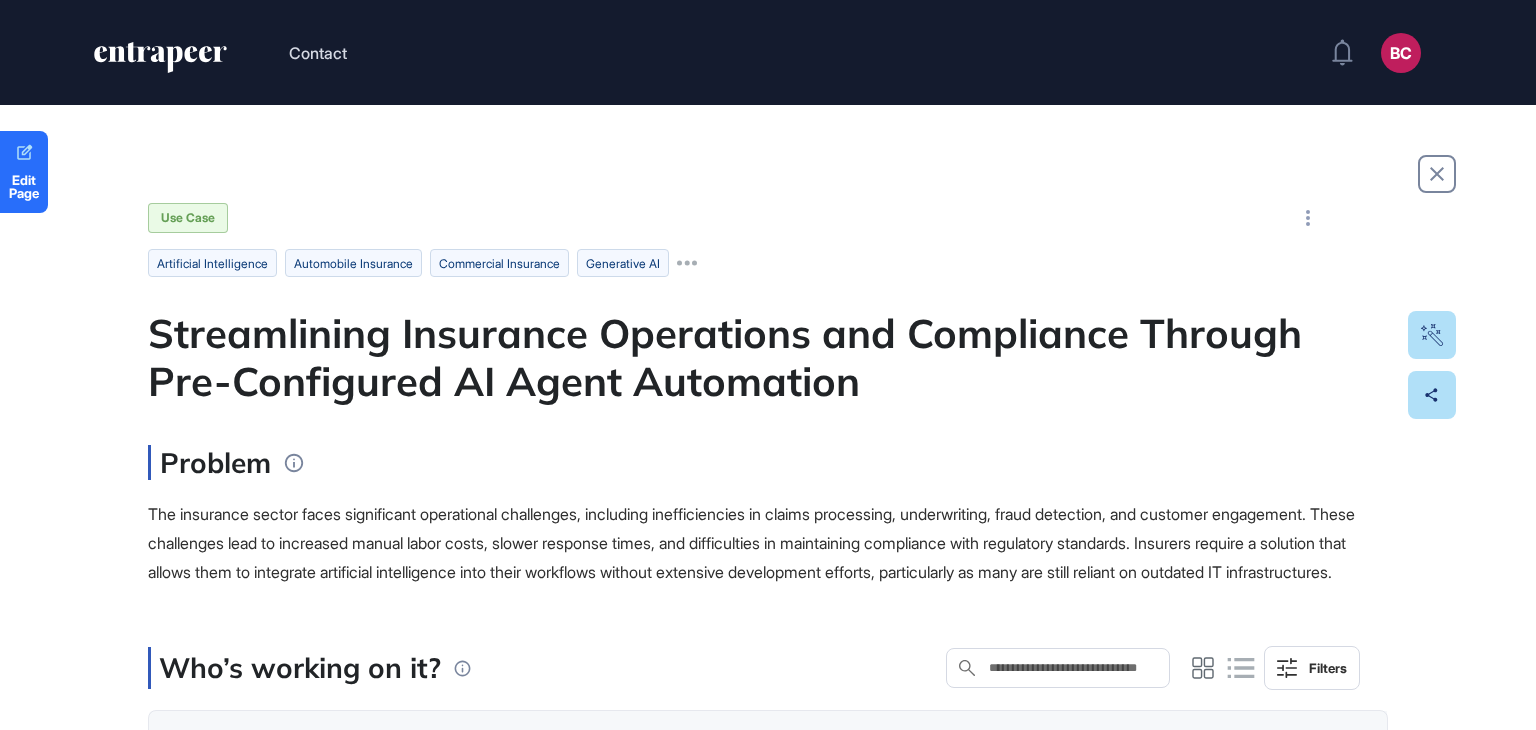 scroll, scrollTop: 0, scrollLeft: 0, axis: both 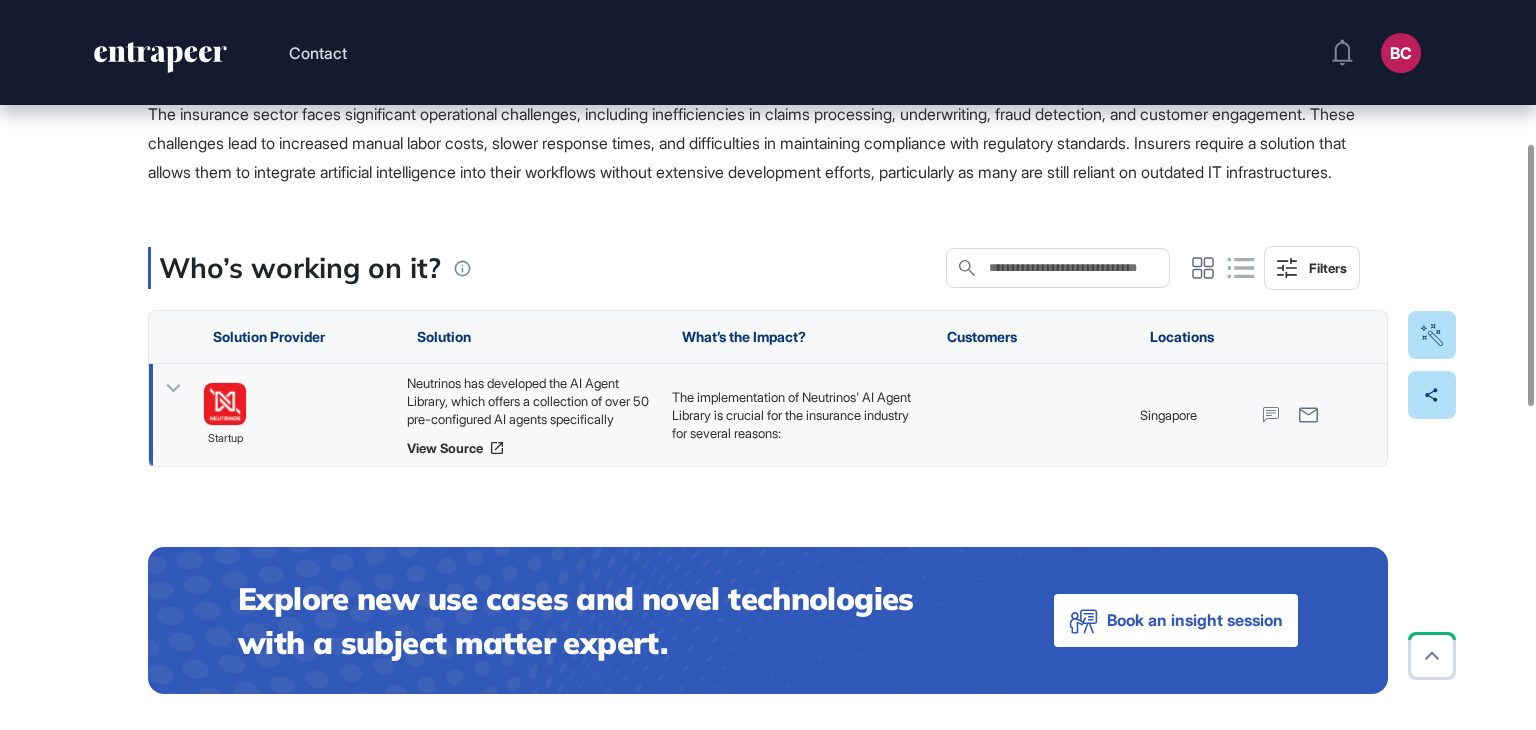 click on "Neutrinos has developed the AI Agent Library, which offers a collection of over 50 pre-configured AI agents specifically designed for the insurance industry. This library addresses key functions such as claims processing, underwriting, fraud detection, and customer engagement. The platform provides a structured framework that enables insurers to adopt AI-driven automation seamlessly, facilitating the orchestration of multi-agent systems while ensuring interoperability with both legacy and modern IT infrastructures. This solution allows insurers to enhance their operational efficiency and improve service delivery without the need for extensive development from scratch." at bounding box center [529, 401] 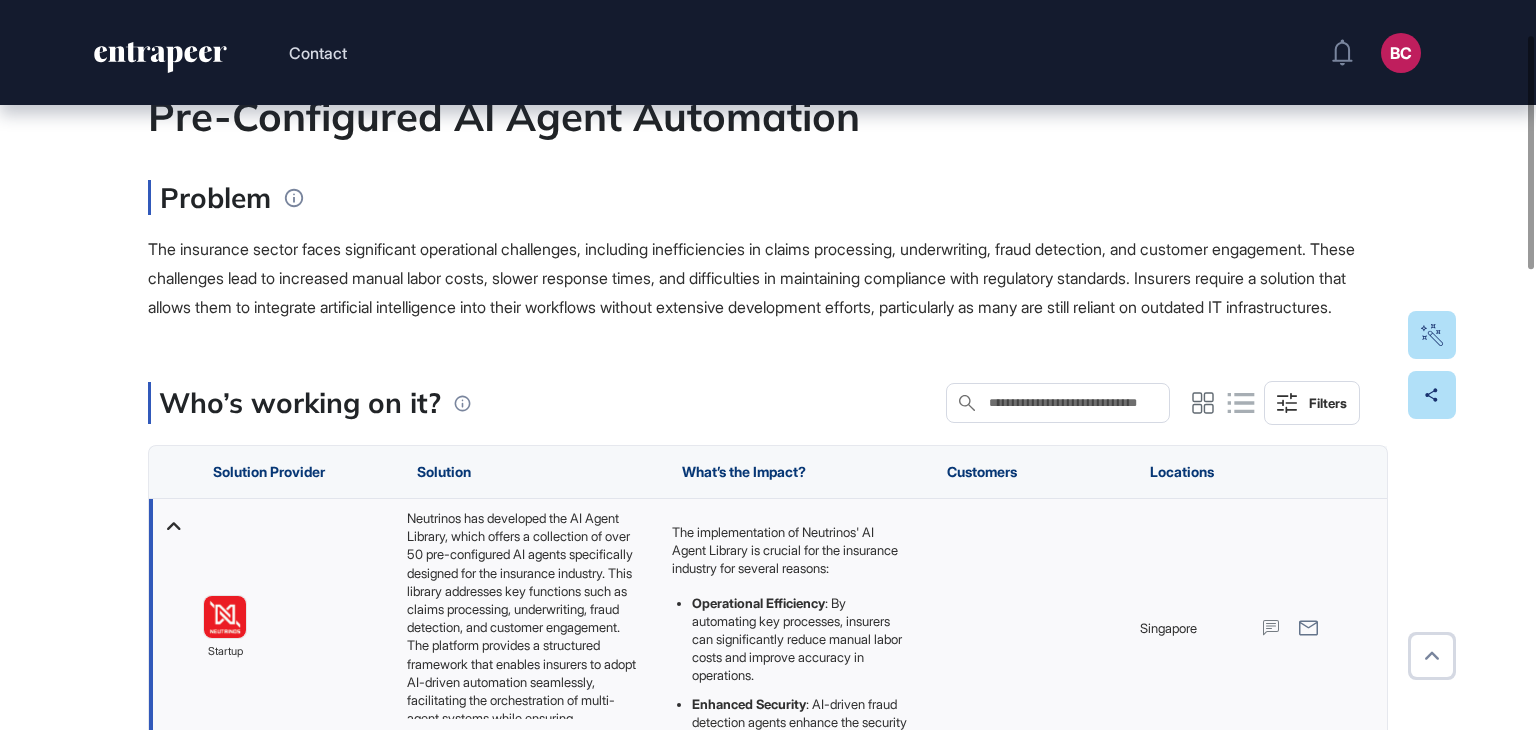 scroll, scrollTop: 100, scrollLeft: 0, axis: vertical 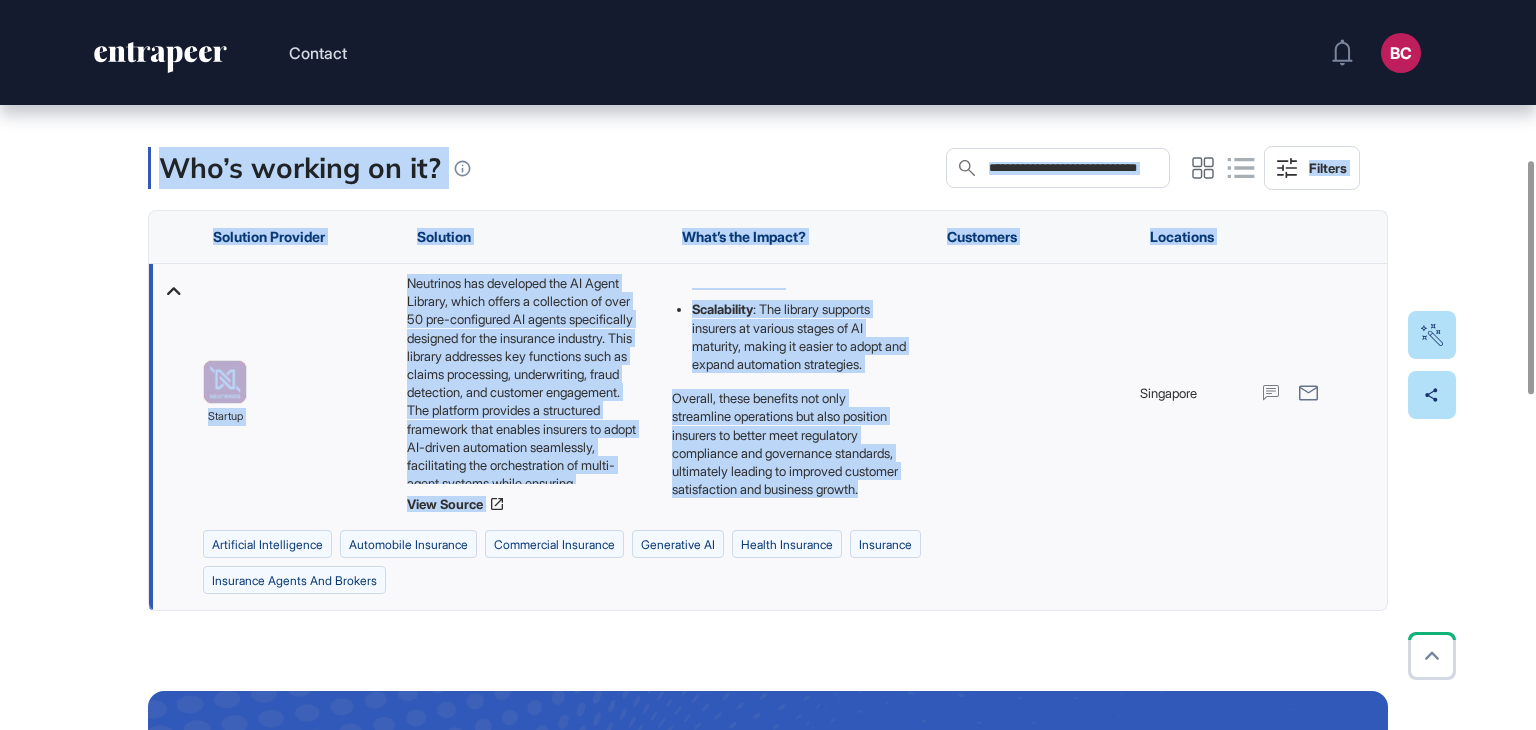 drag, startPoint x: 156, startPoint y: 218, endPoint x: 881, endPoint y: 515, distance: 783.4756 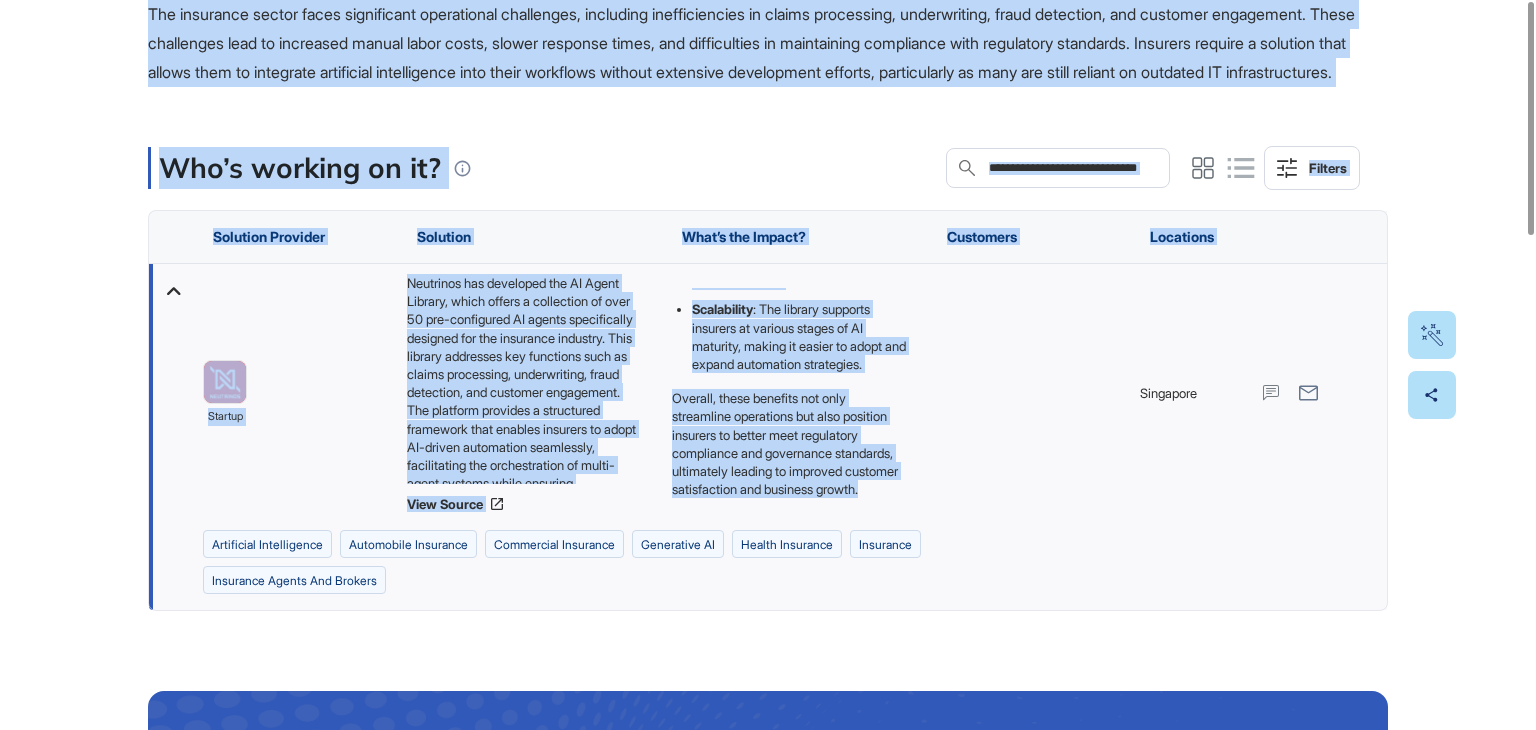 scroll, scrollTop: 0, scrollLeft: 0, axis: both 